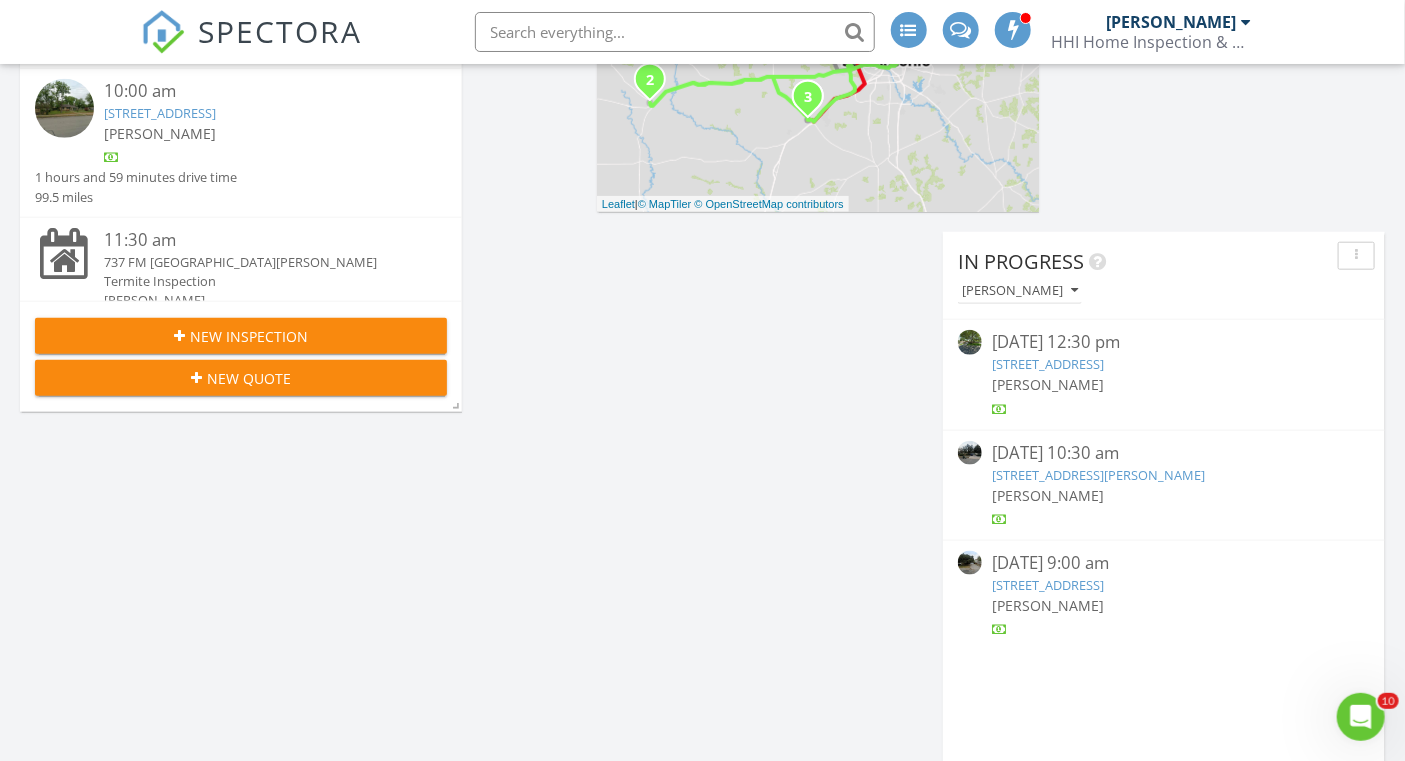 scroll, scrollTop: 929, scrollLeft: 0, axis: vertical 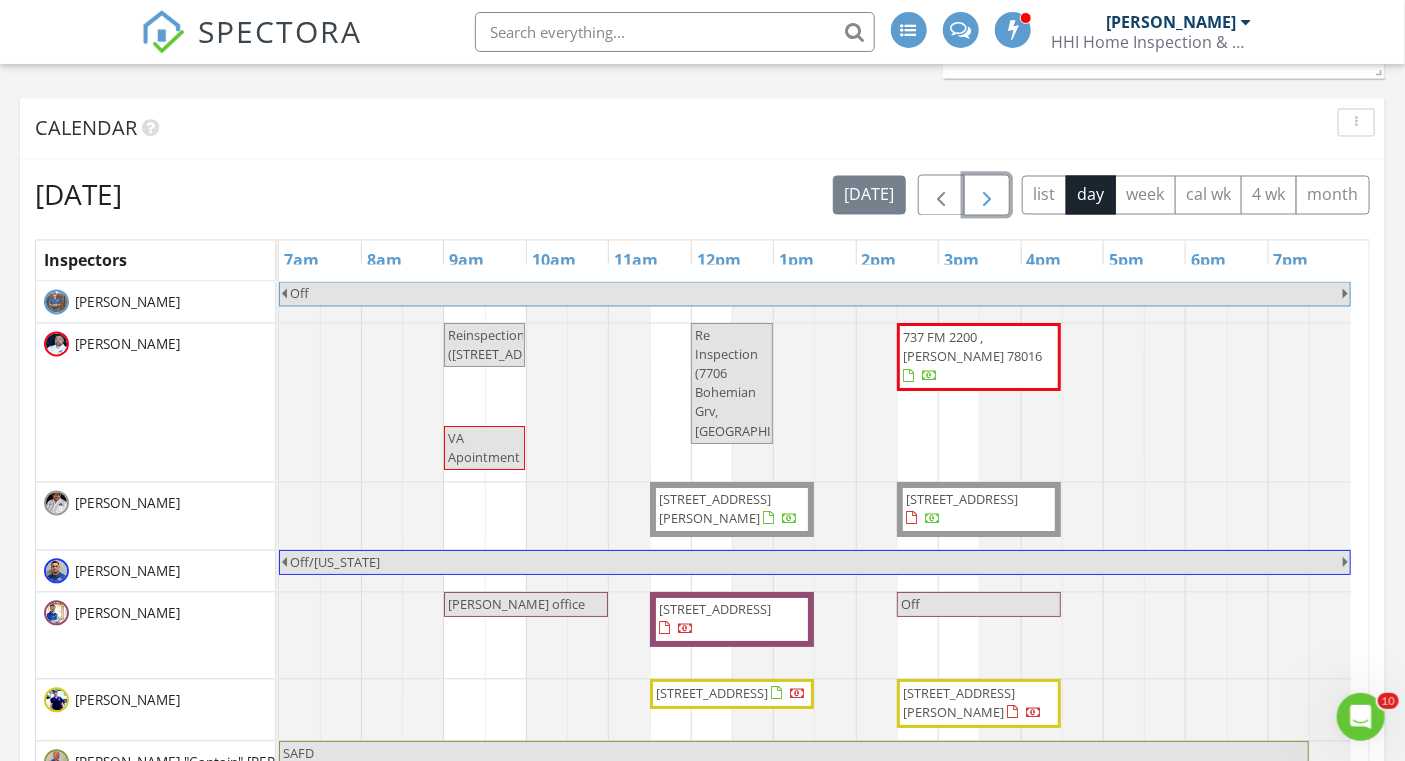 click at bounding box center (987, 195) 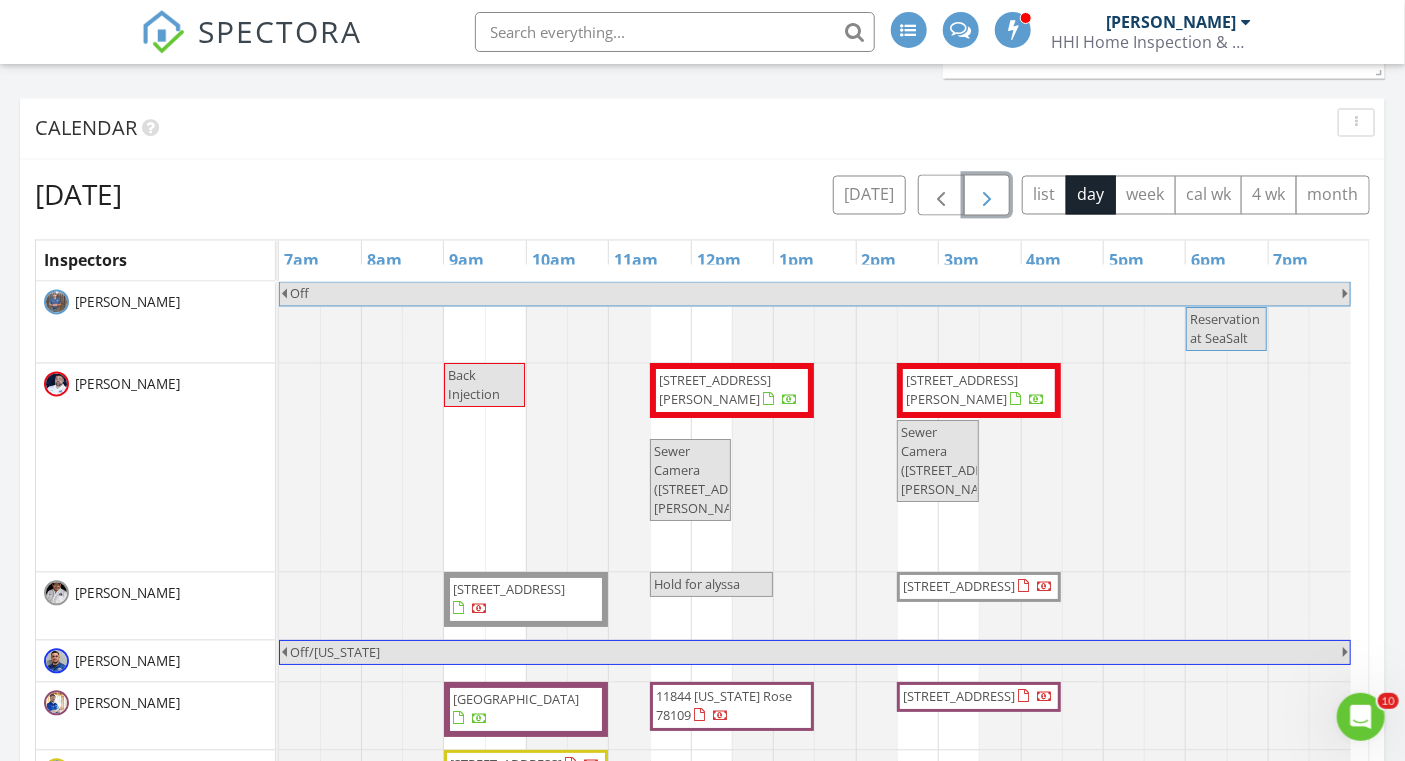 scroll, scrollTop: 14, scrollLeft: 0, axis: vertical 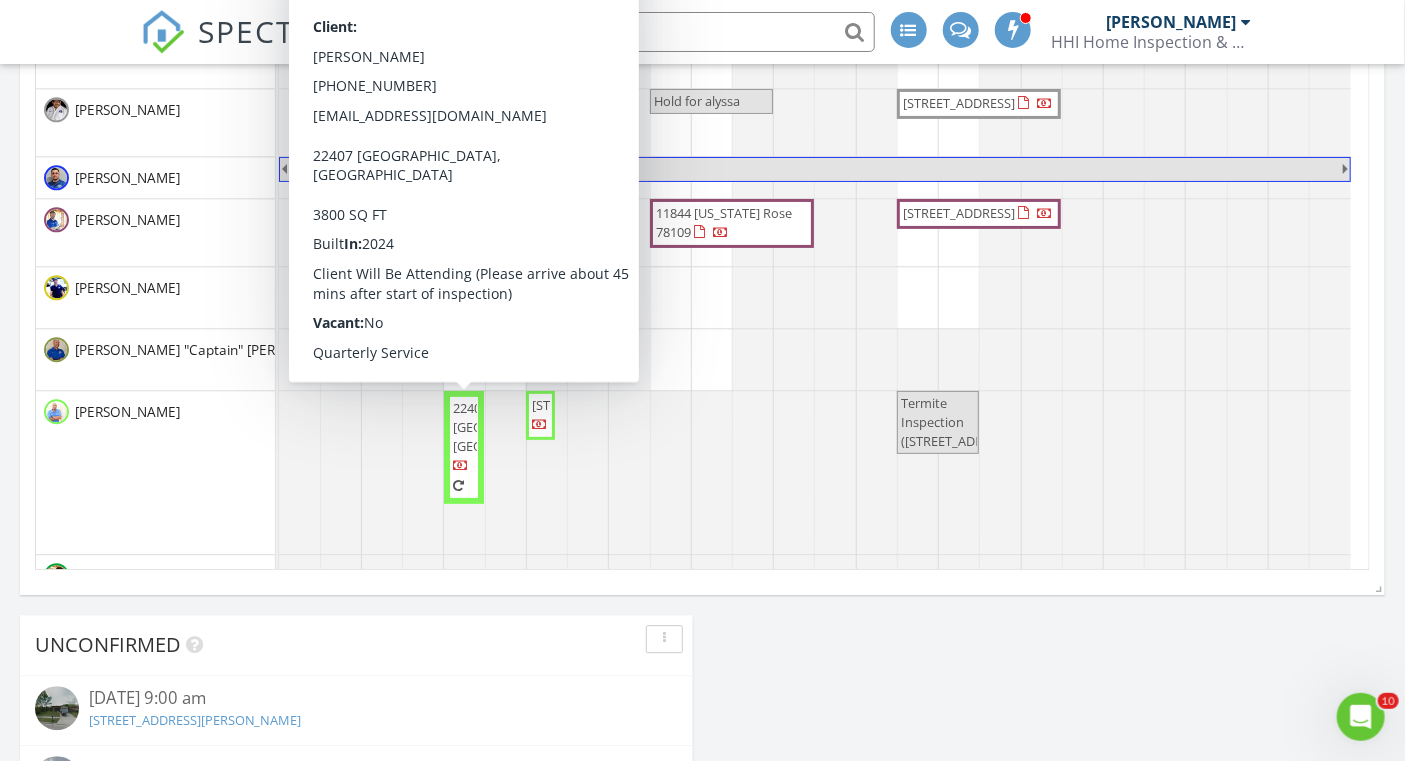 click on "22407 [GEOGRAPHIC_DATA], [GEOGRAPHIC_DATA]" at bounding box center [517, 427] 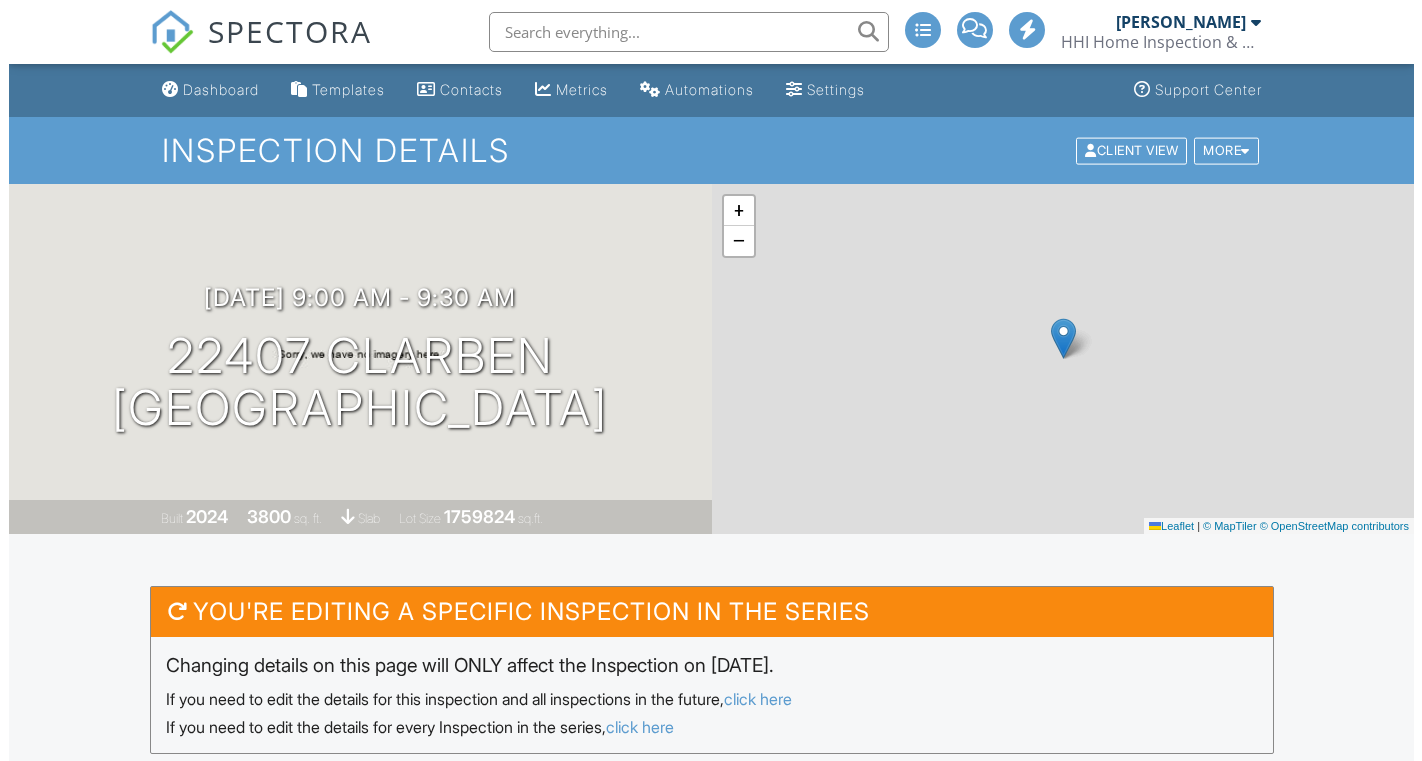 scroll, scrollTop: 454, scrollLeft: 0, axis: vertical 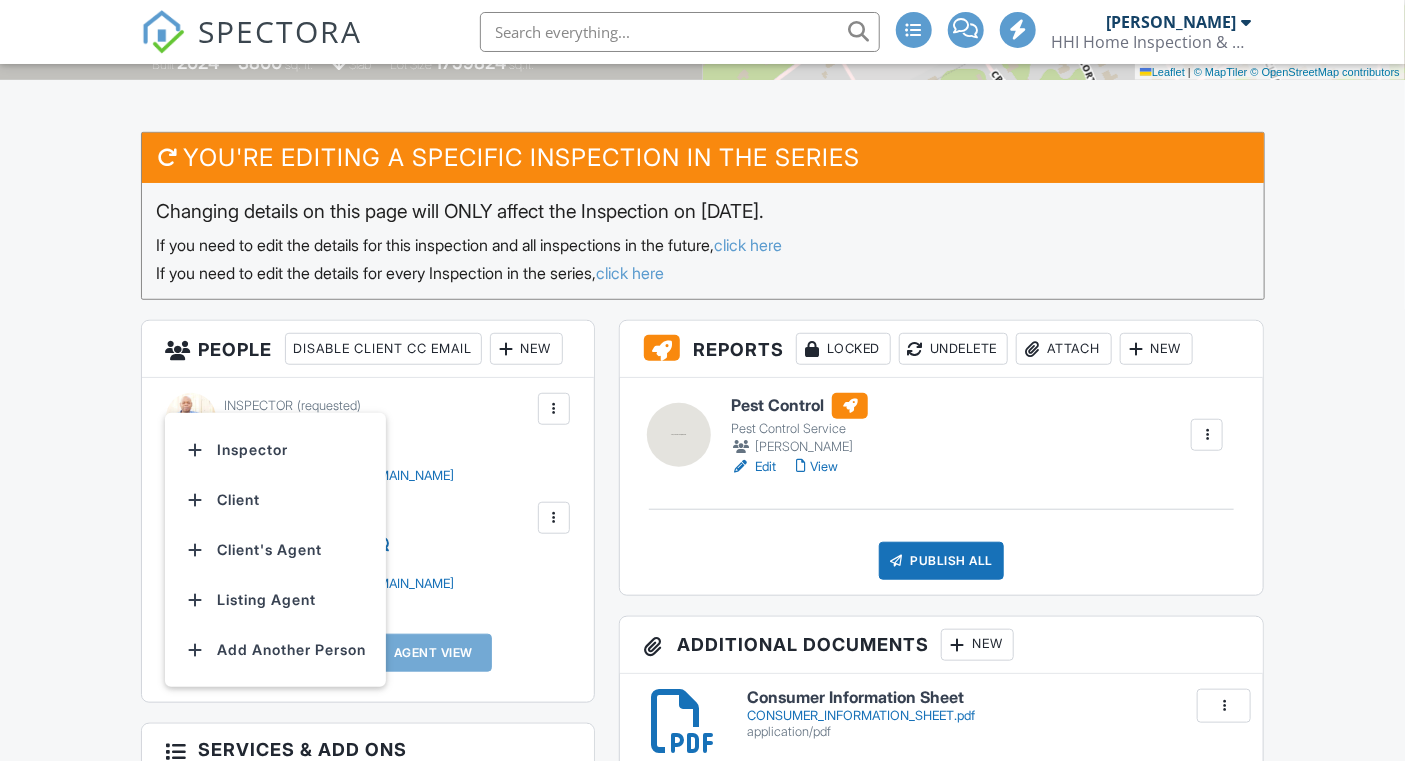 click on "Inspector" at bounding box center (275, 450) 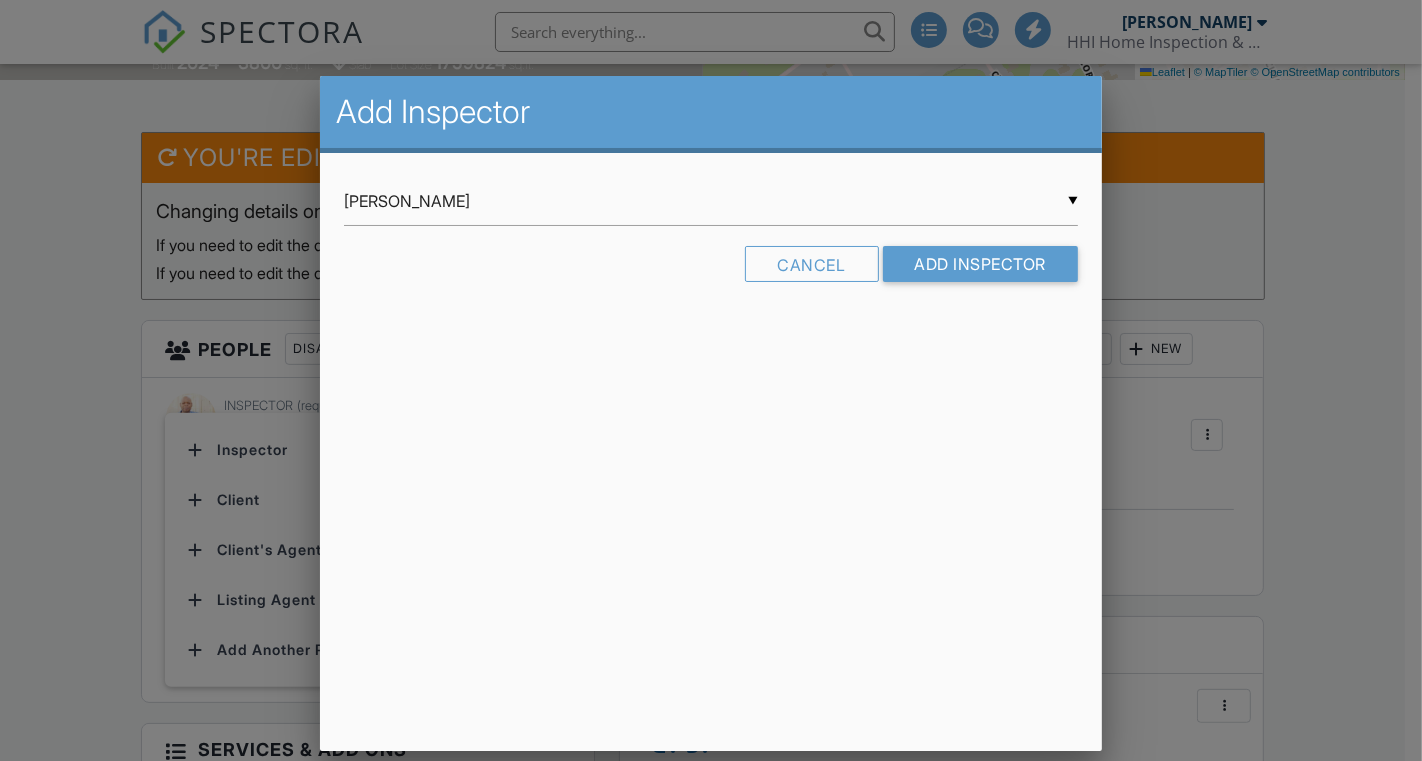 scroll, scrollTop: 454, scrollLeft: 0, axis: vertical 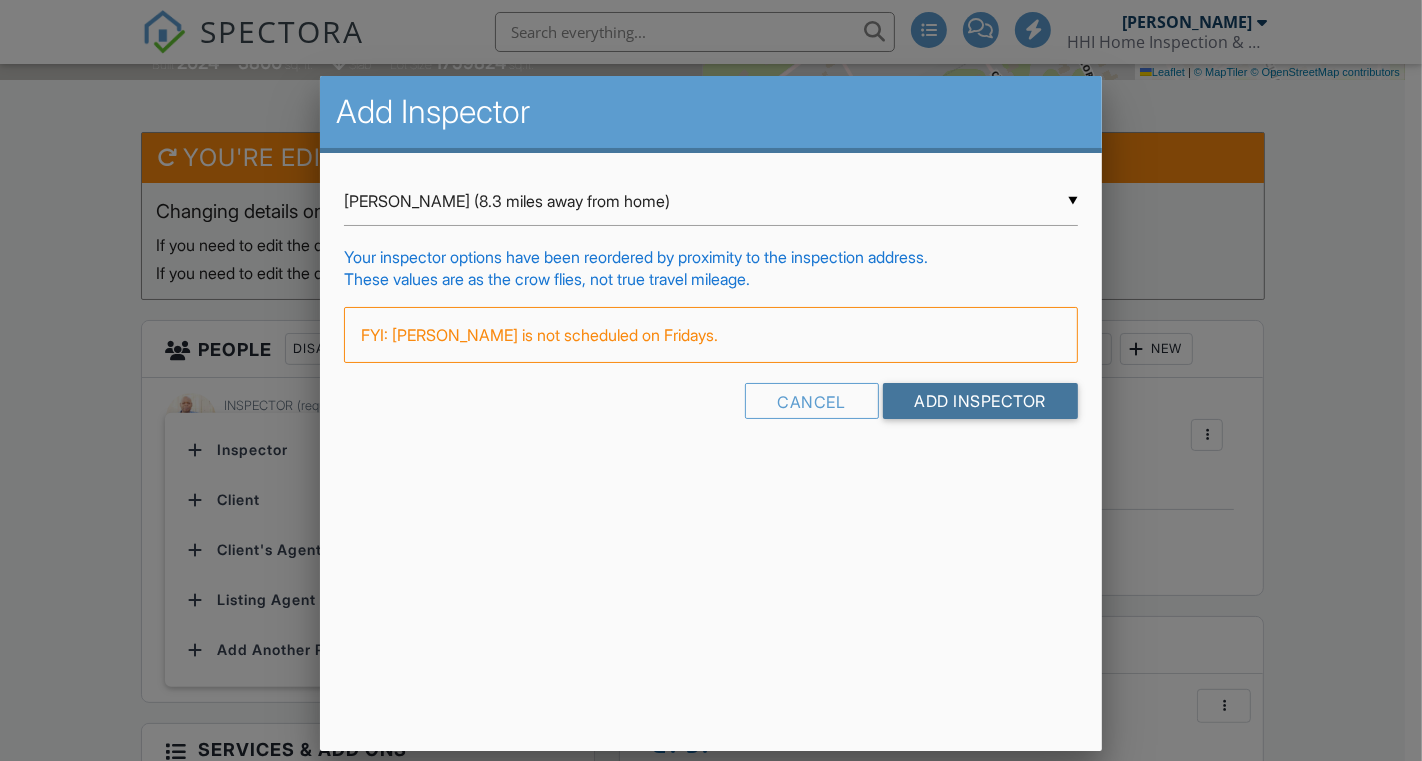 click on "Add Inspector" at bounding box center (981, 401) 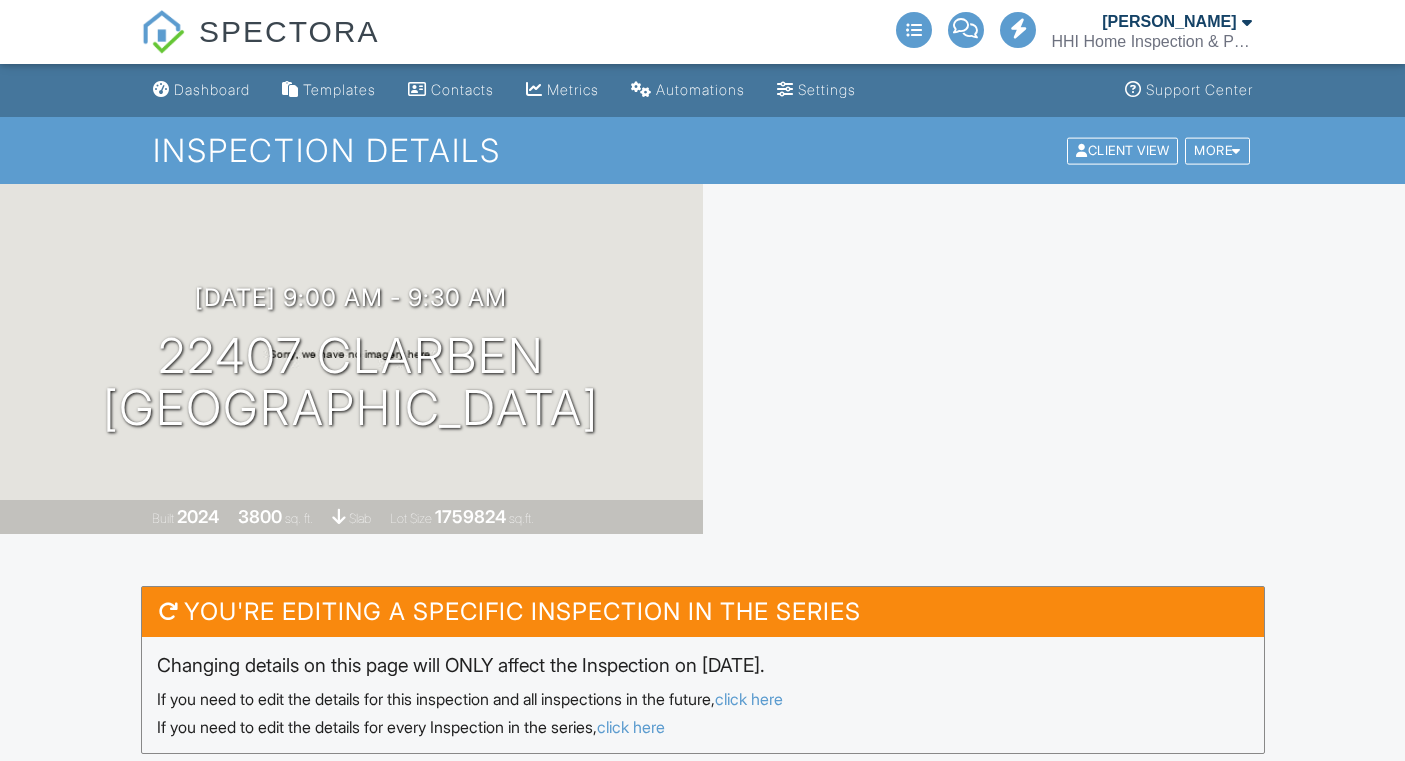 scroll, scrollTop: 0, scrollLeft: 0, axis: both 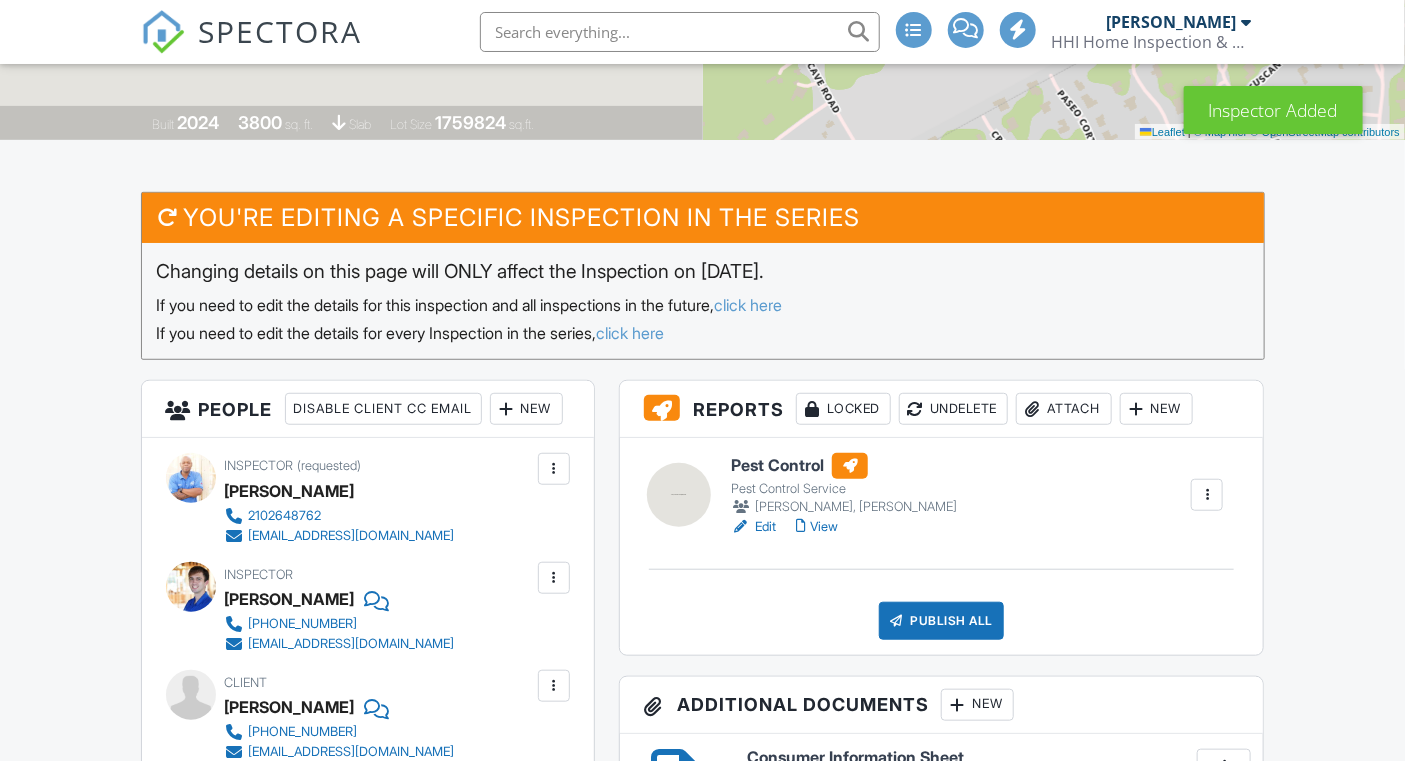 click at bounding box center [554, 469] 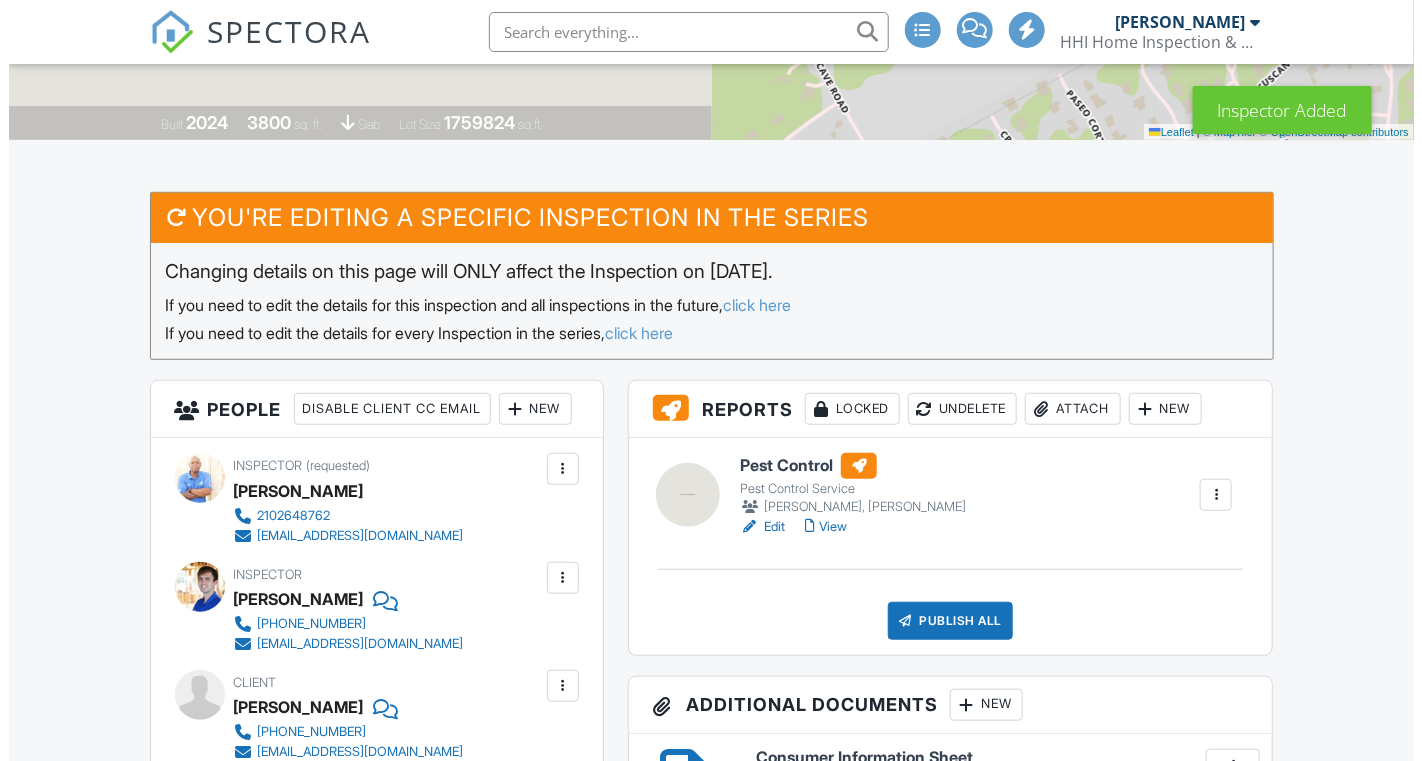 scroll, scrollTop: 537, scrollLeft: 0, axis: vertical 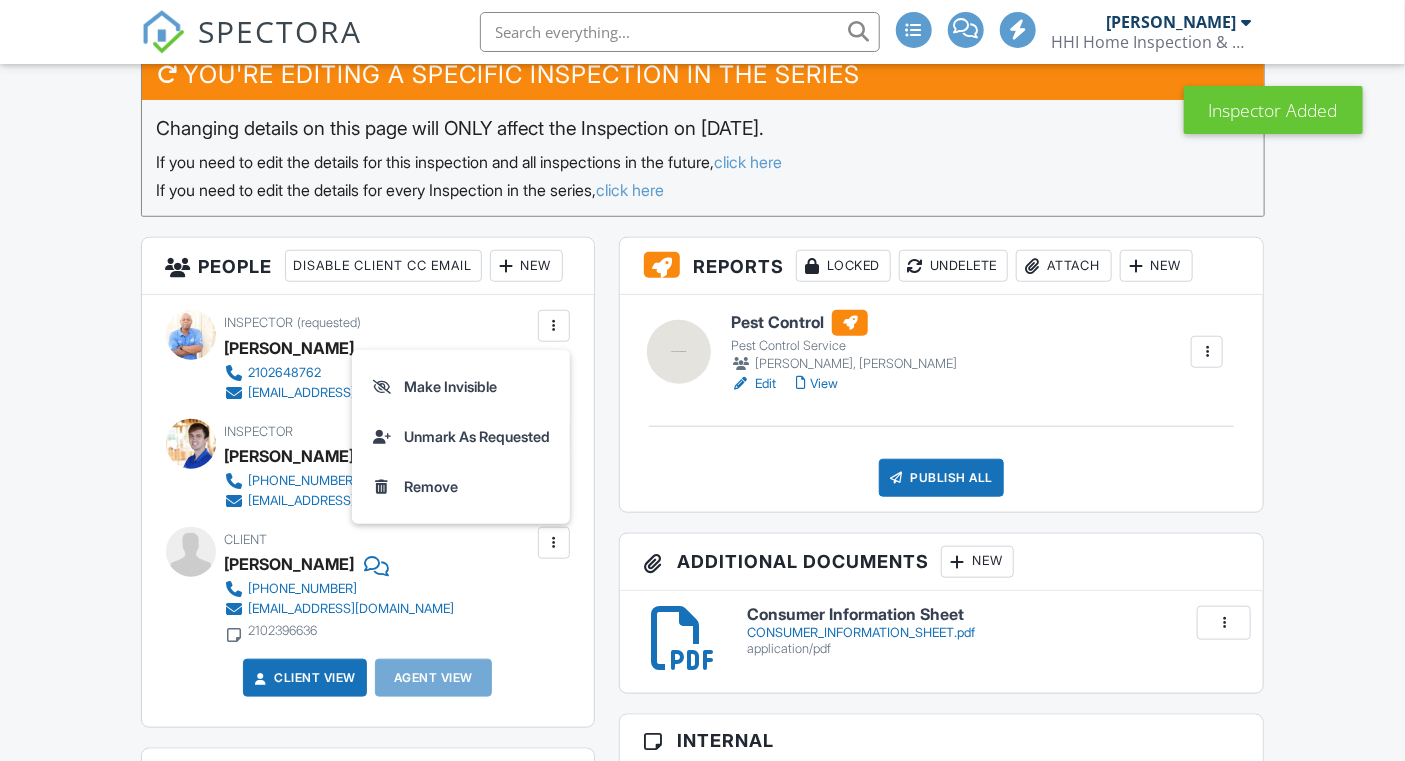 click on "Remove" at bounding box center (461, 487) 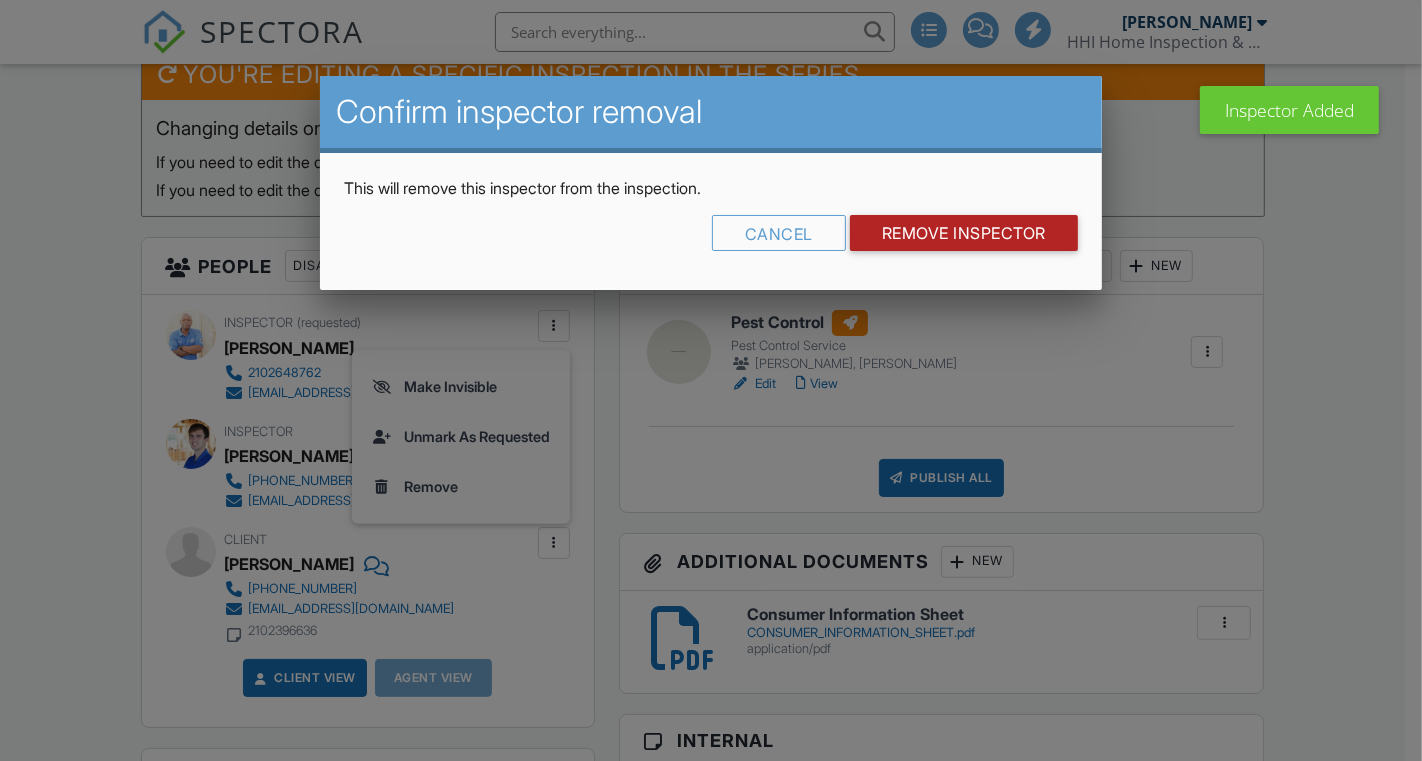 click on "Remove Inspector" at bounding box center (964, 233) 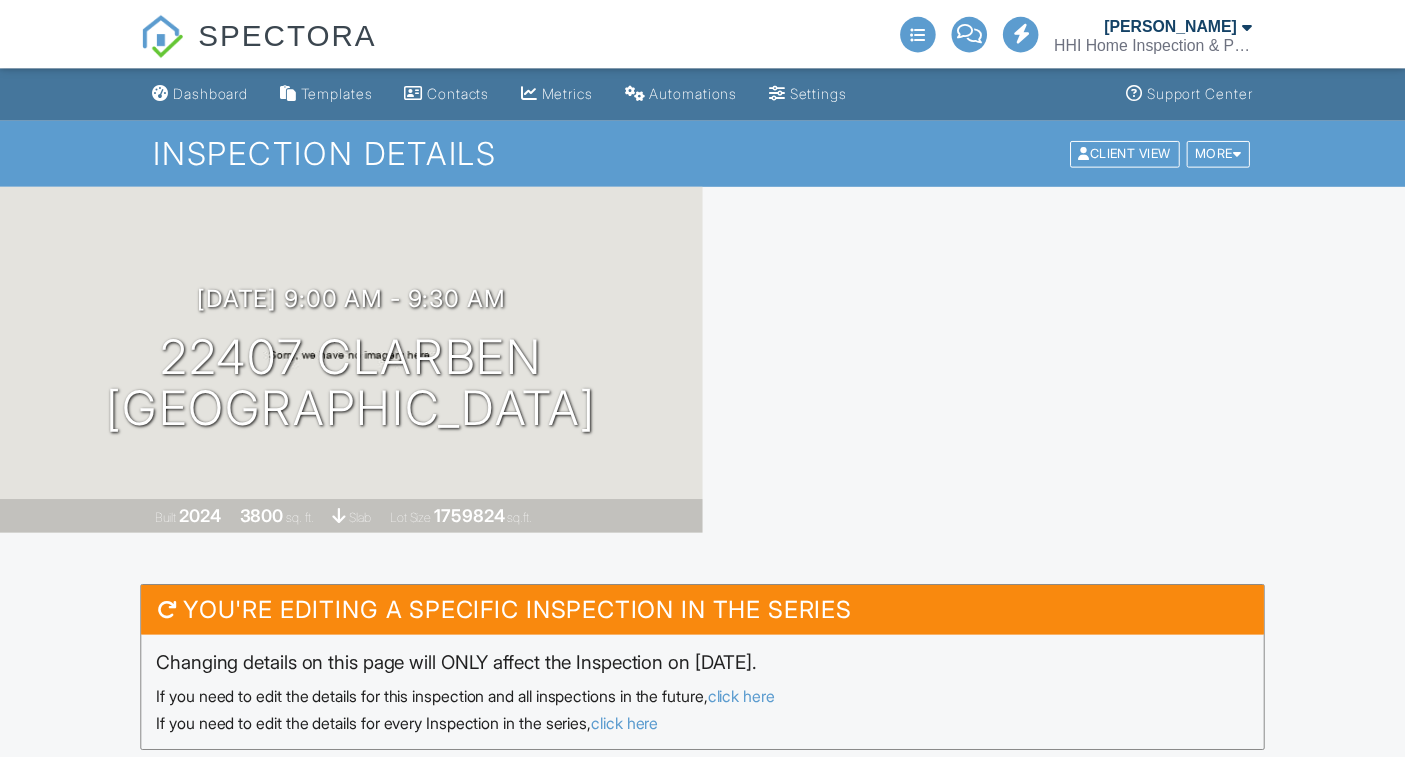 scroll, scrollTop: 0, scrollLeft: 0, axis: both 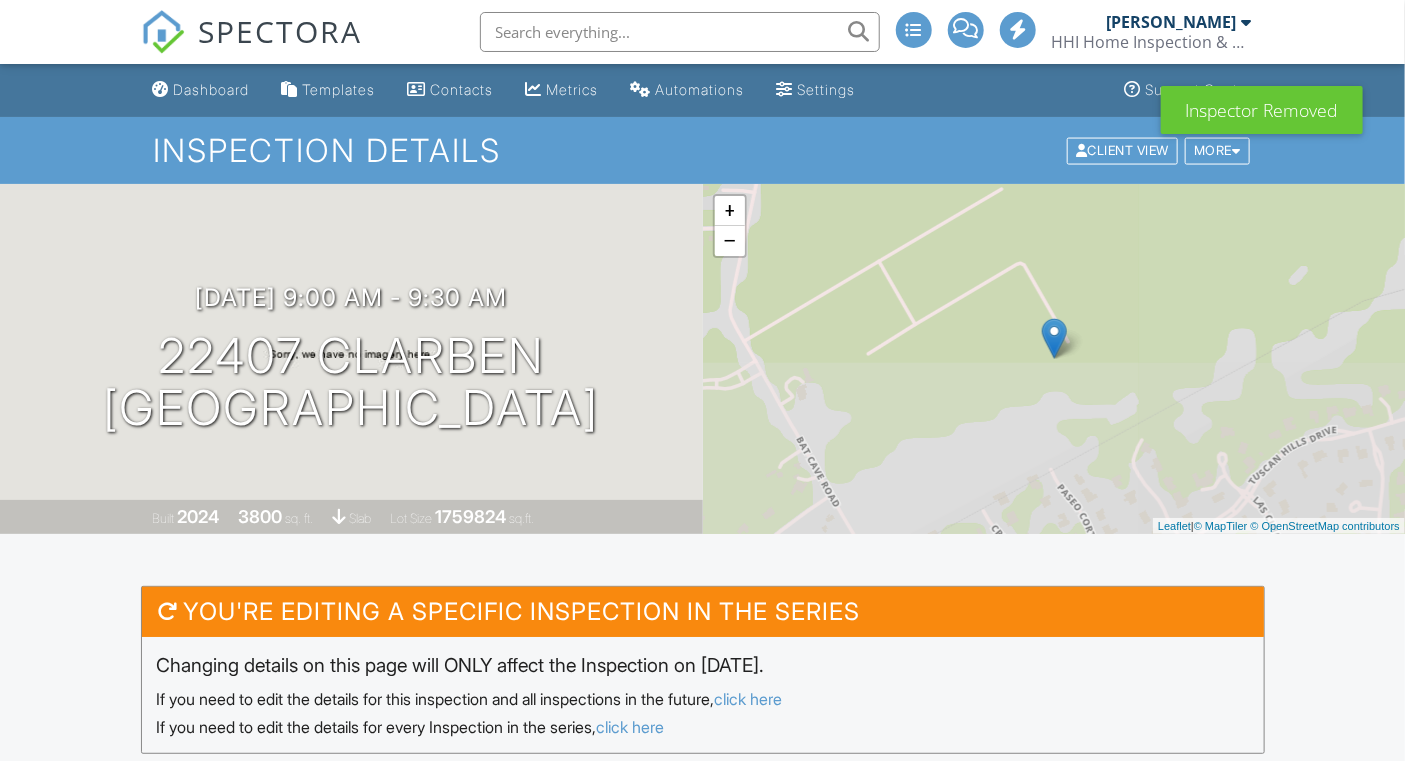 click on "SPECTORA" at bounding box center [281, 31] 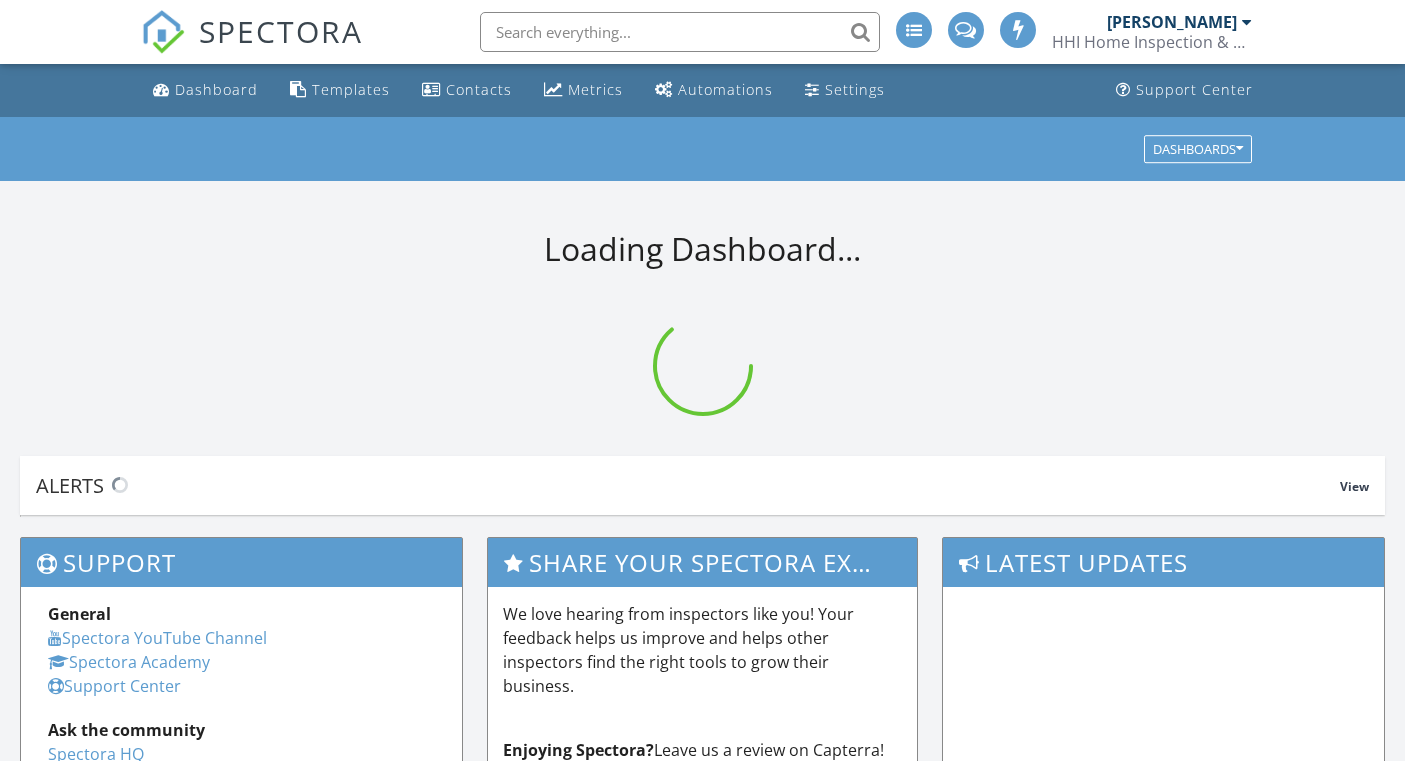 scroll, scrollTop: 0, scrollLeft: 0, axis: both 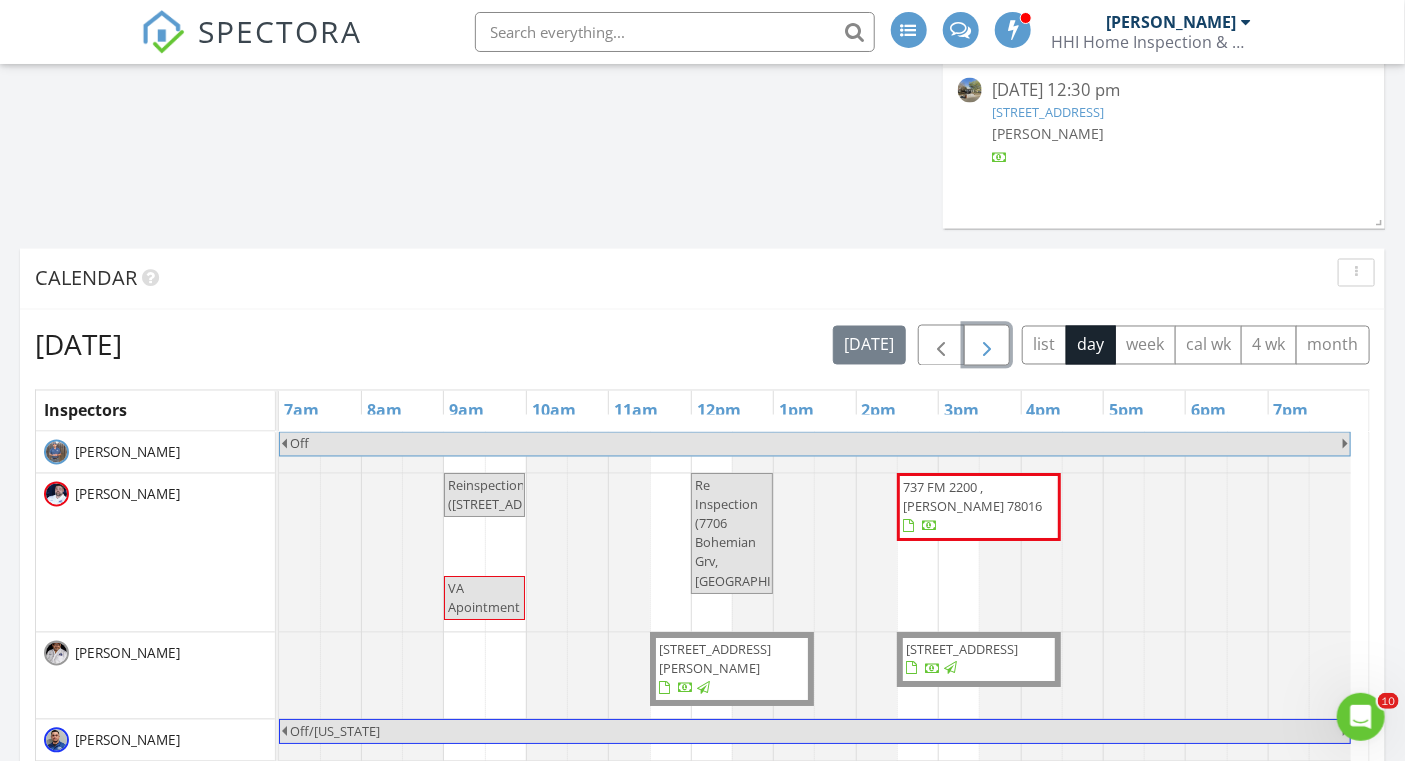 click at bounding box center [987, 346] 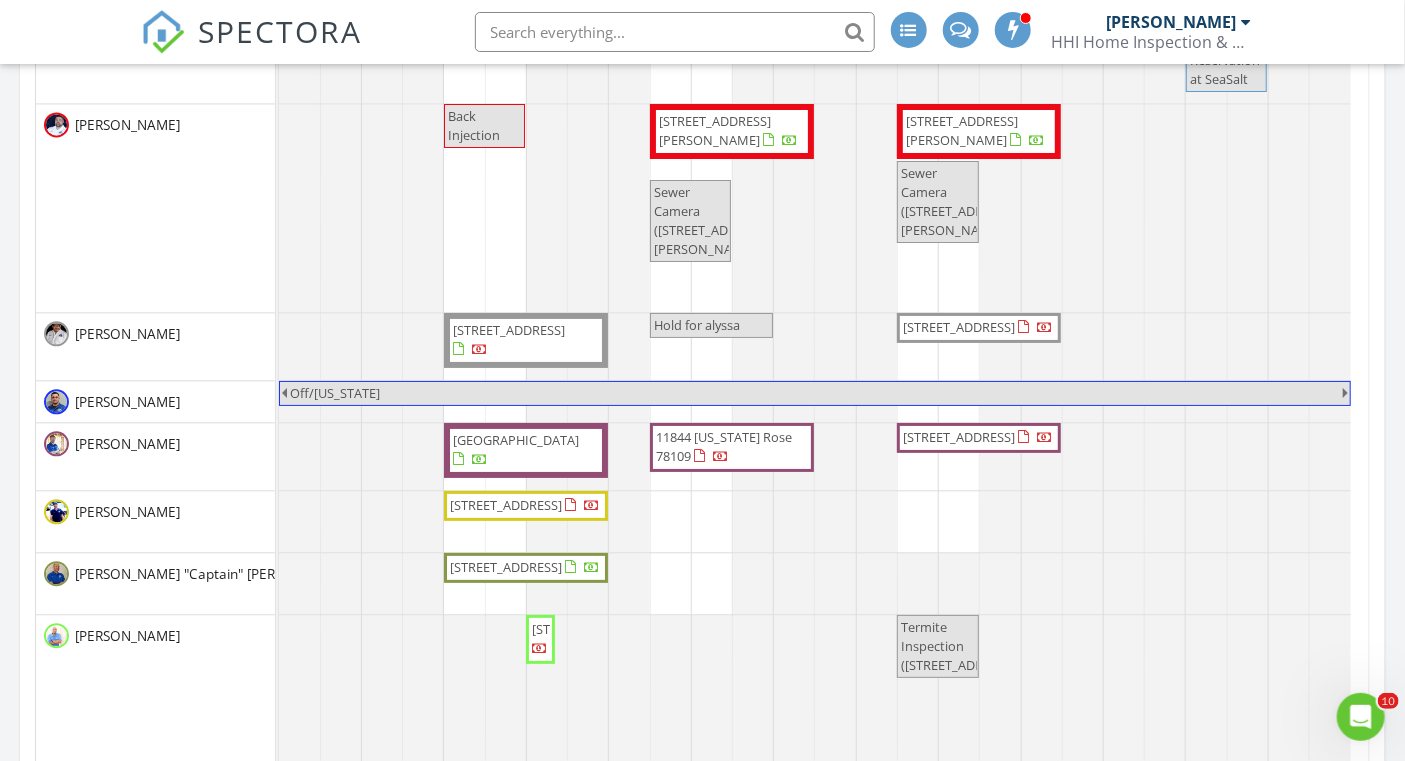 scroll, scrollTop: 1772, scrollLeft: 0, axis: vertical 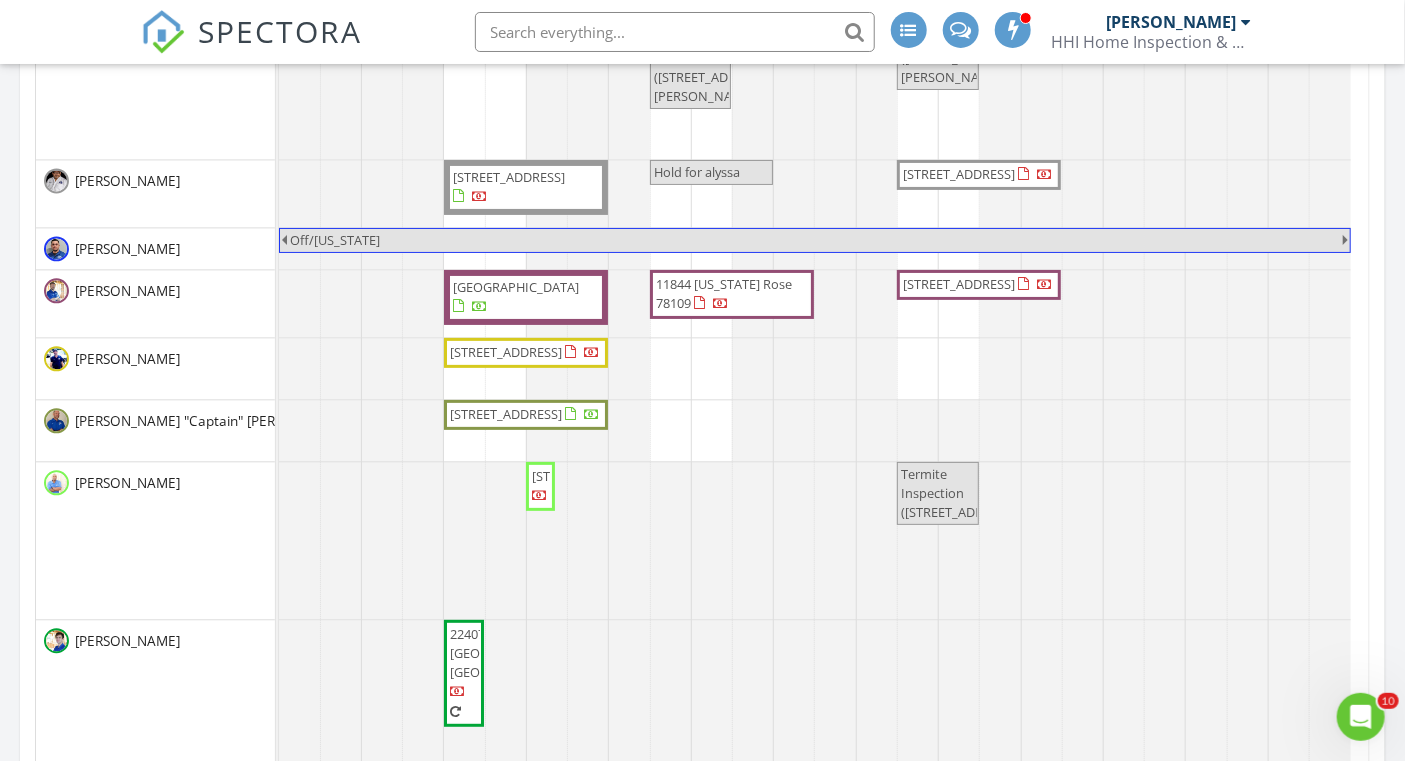 click on "4210 Southton Lk, San Antonio 78223" at bounding box center (588, 476) 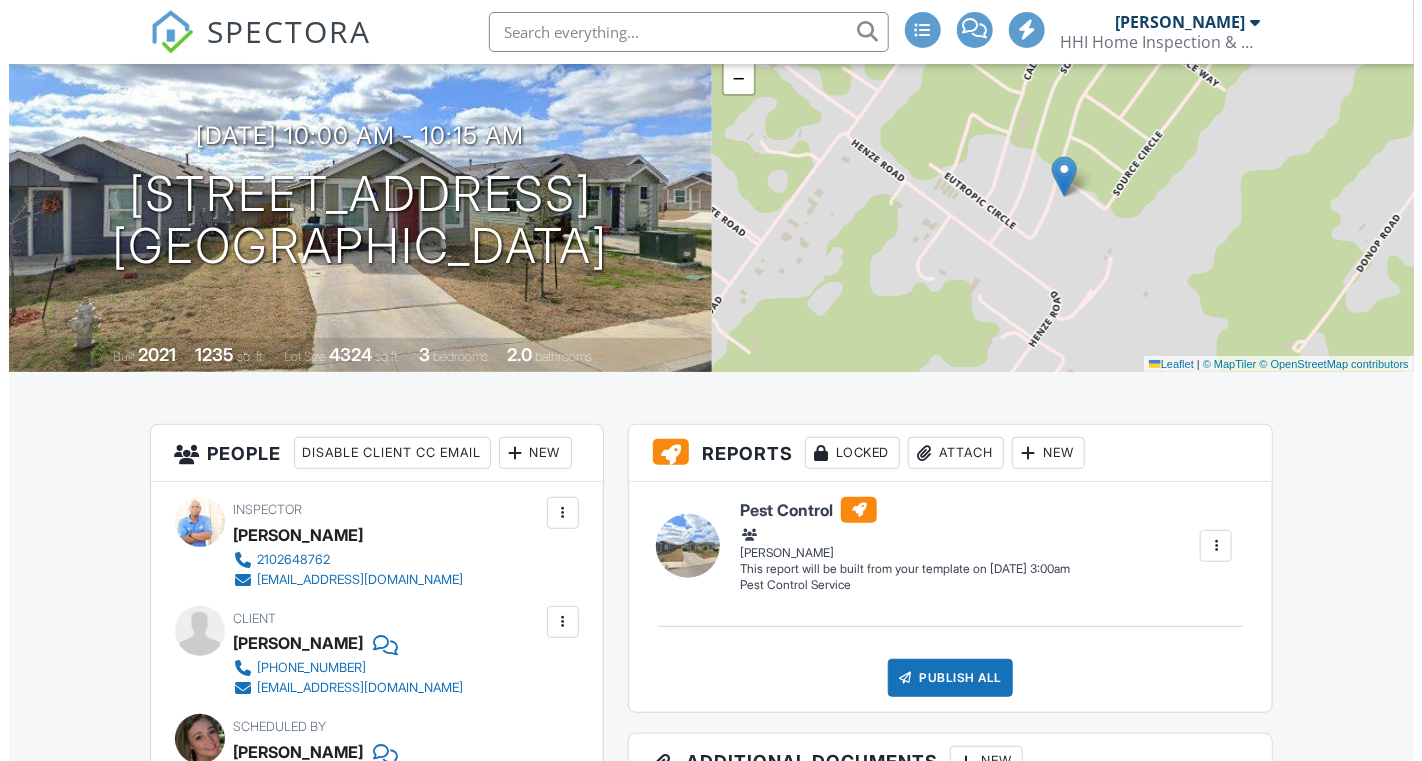 scroll, scrollTop: 188, scrollLeft: 0, axis: vertical 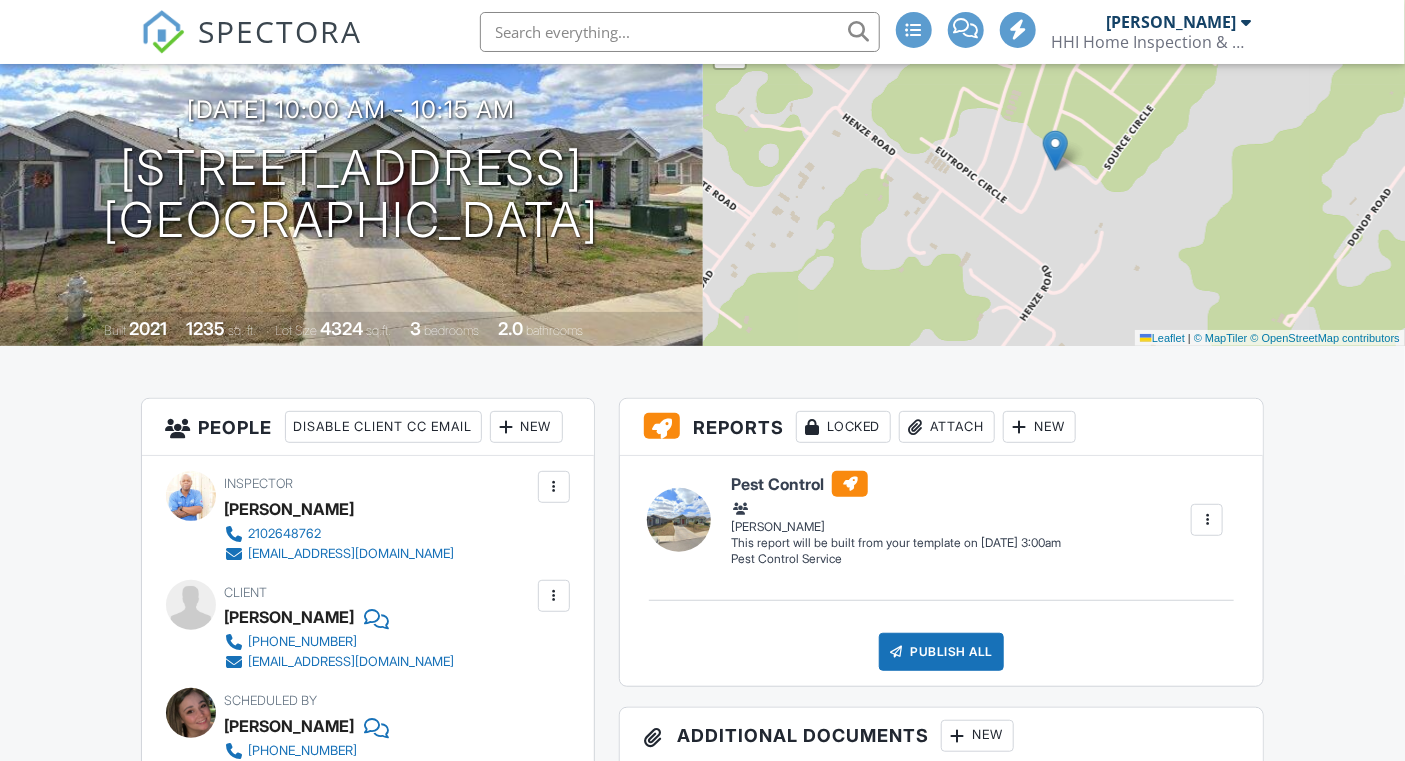 click on "New" at bounding box center [526, 427] 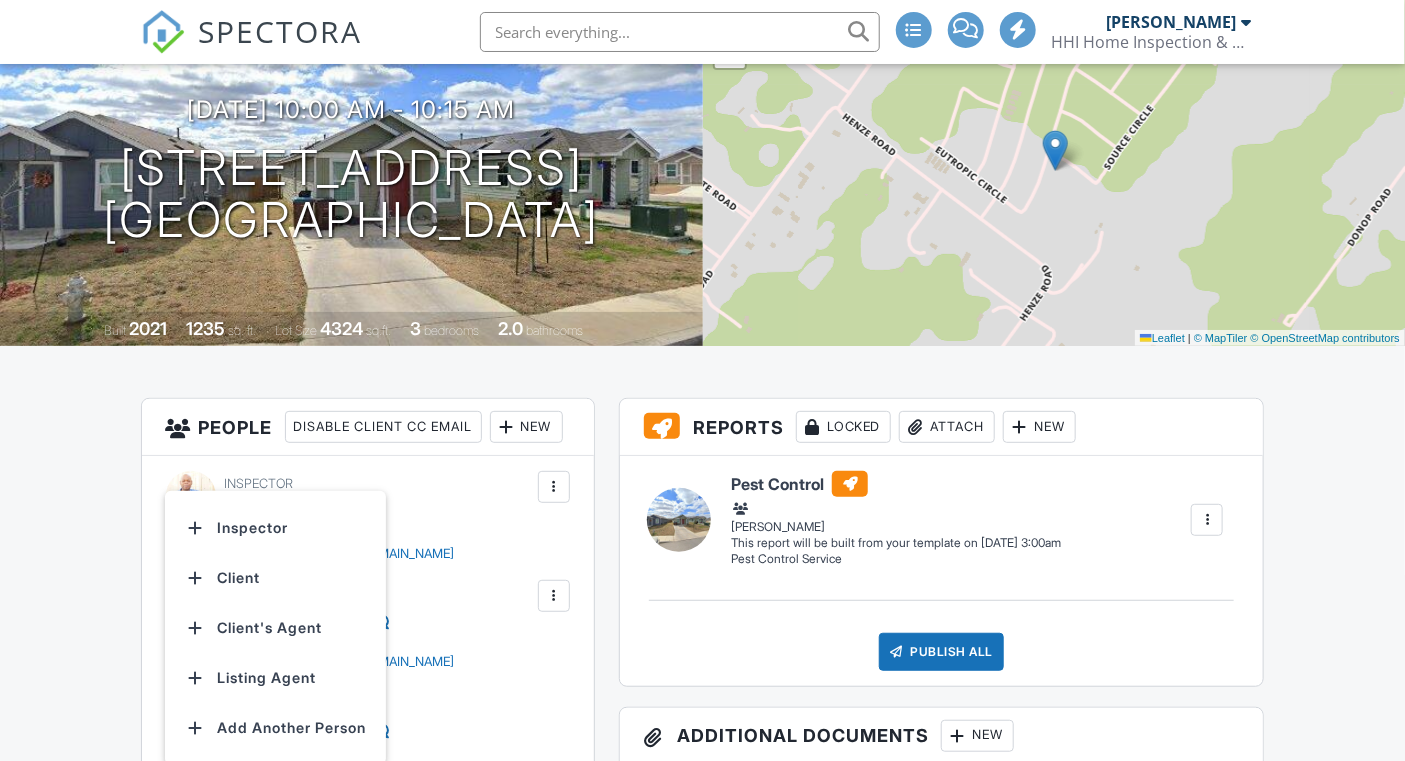 click on "Inspector" at bounding box center [275, 528] 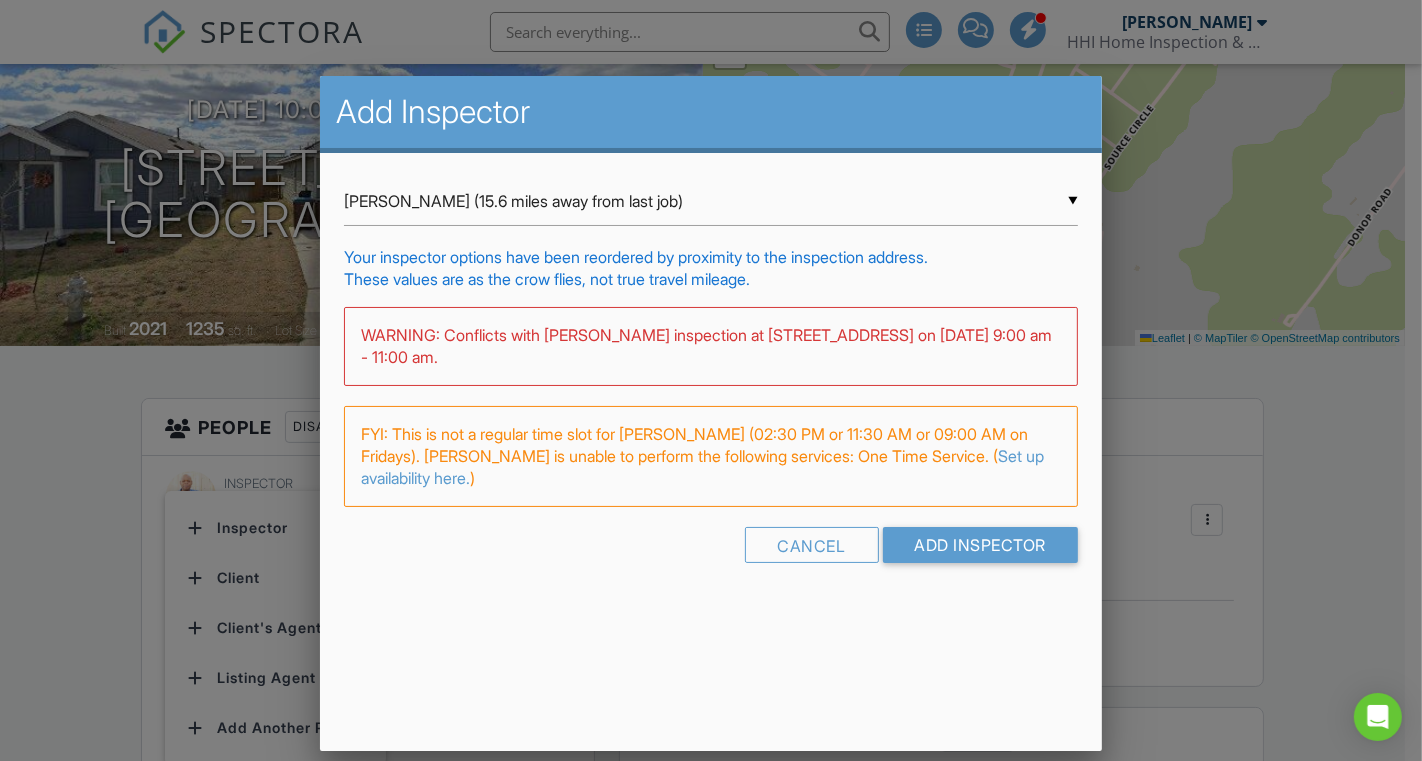 click on "Nathan Hughes (15.6 miles away from last job)" at bounding box center (711, 201) 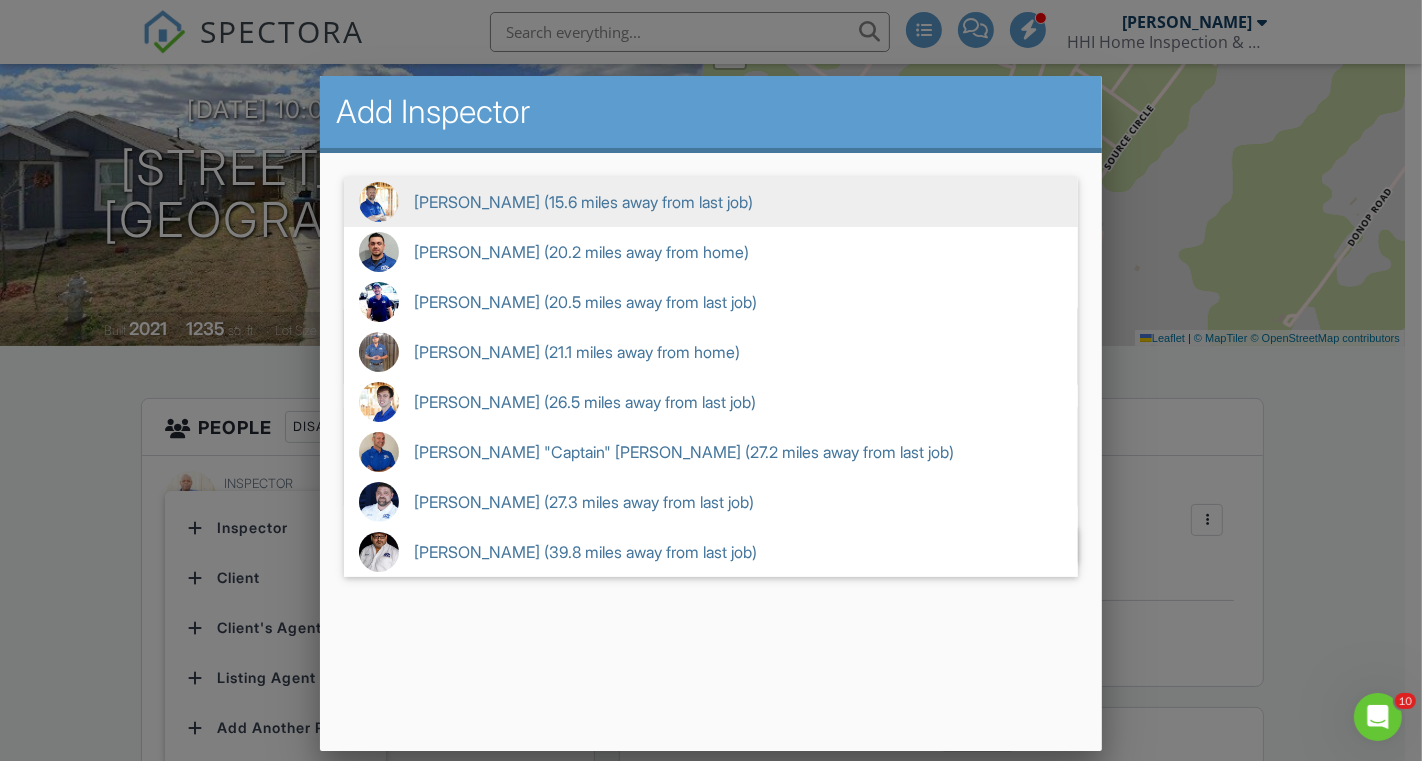 scroll, scrollTop: 0, scrollLeft: 0, axis: both 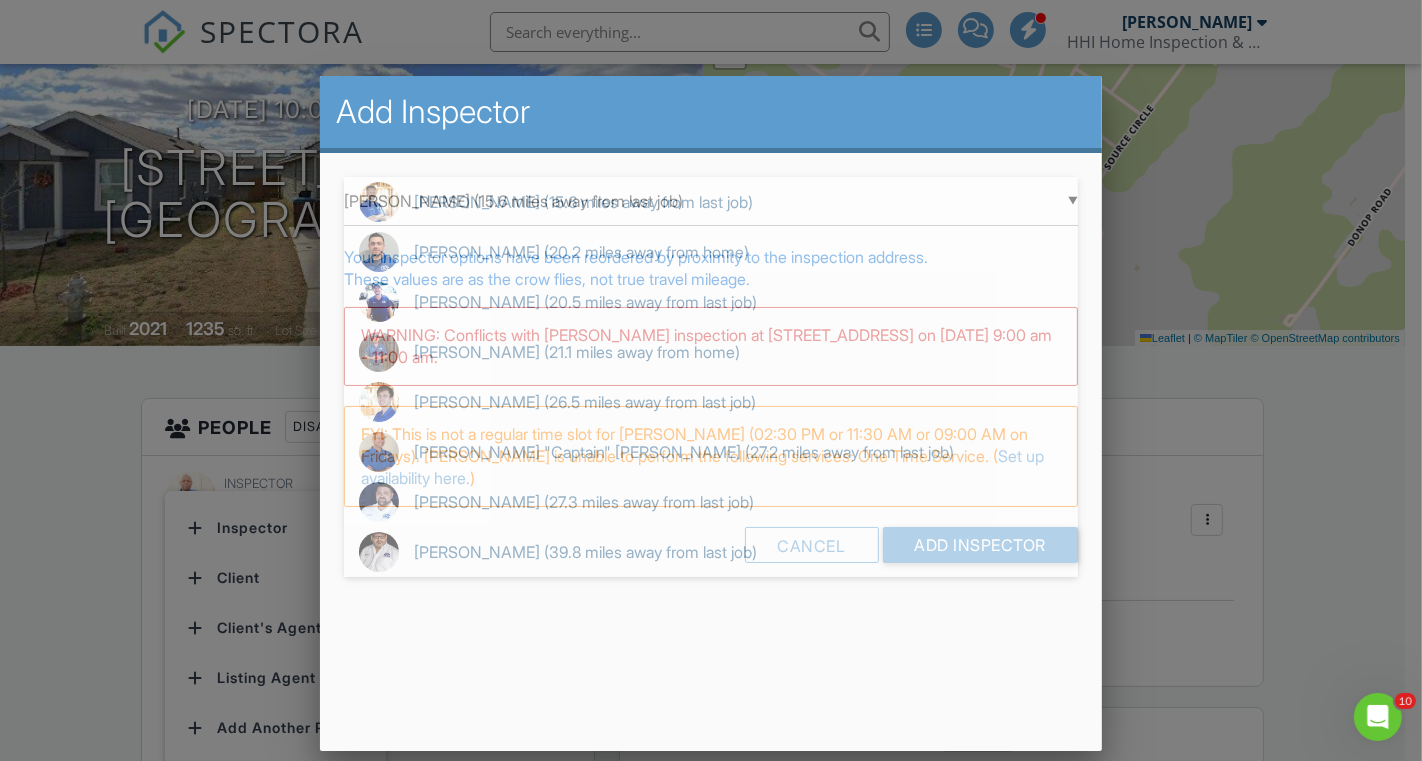 click on "Curtis Haby (26.5 miles away from last job)" at bounding box center (711, 402) 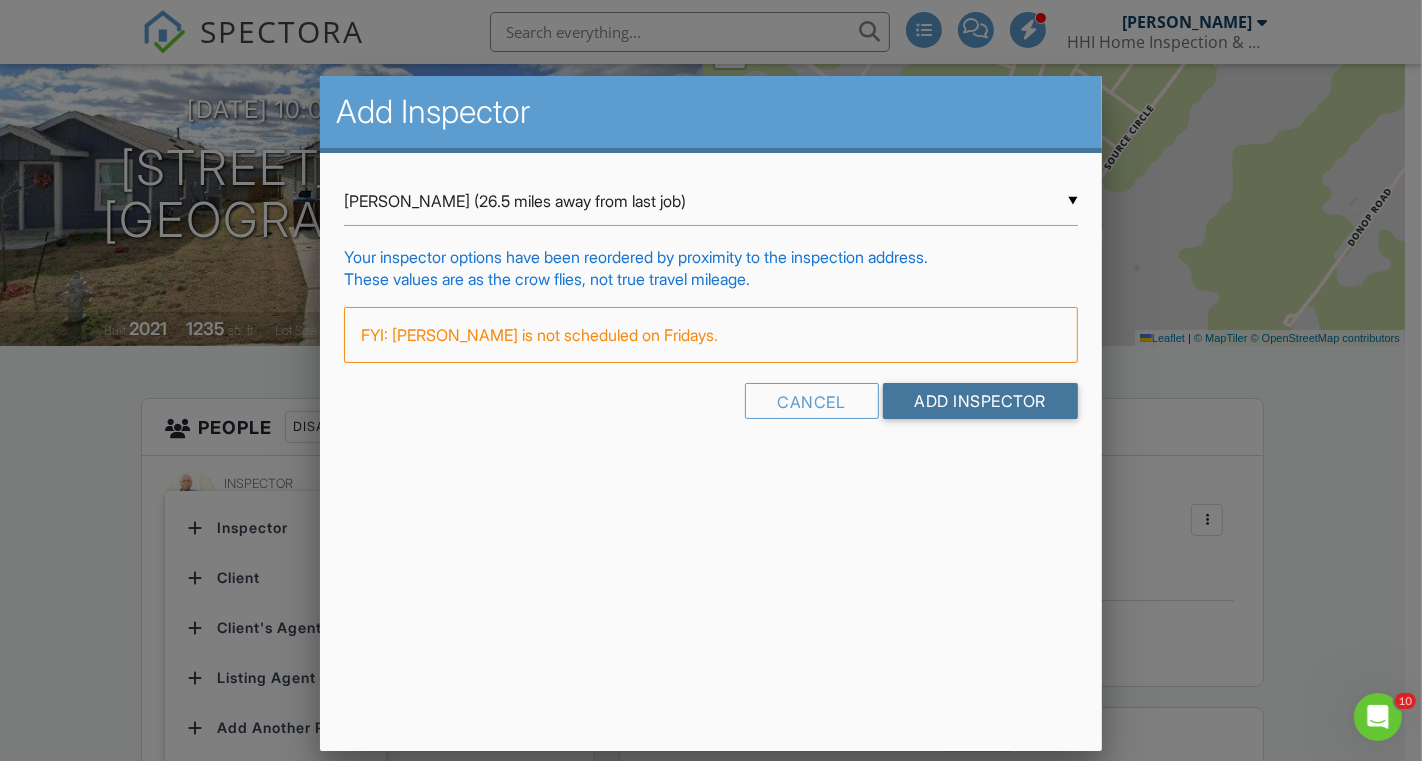 click on "Add Inspector" at bounding box center (981, 401) 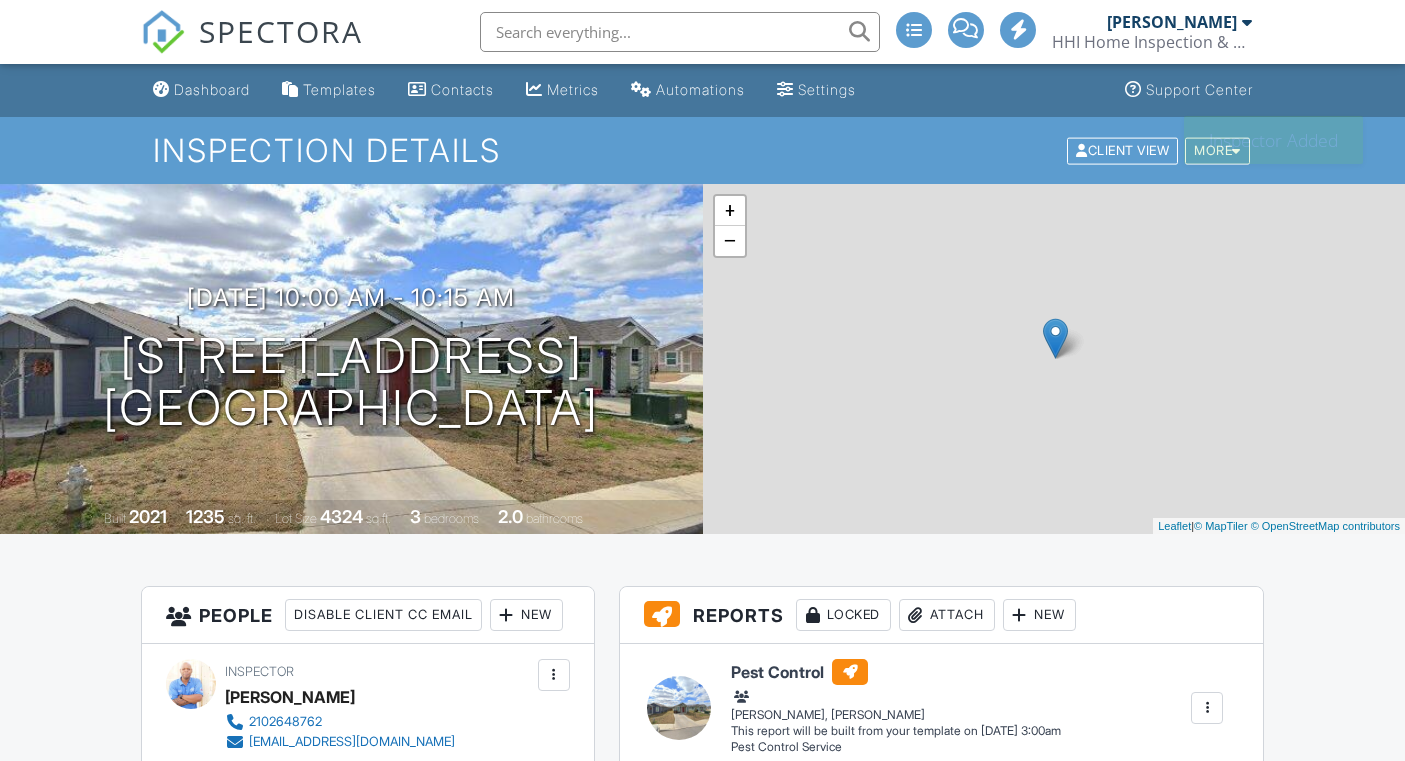scroll, scrollTop: 0, scrollLeft: 0, axis: both 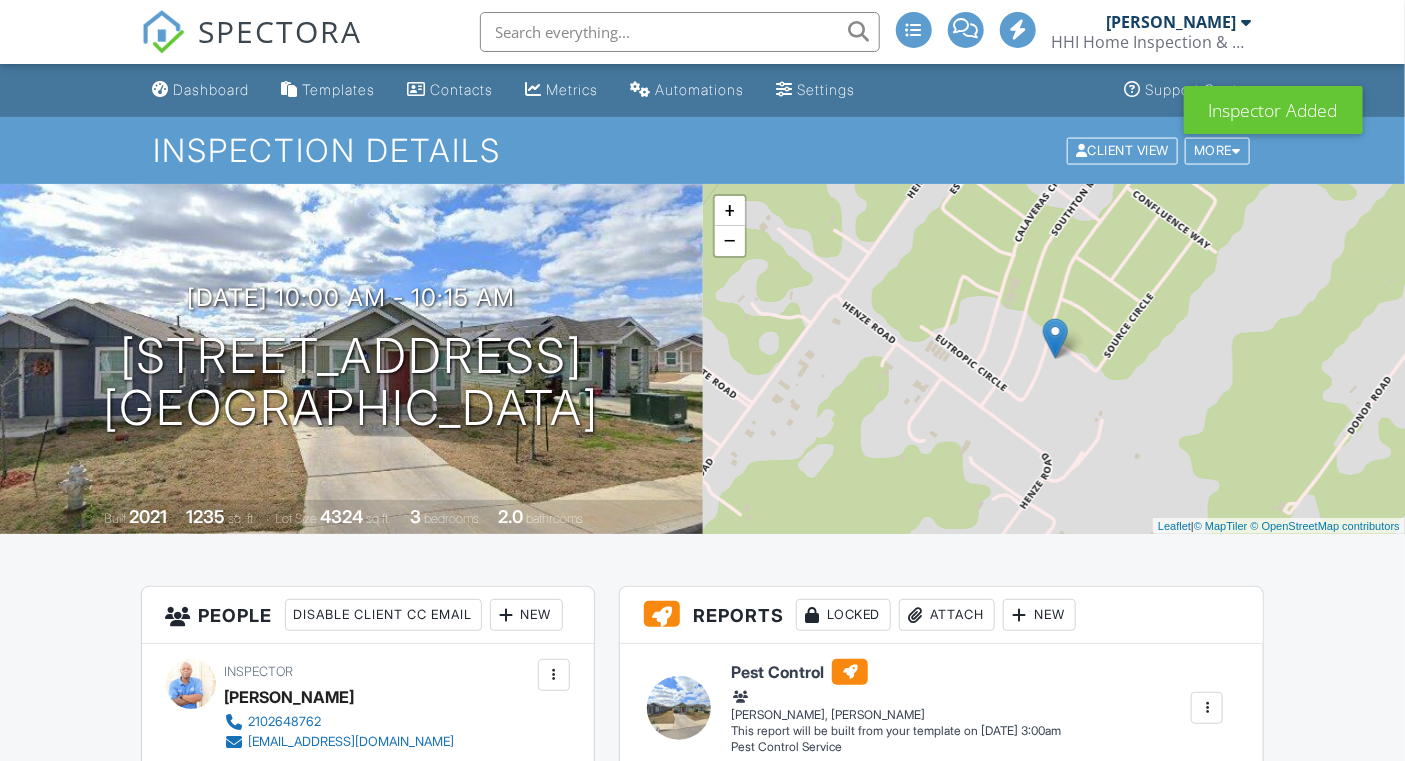 click on "SPECTORA" at bounding box center (281, 31) 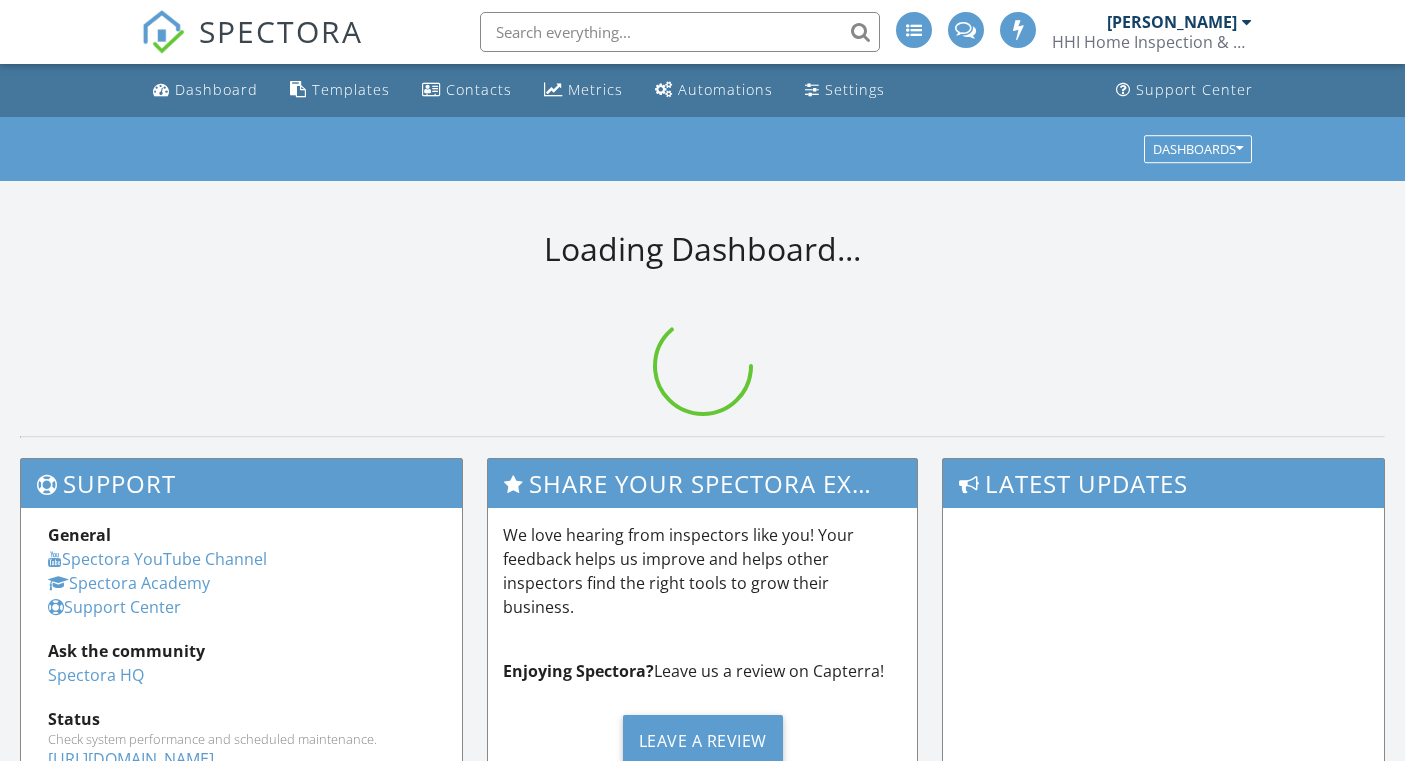 scroll, scrollTop: 0, scrollLeft: 0, axis: both 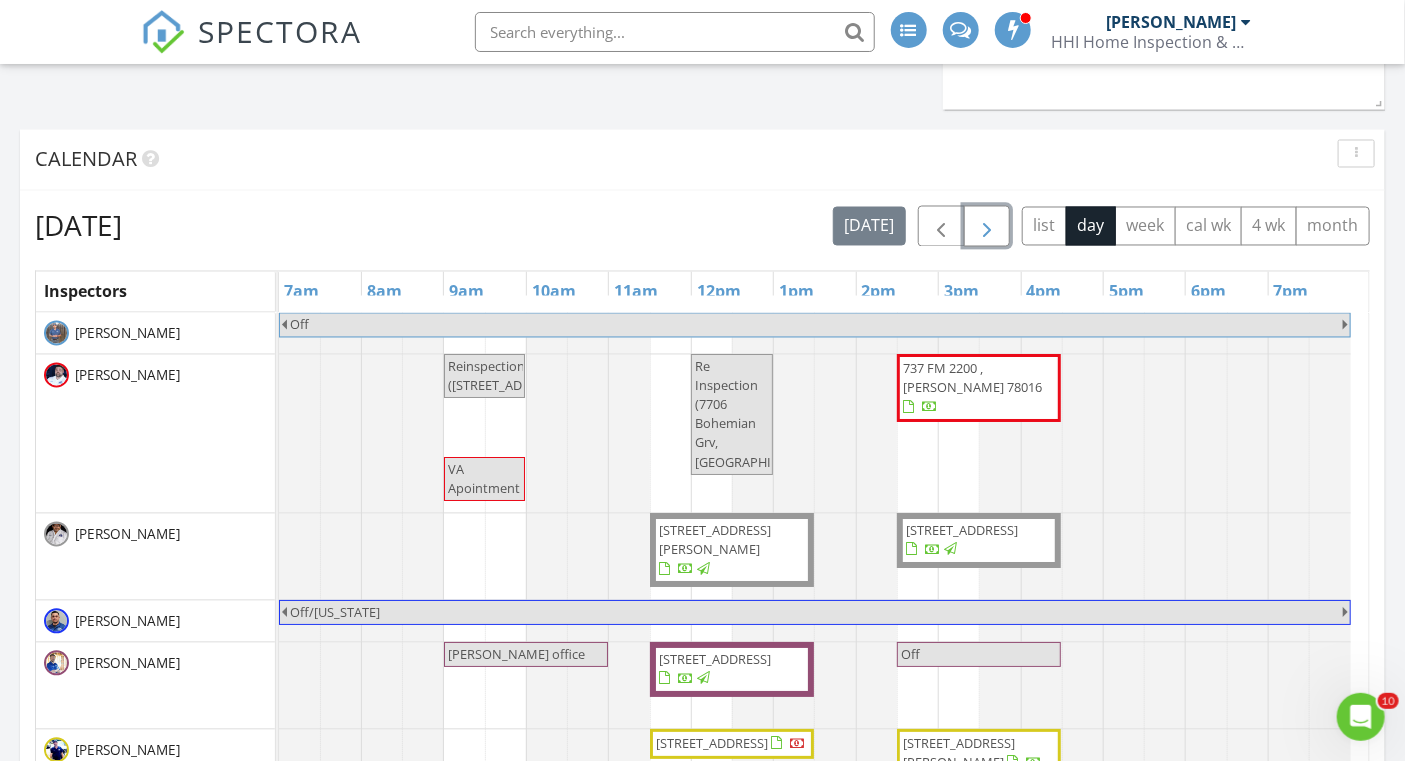 click at bounding box center (987, 227) 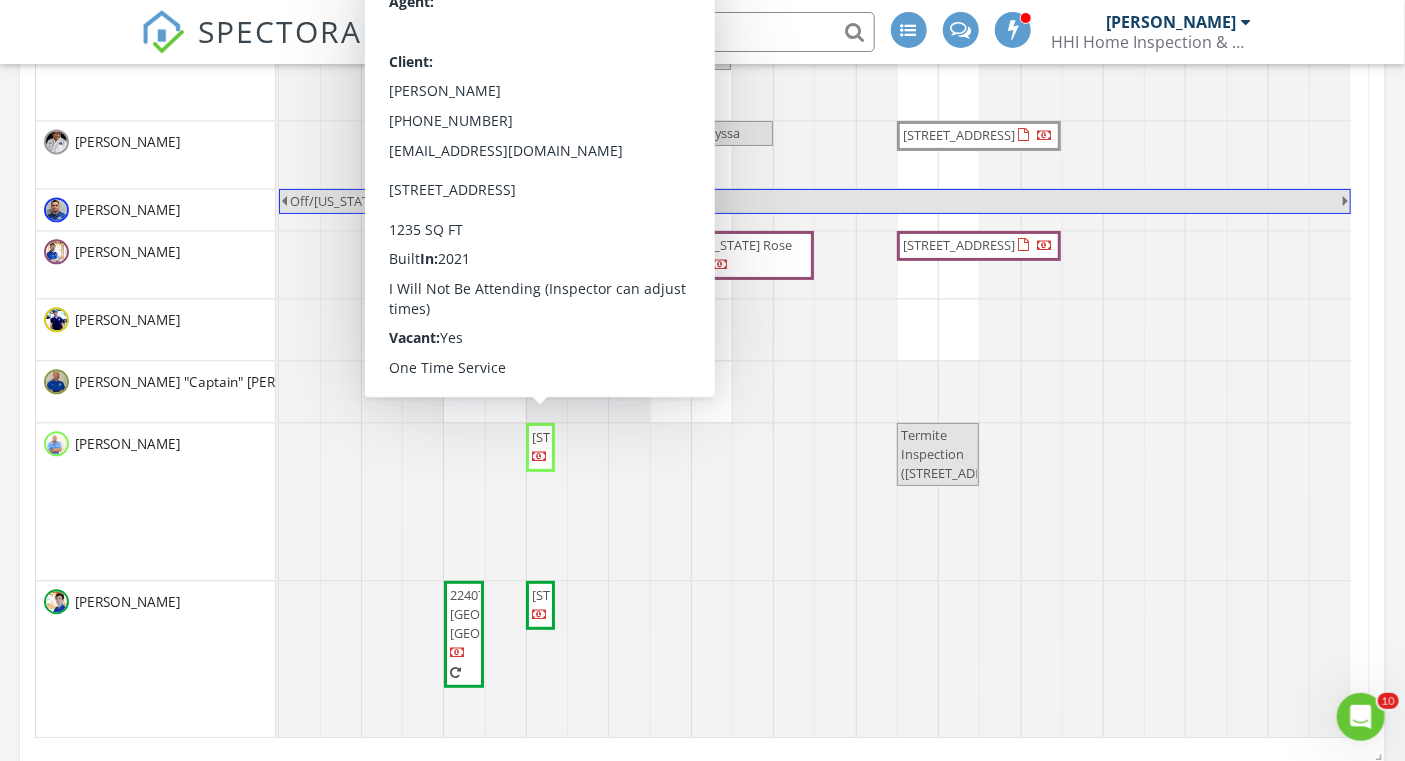 click on "4210 Southton Lk, San Antonio 78223" at bounding box center (588, 437) 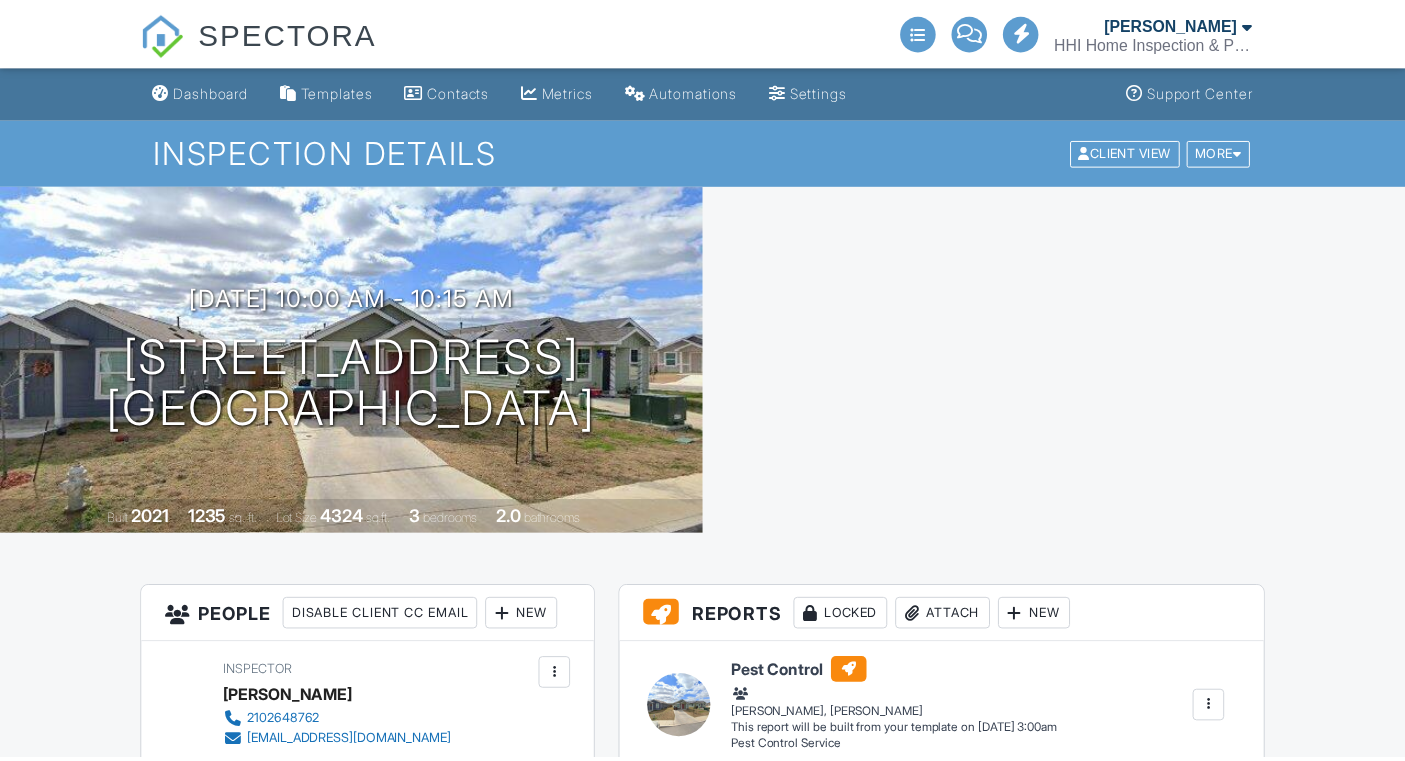 scroll, scrollTop: 0, scrollLeft: 0, axis: both 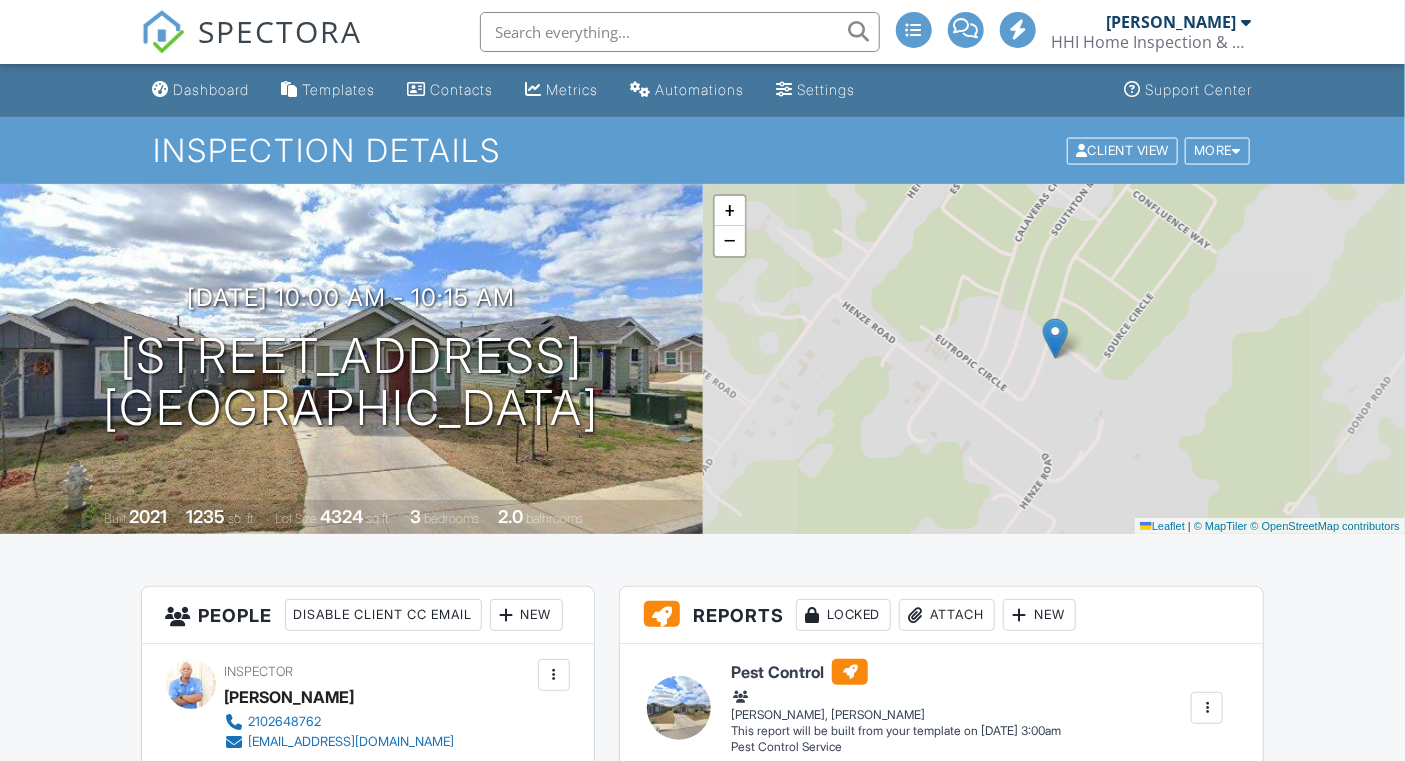 click at bounding box center [554, 675] 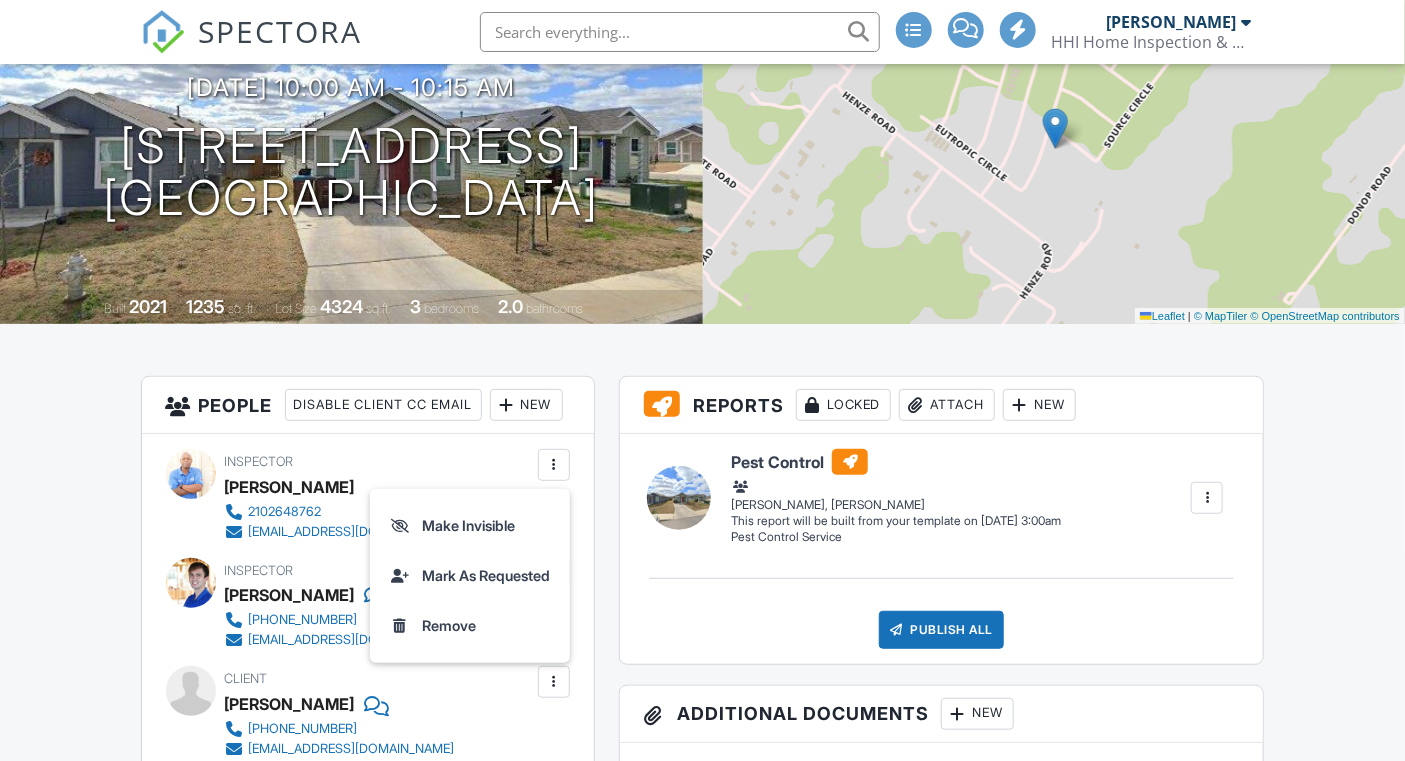scroll, scrollTop: 203, scrollLeft: 0, axis: vertical 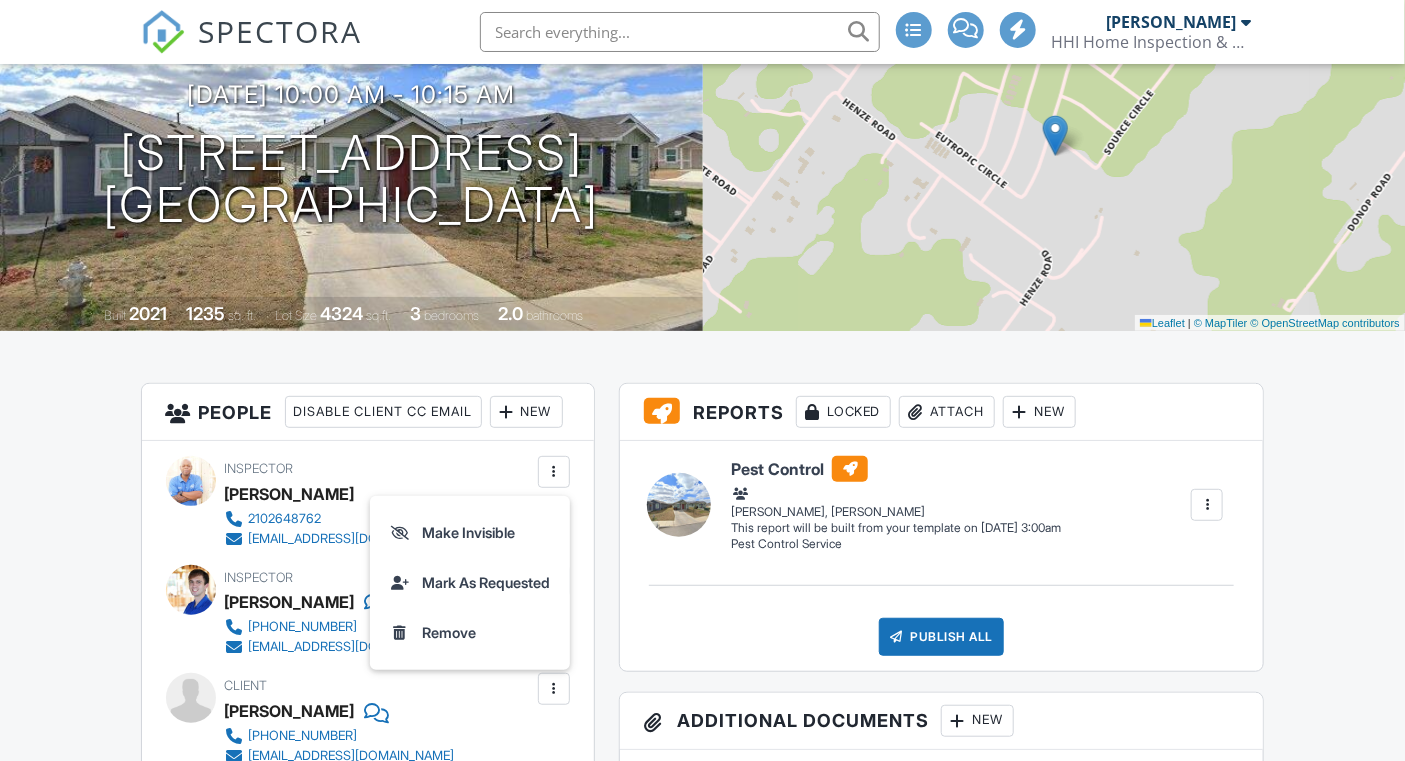 click on "Remove" at bounding box center (470, 633) 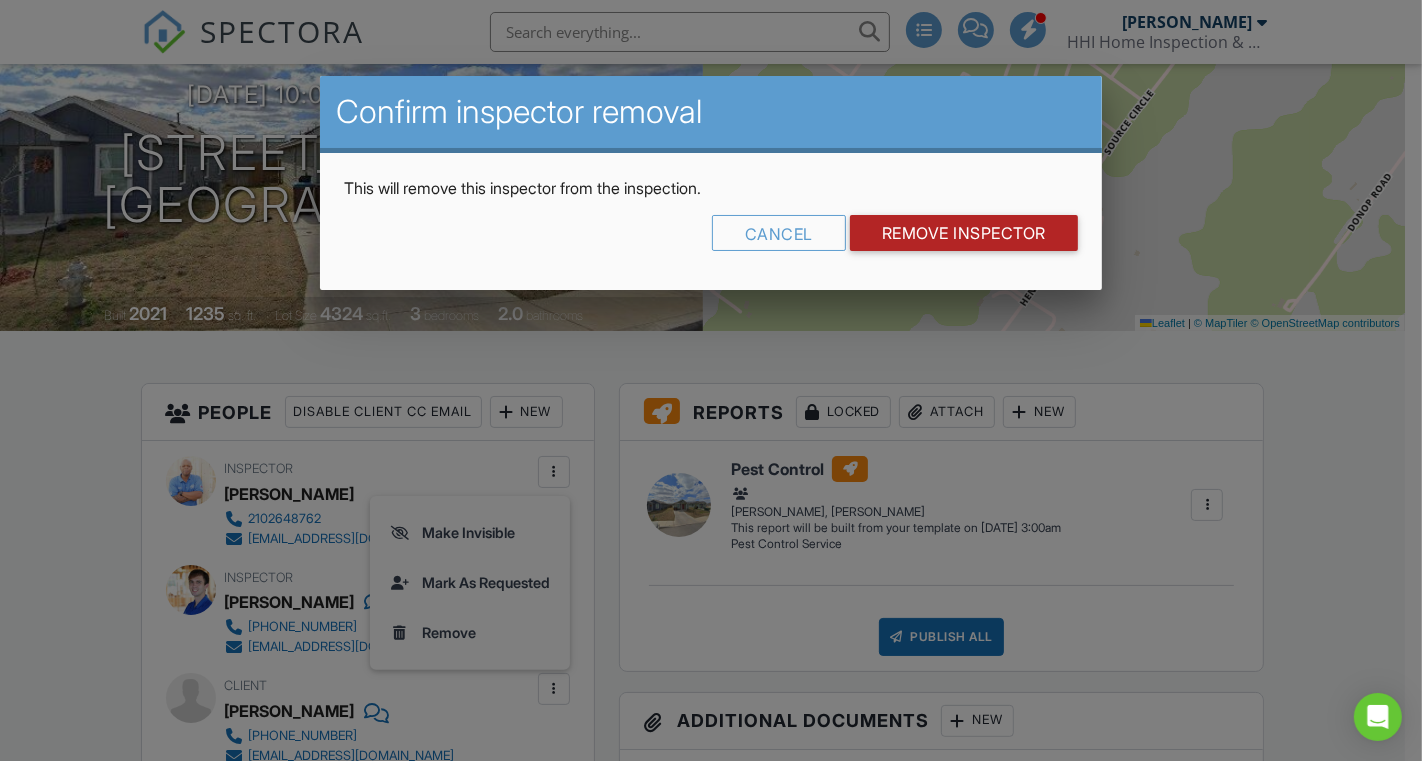 click on "Remove Inspector" at bounding box center (964, 233) 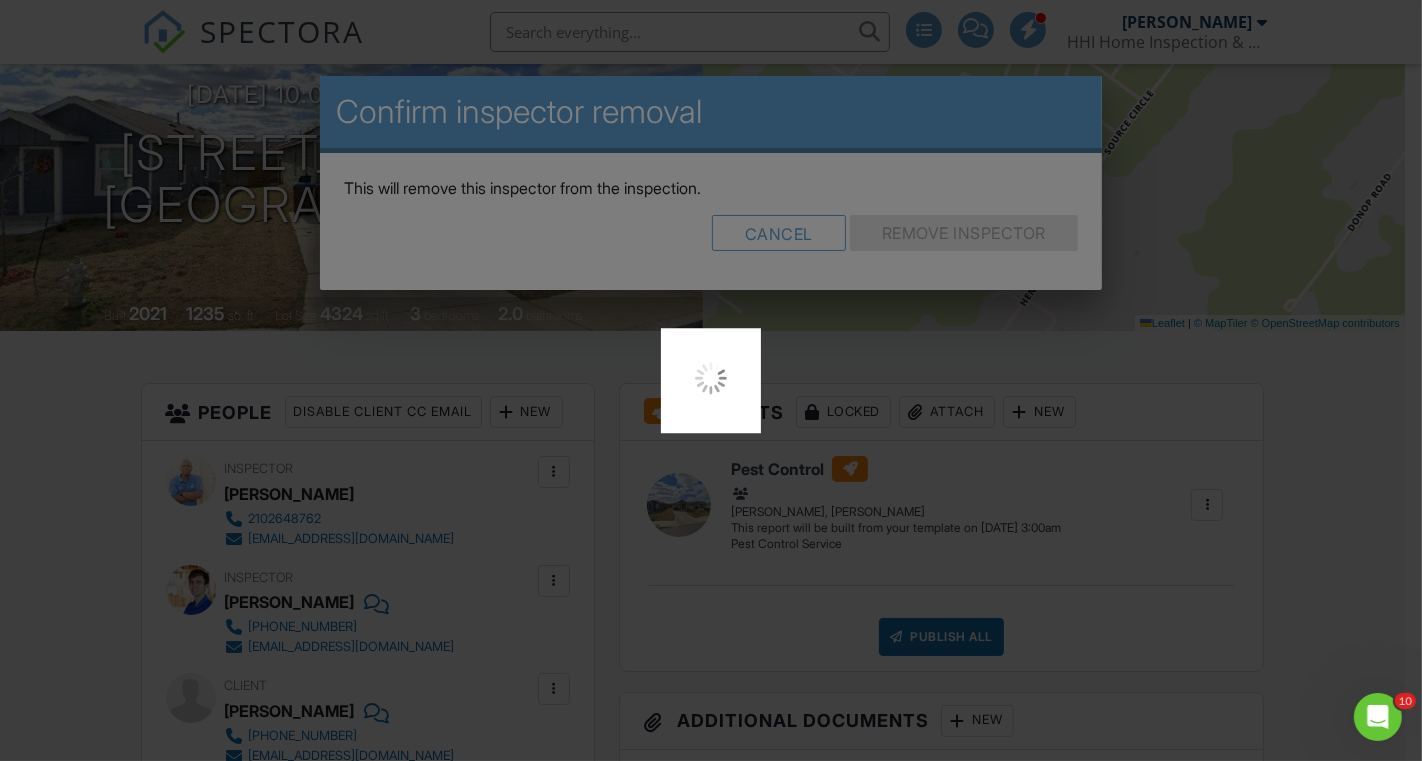 scroll, scrollTop: 0, scrollLeft: 0, axis: both 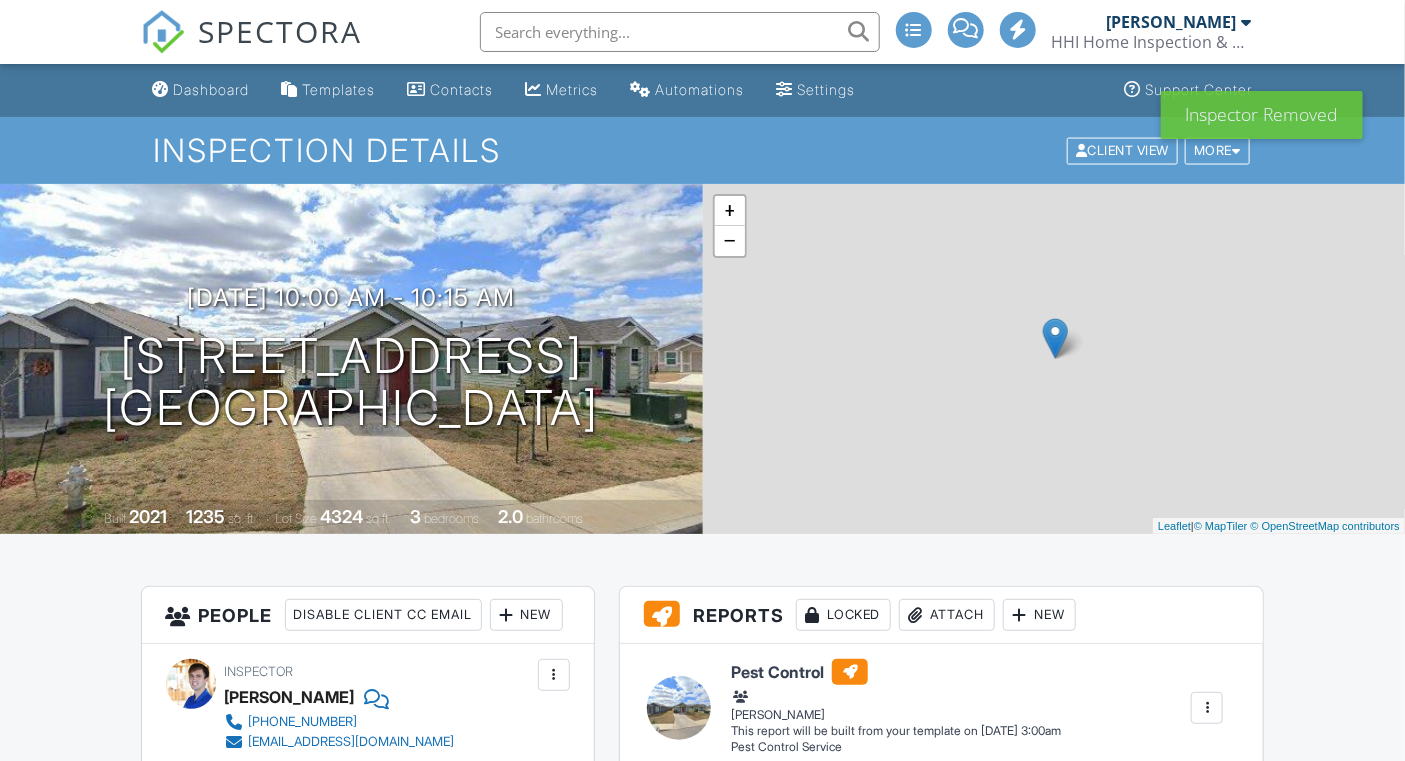 click on "SPECTORA" at bounding box center [281, 31] 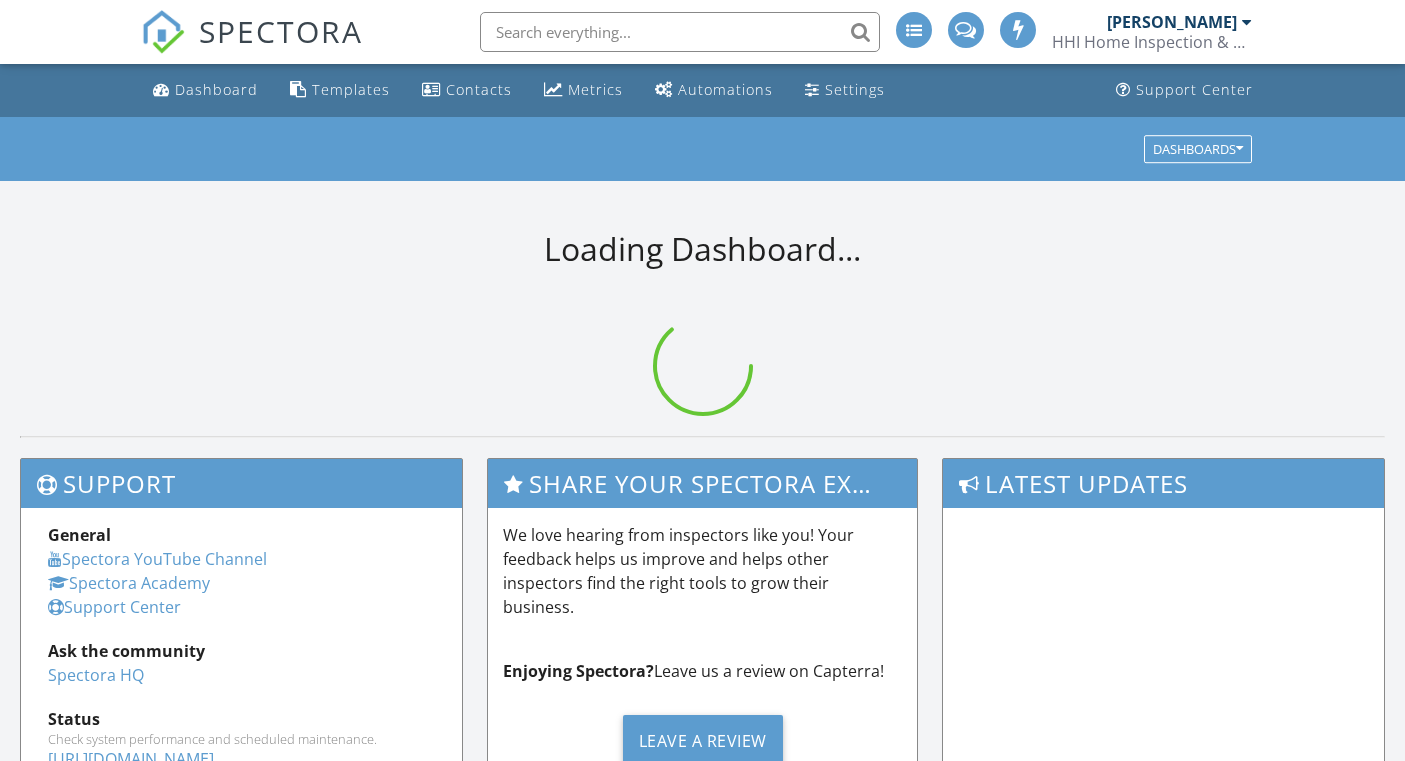scroll, scrollTop: 0, scrollLeft: 0, axis: both 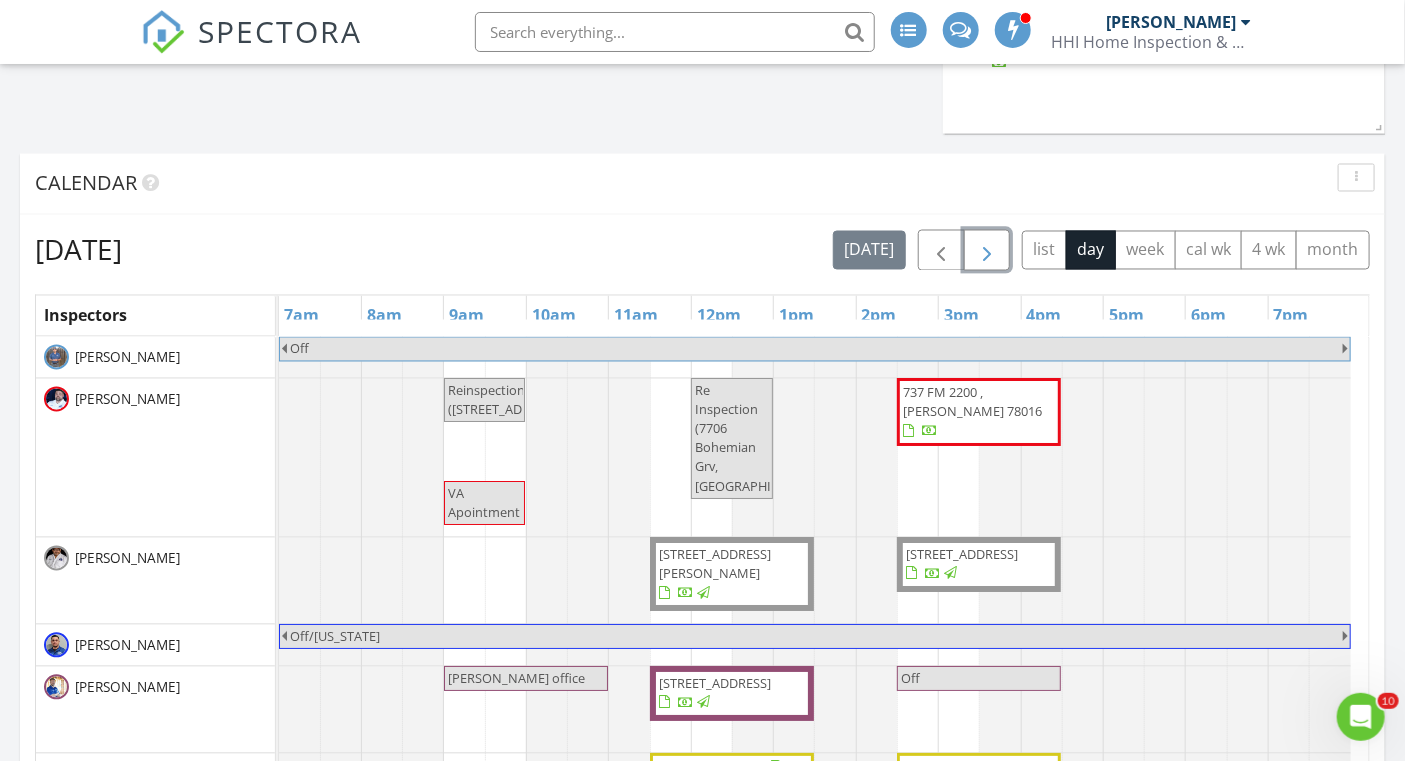click at bounding box center (987, 251) 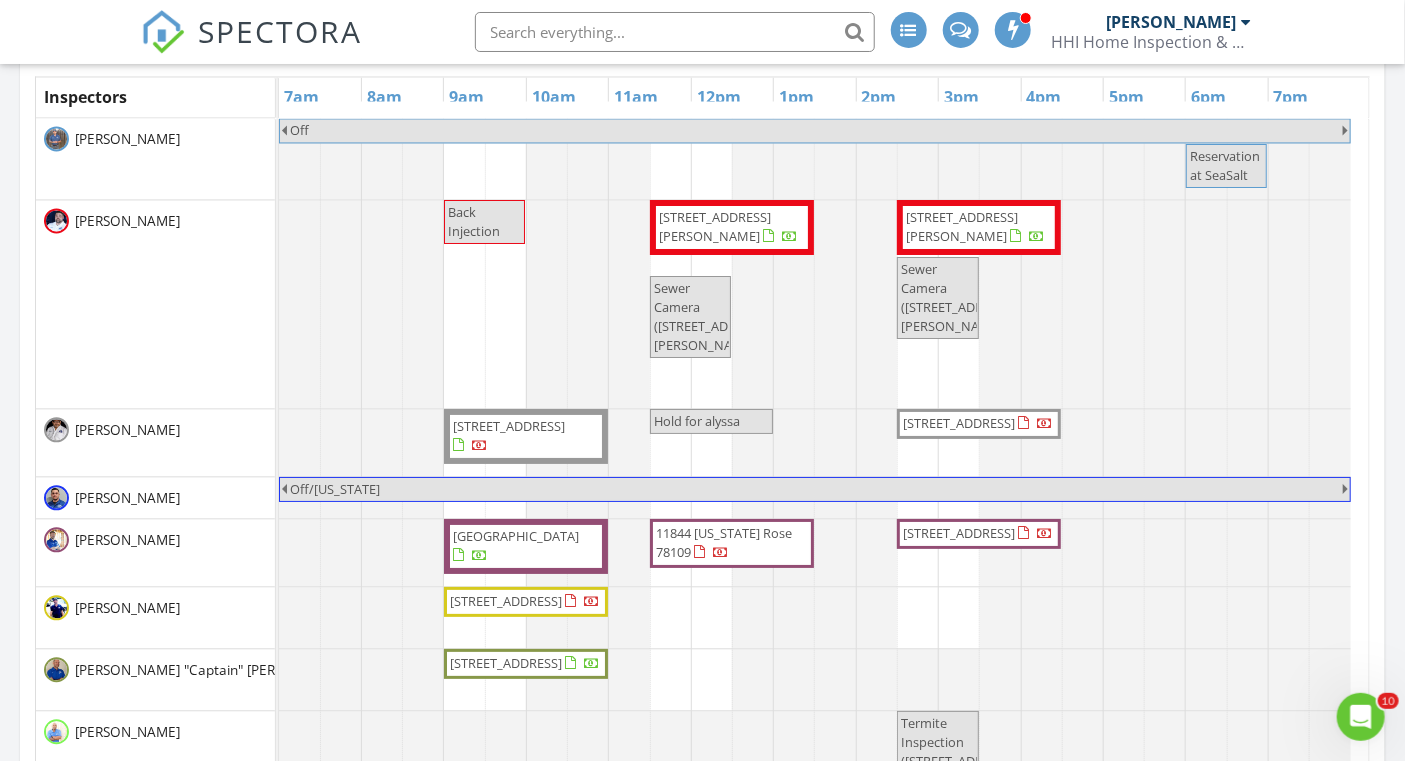 scroll, scrollTop: 1683, scrollLeft: 0, axis: vertical 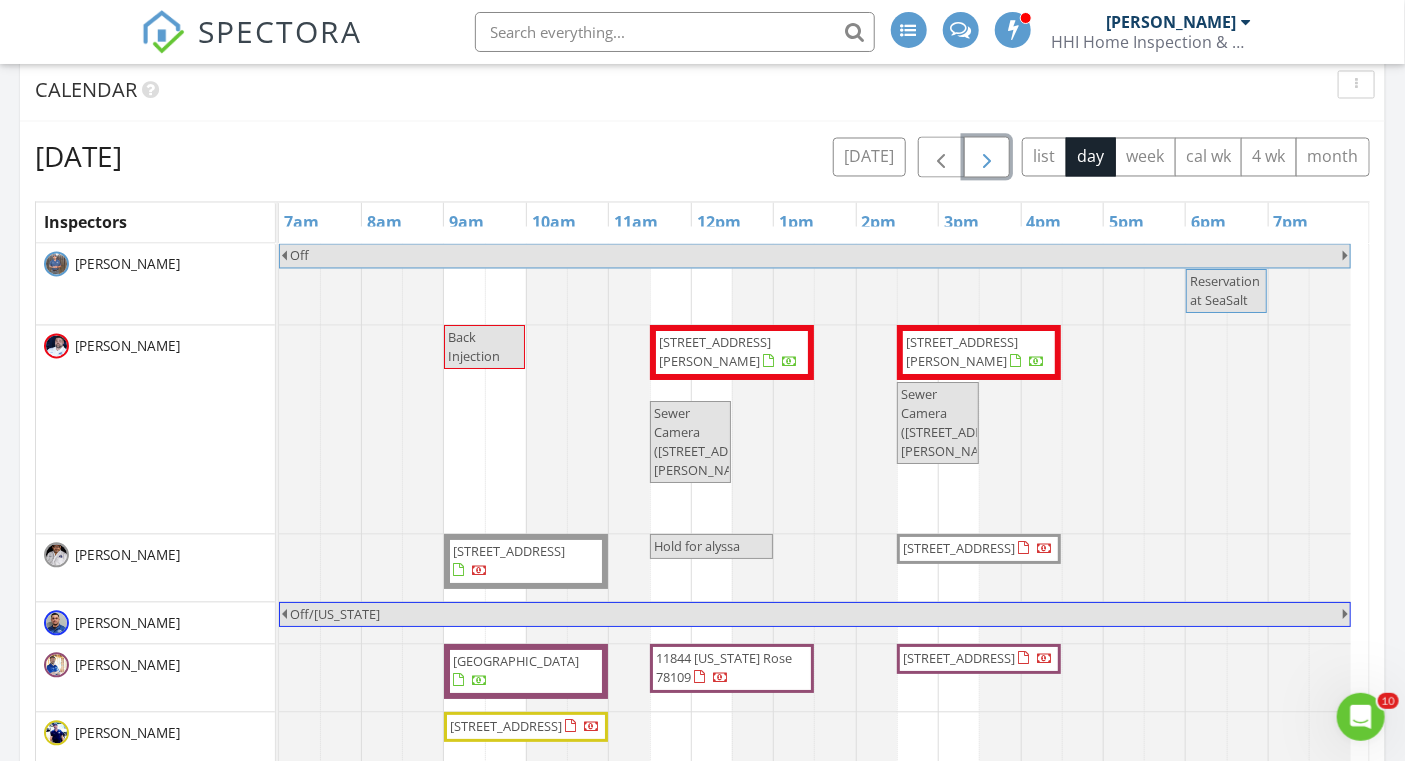 click at bounding box center [987, 158] 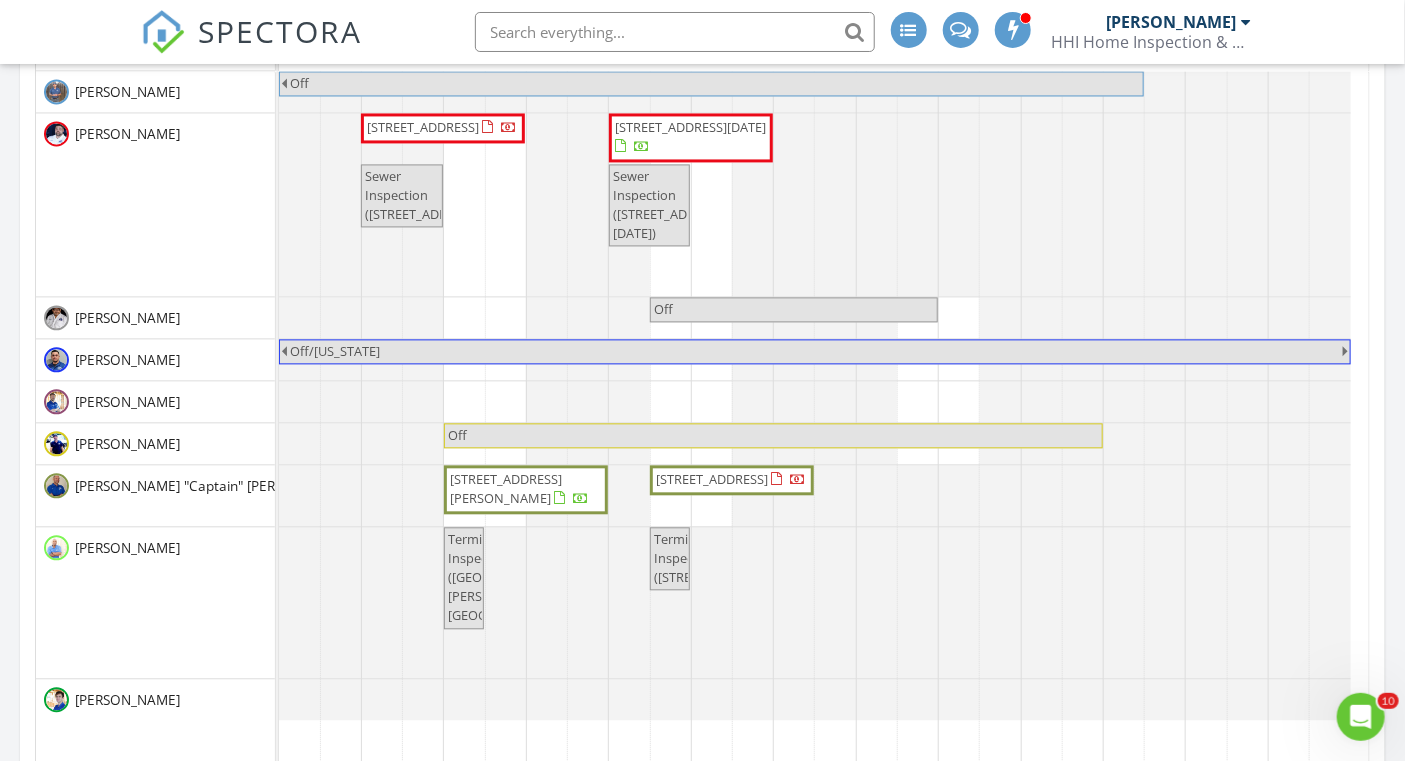 scroll, scrollTop: 1707, scrollLeft: 0, axis: vertical 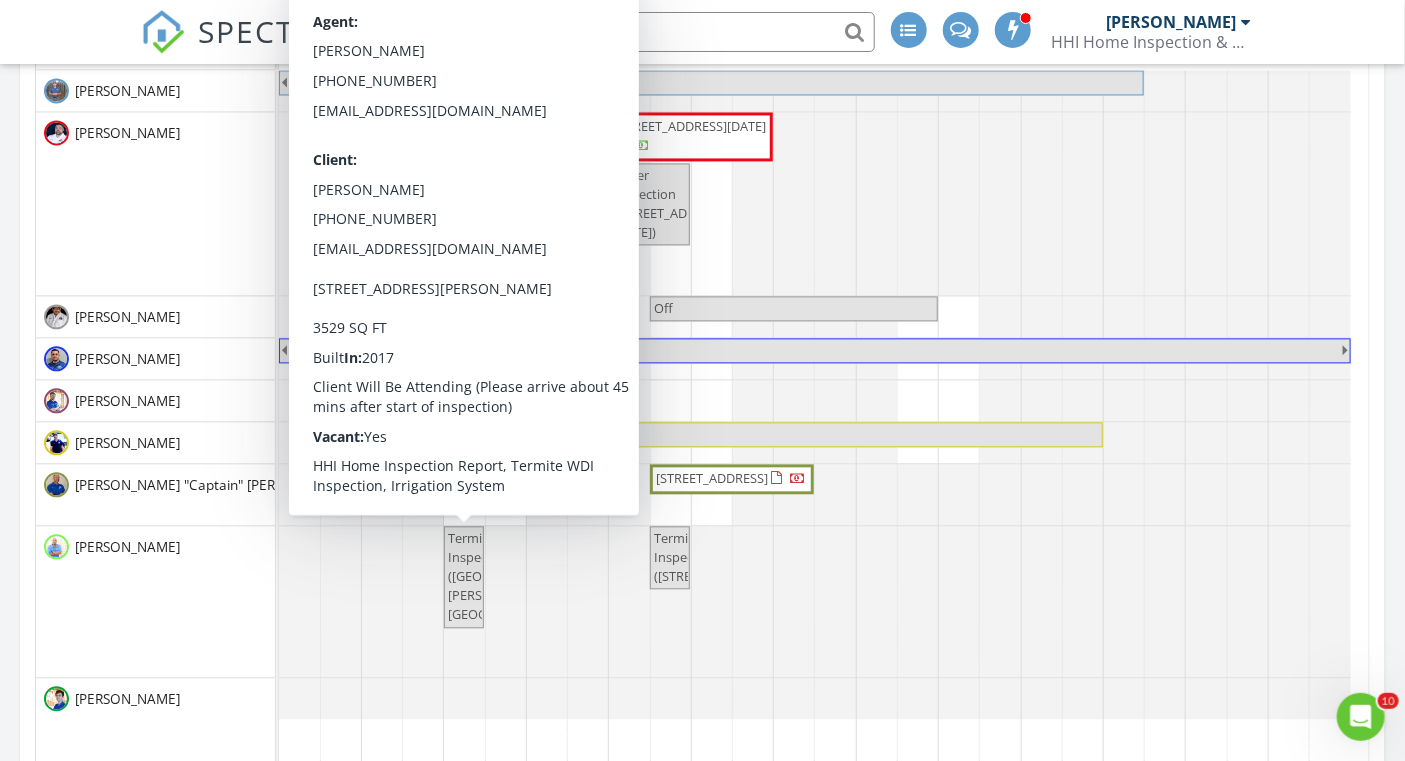 click on "Termite Inspection (3634 Belle Strait, San Antonio)" at bounding box center (513, 576) 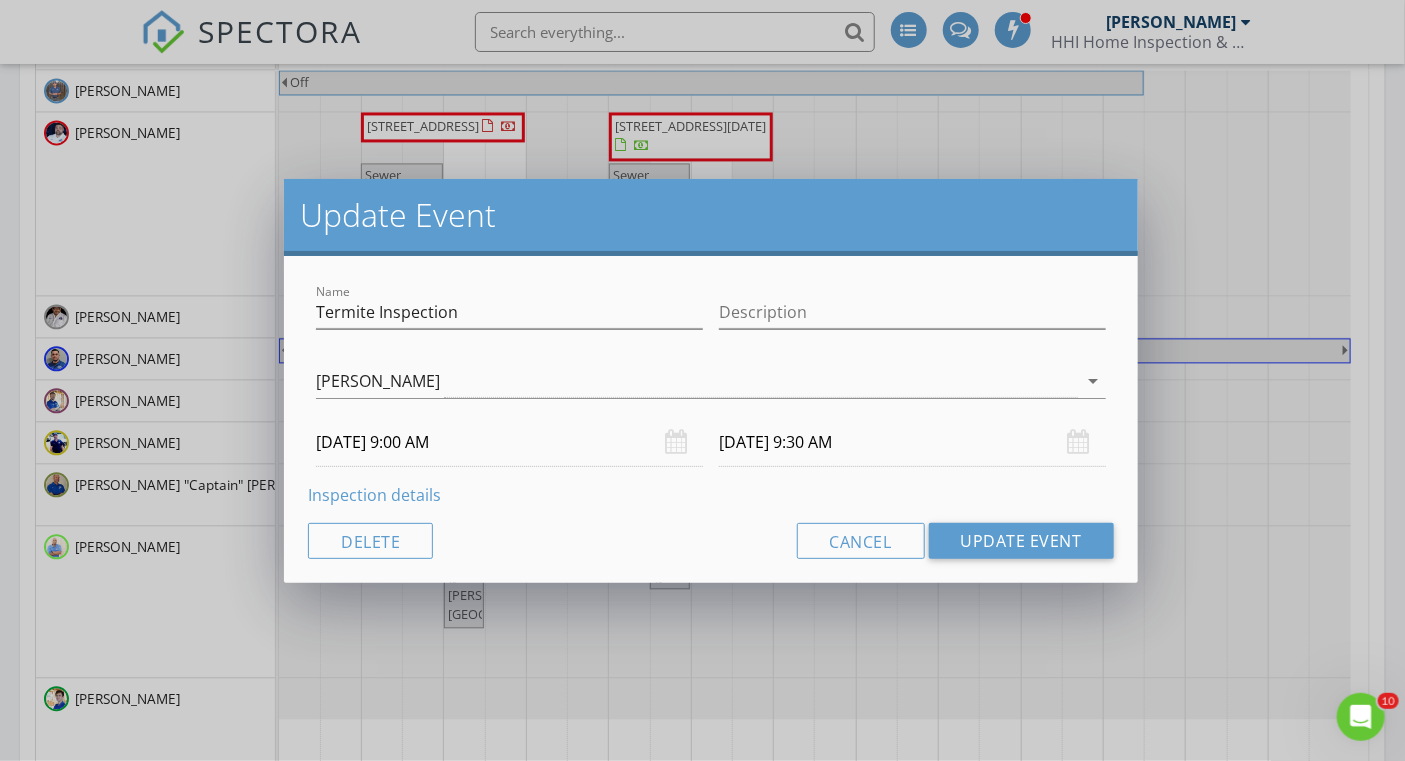 click on "07/12/2025 9:00 AM" at bounding box center (509, 442) 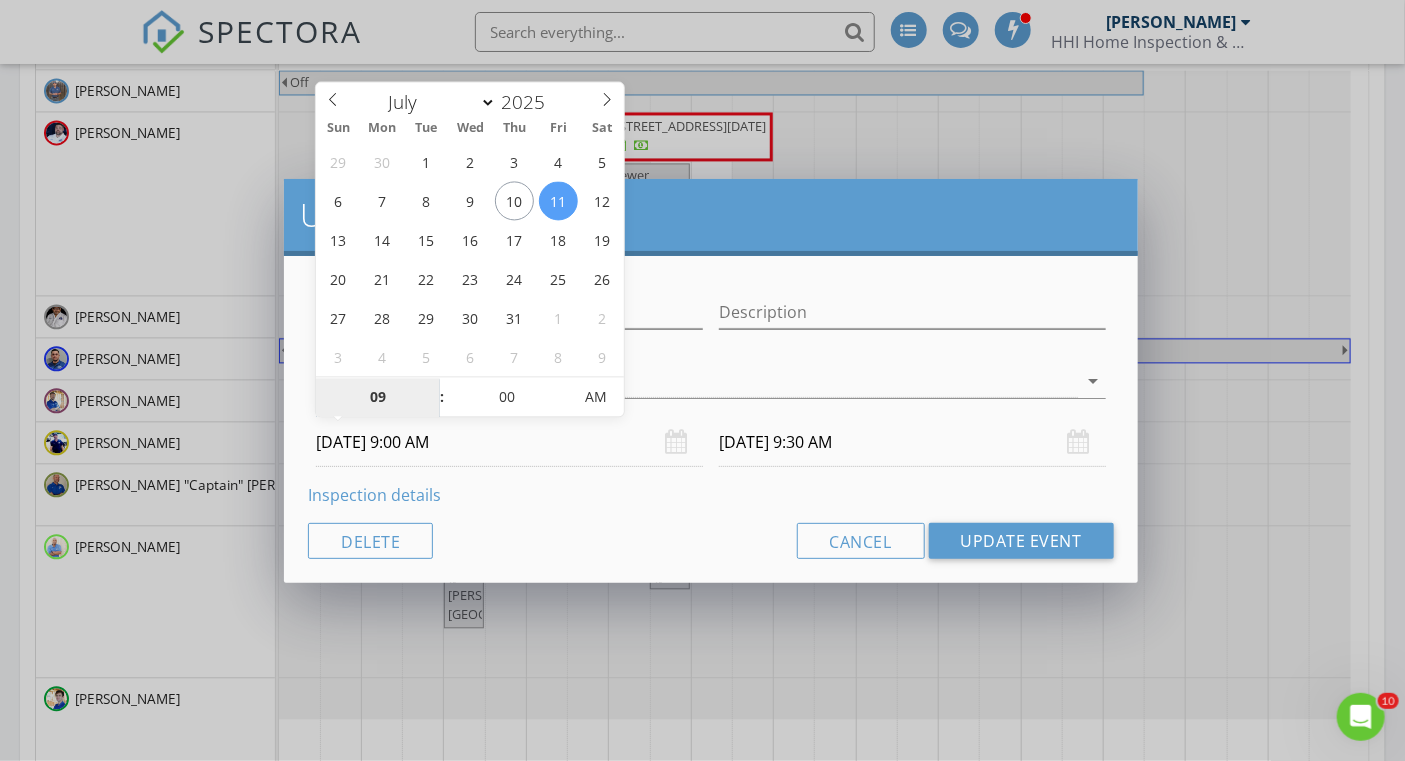 type on "07/11/2025 9:00 AM" 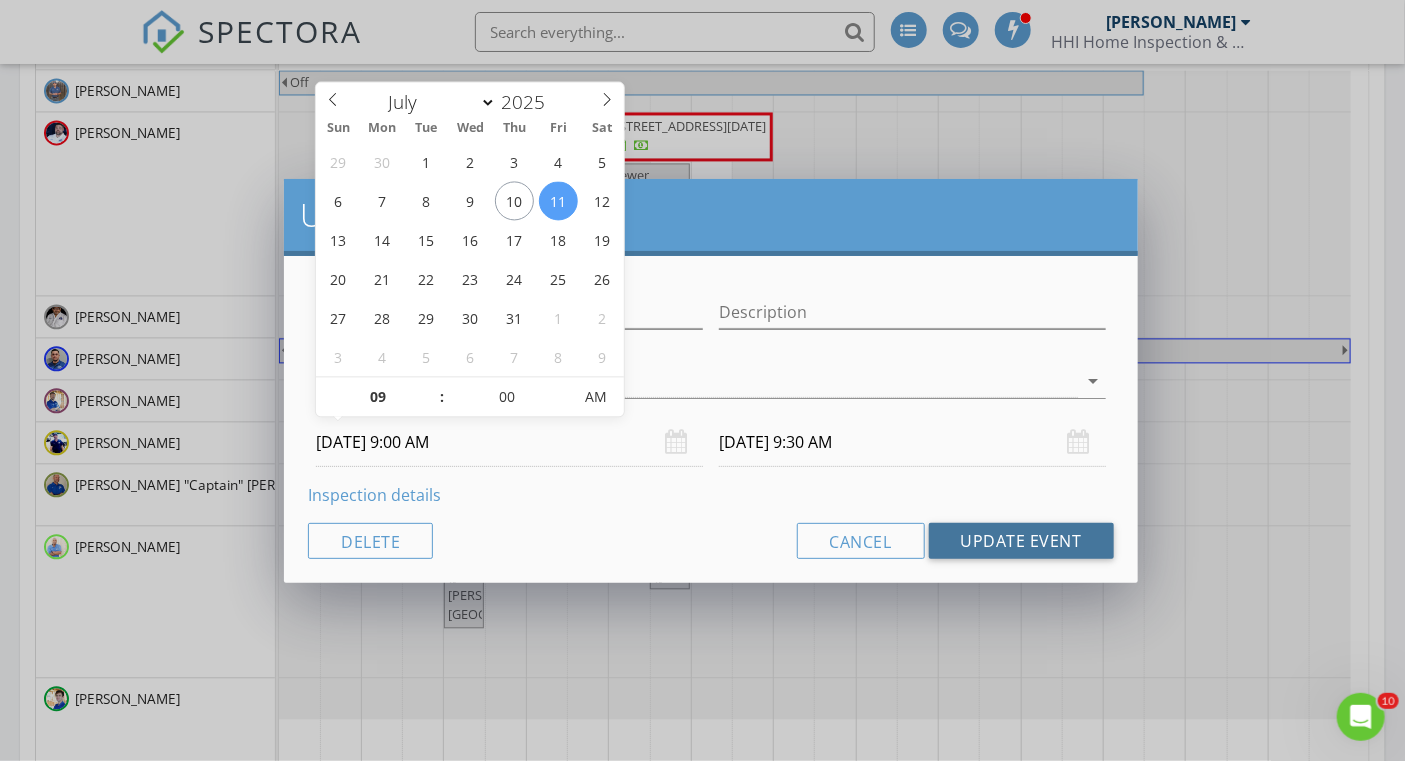 click on "Update Event" at bounding box center [1021, 541] 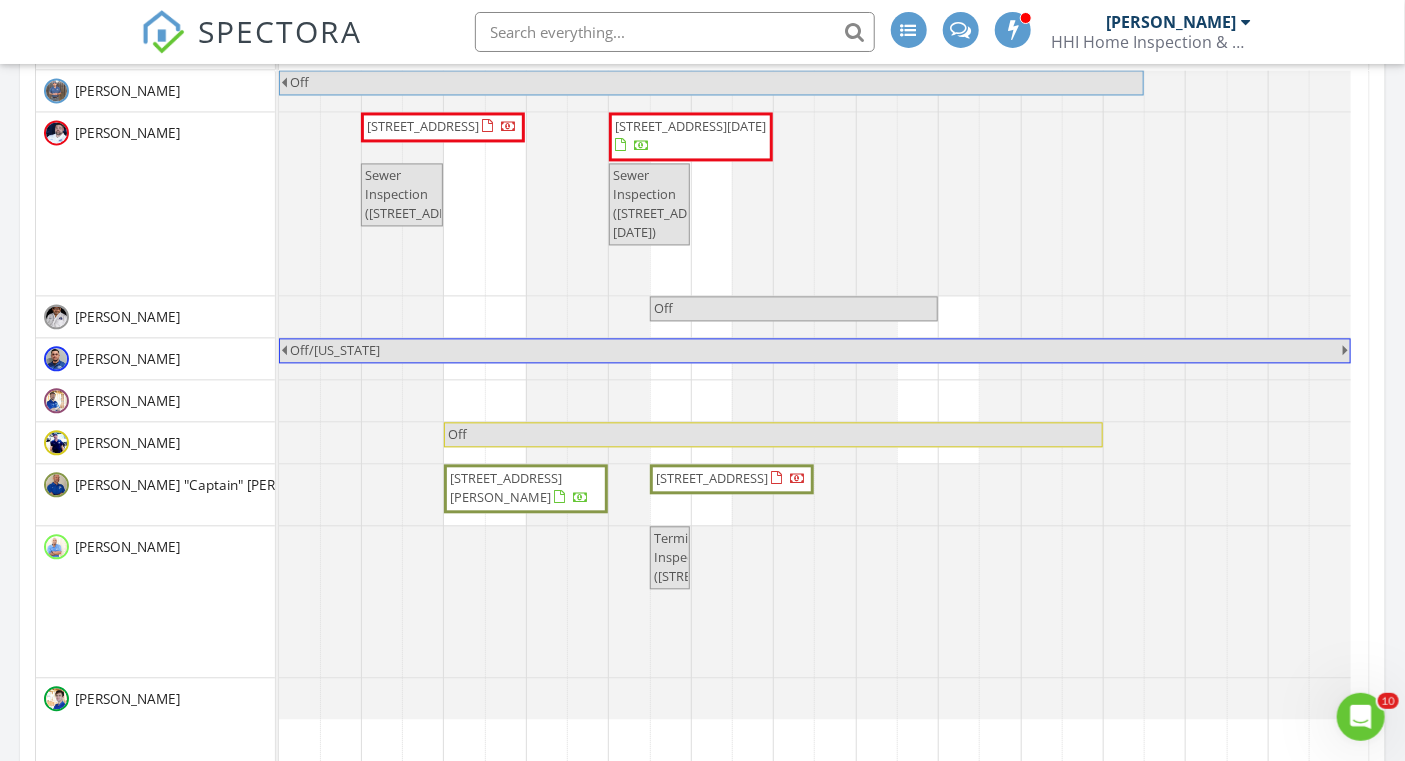 click on "Termite Inspection (522 Solo St, San Antonio)" at bounding box center (714, 557) 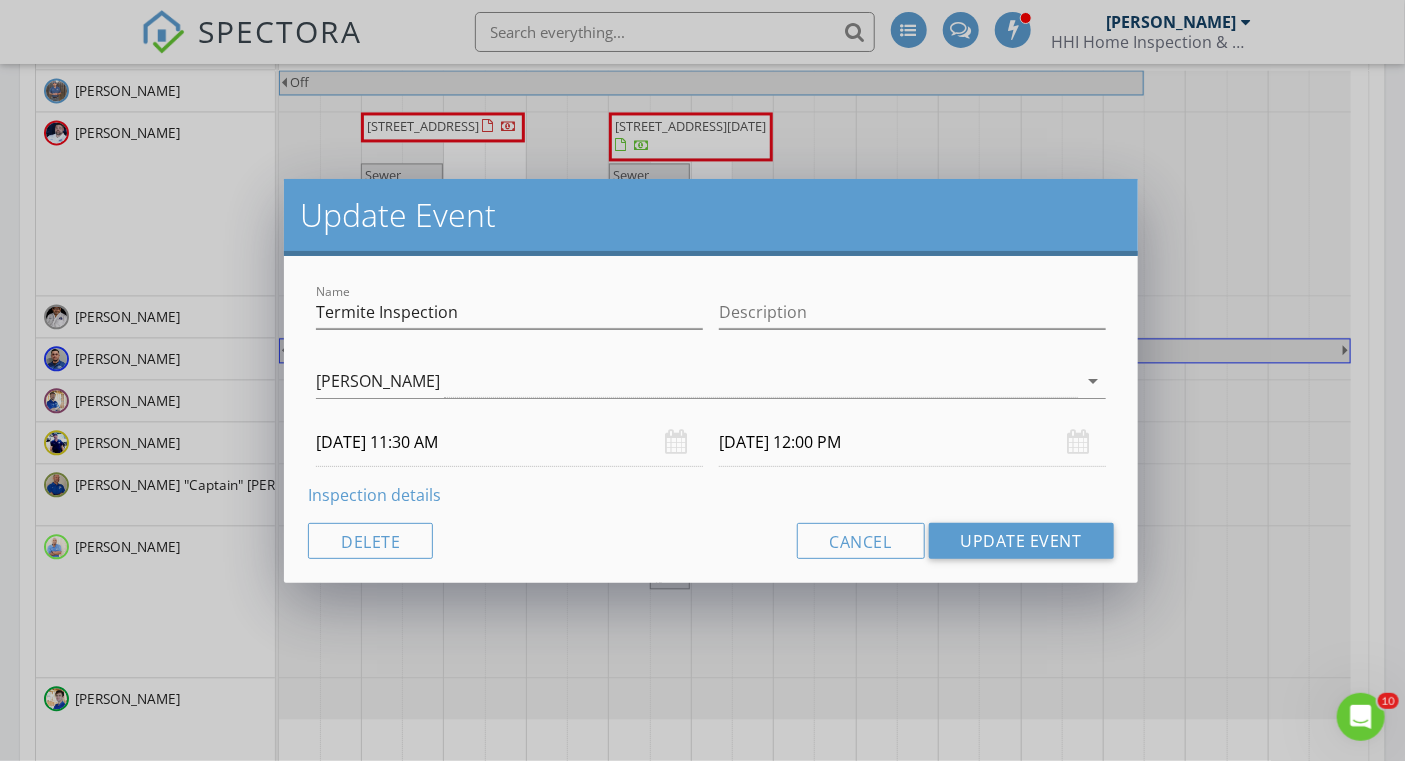 click on "07/12/2025 11:30 AM" at bounding box center [509, 442] 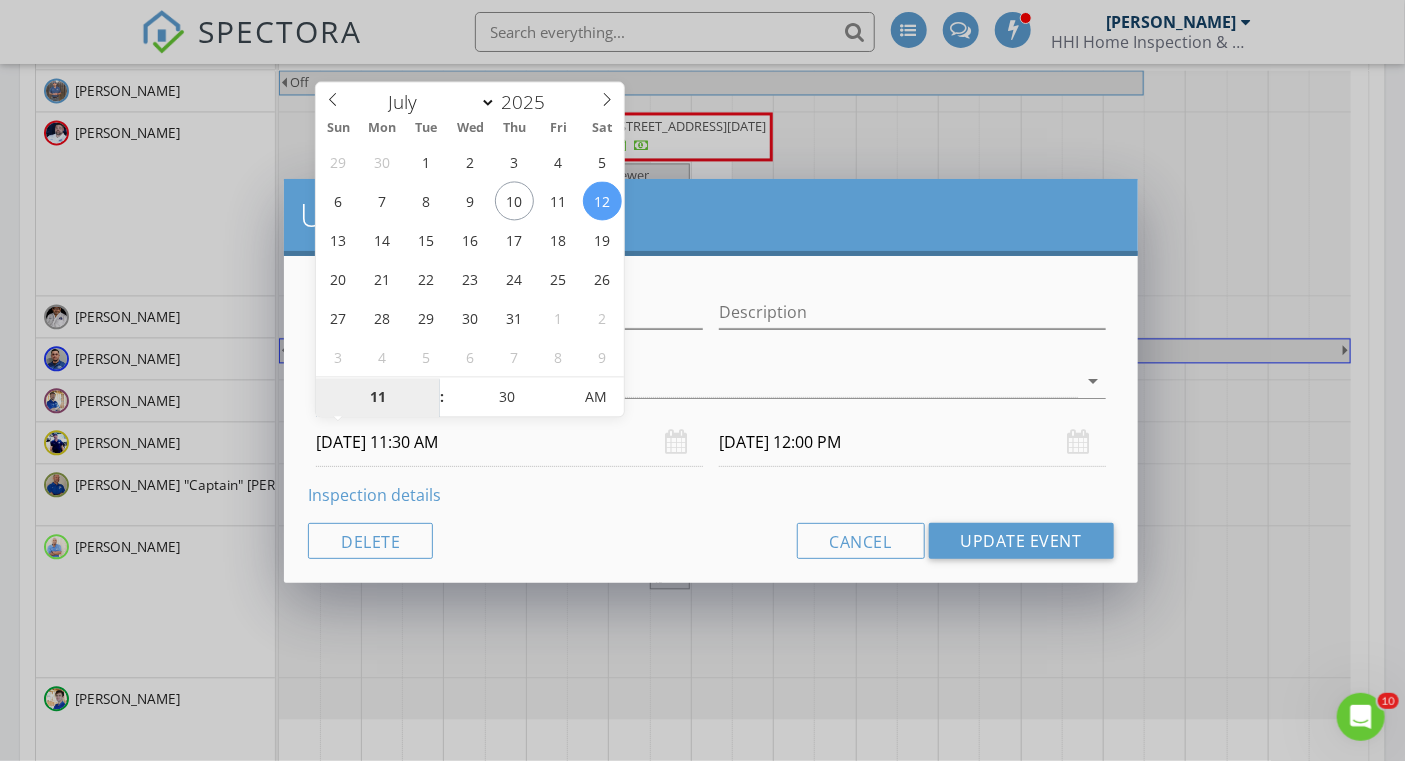 type on "07/11/2025 11:30 AM" 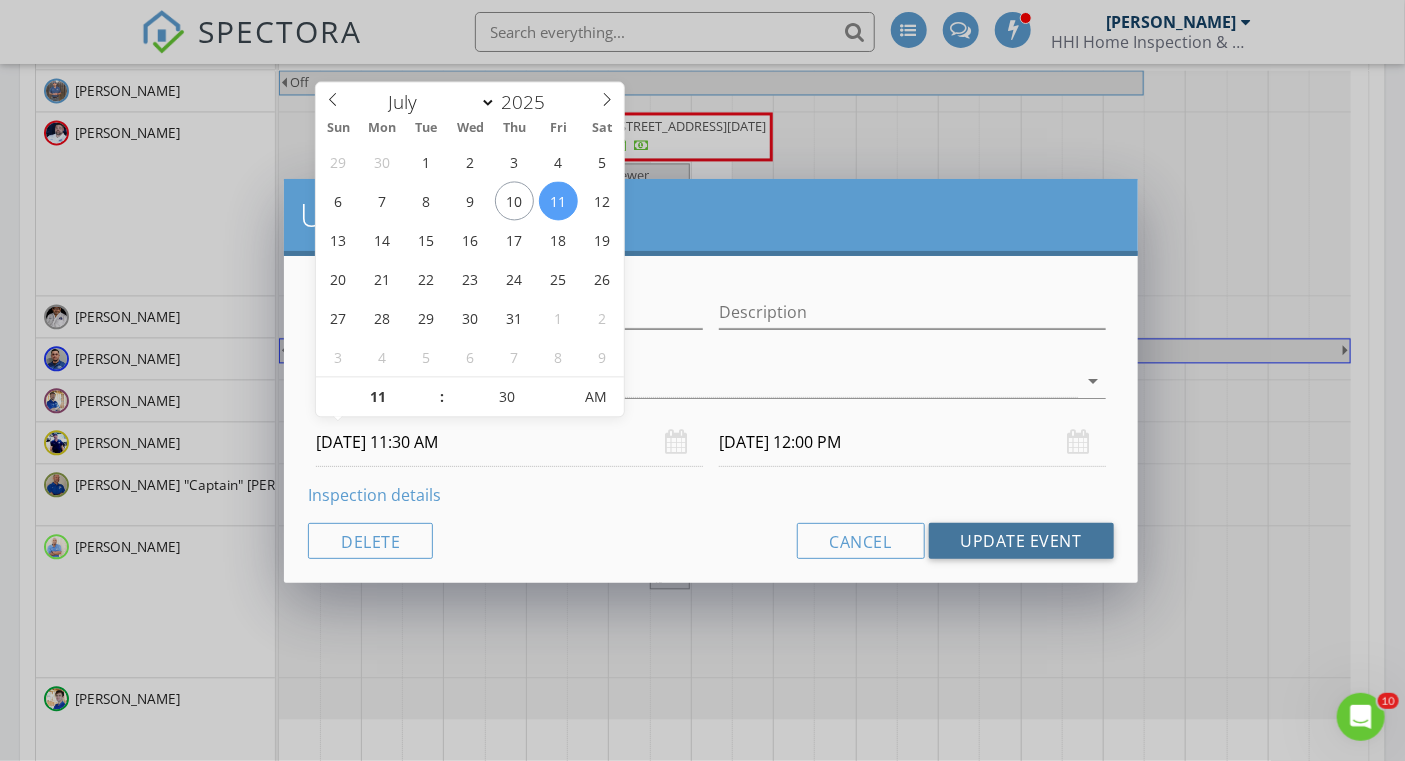 click on "Update Event" at bounding box center (1021, 541) 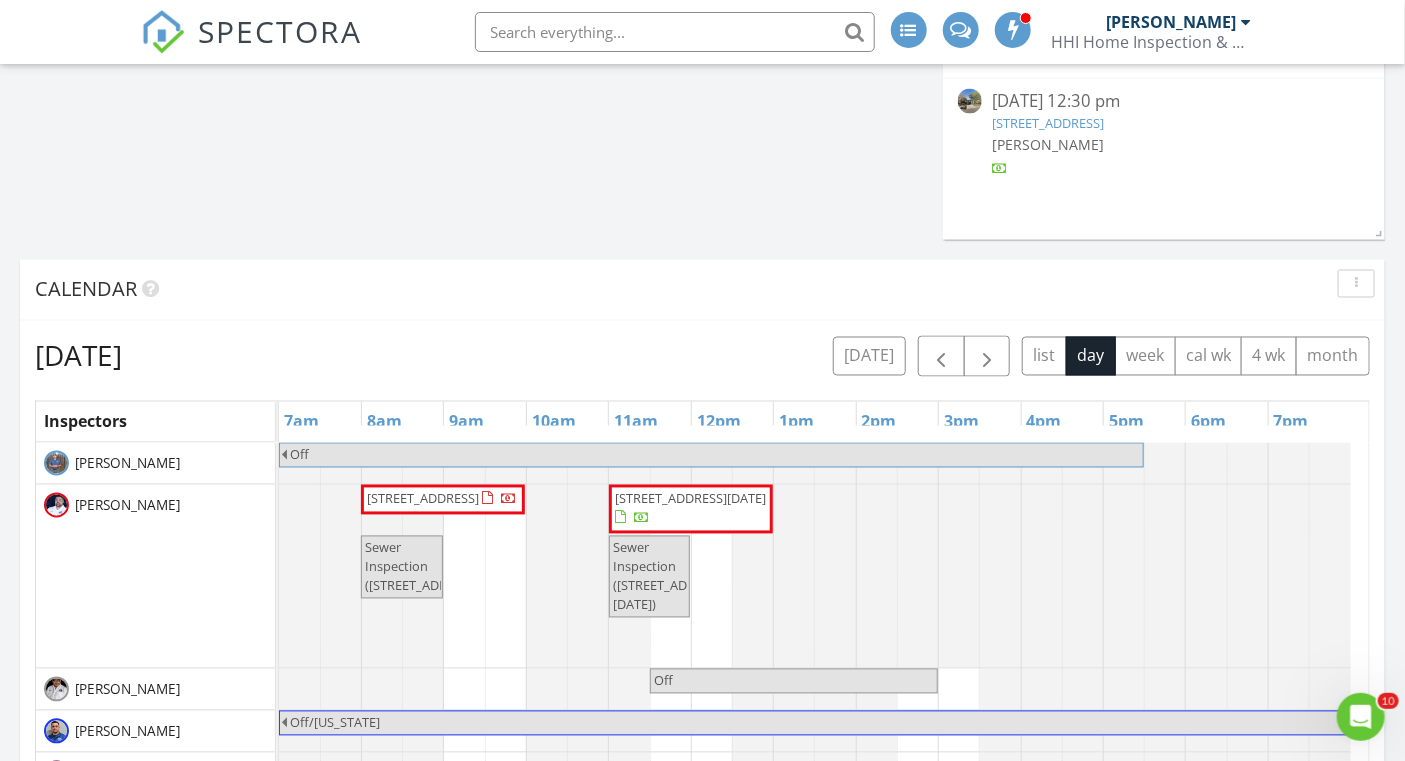 scroll, scrollTop: 1318, scrollLeft: 0, axis: vertical 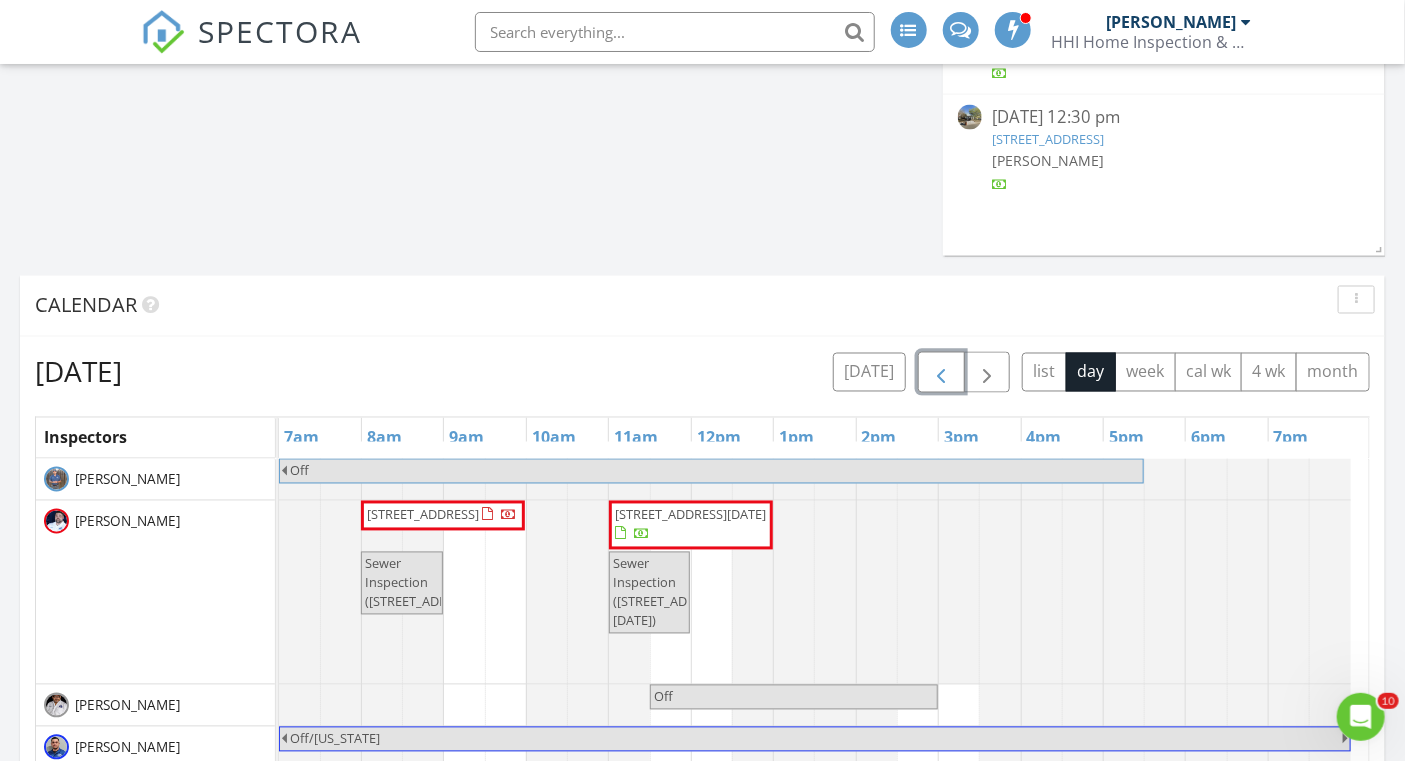 click at bounding box center [941, 373] 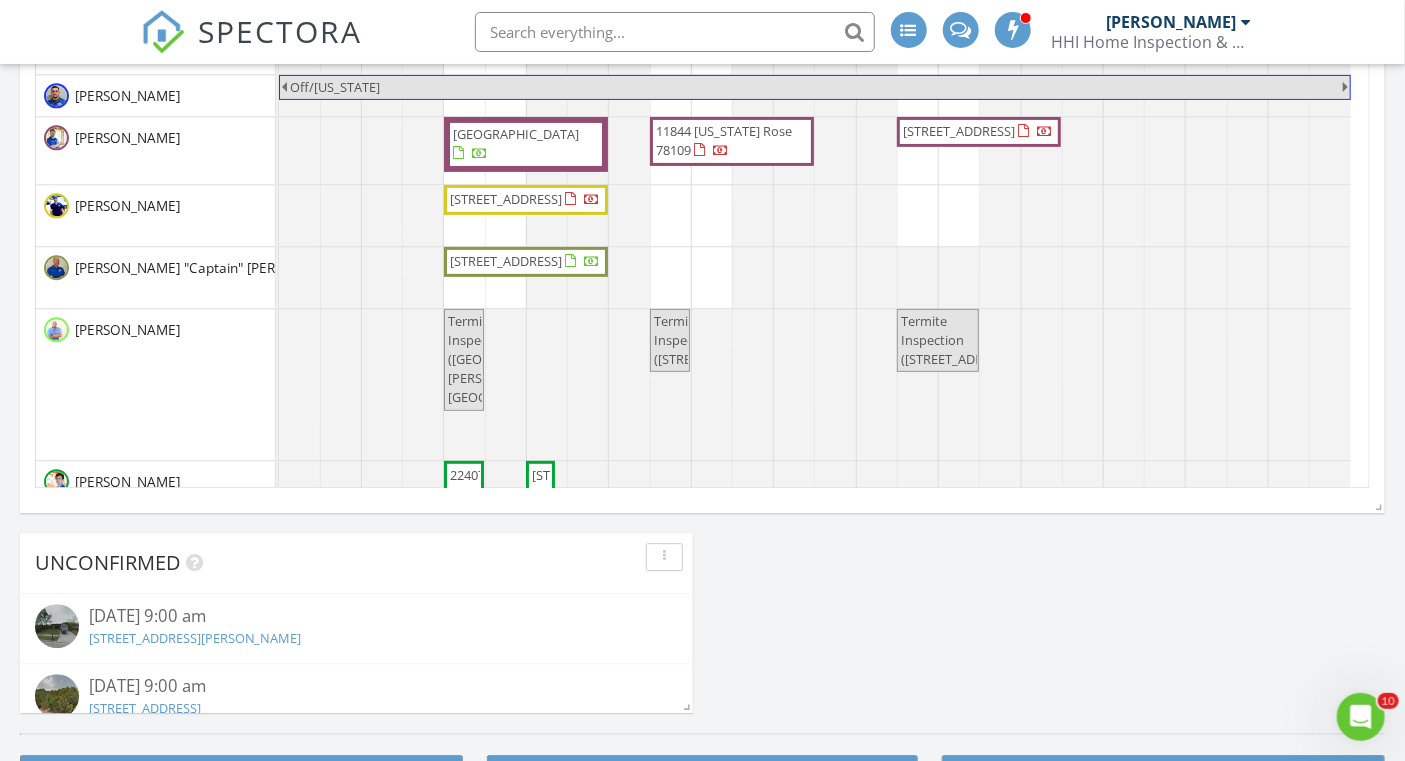 scroll, scrollTop: 2024, scrollLeft: 0, axis: vertical 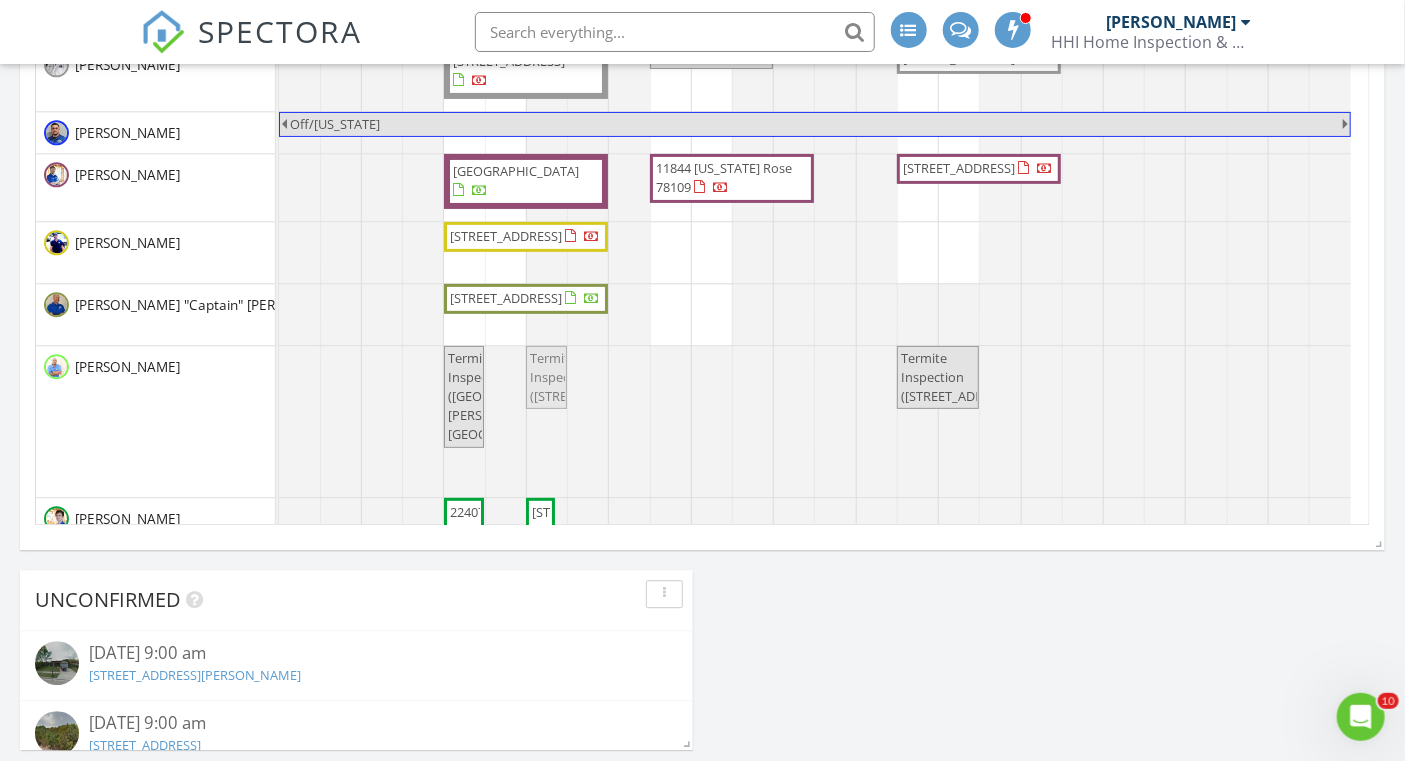 drag, startPoint x: 667, startPoint y: 438, endPoint x: 559, endPoint y: 438, distance: 108 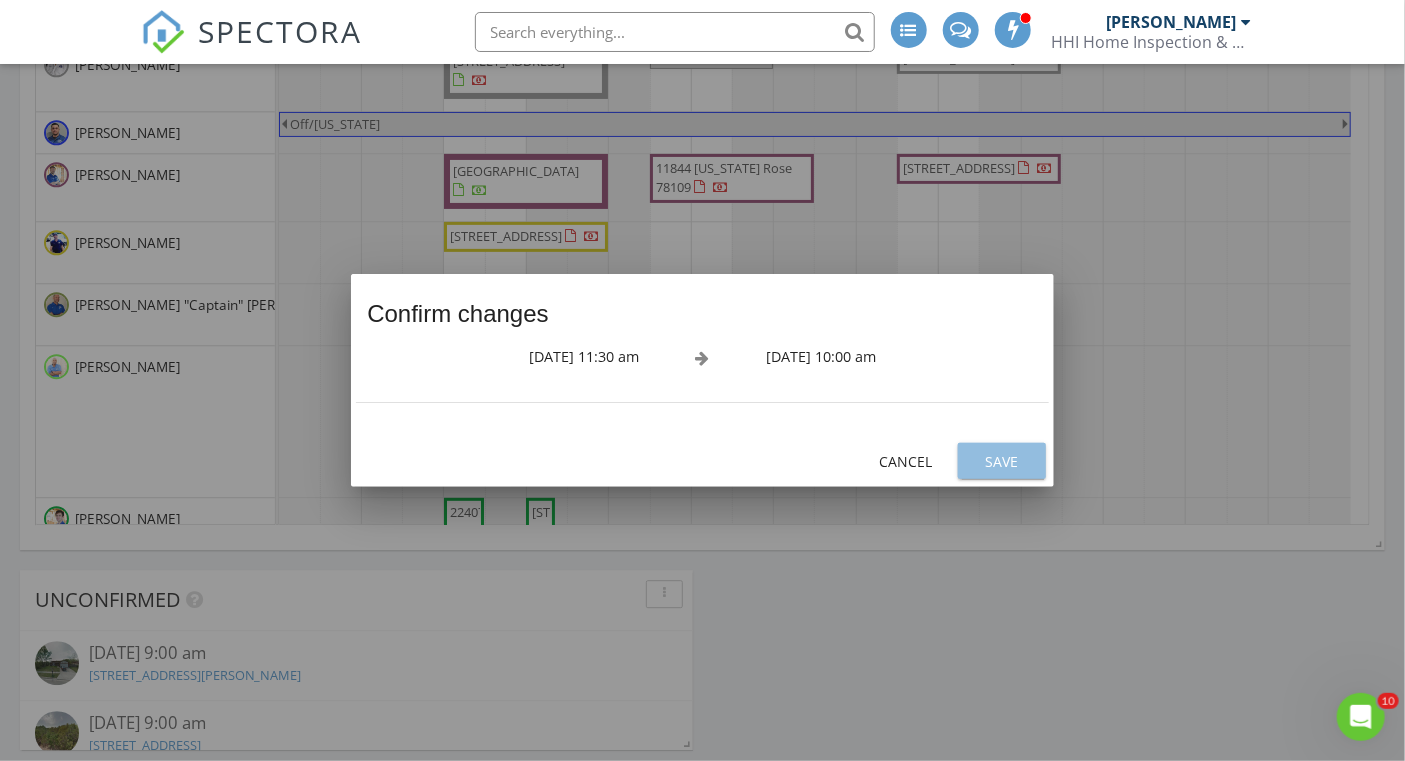 click on "Save" at bounding box center (1002, 461) 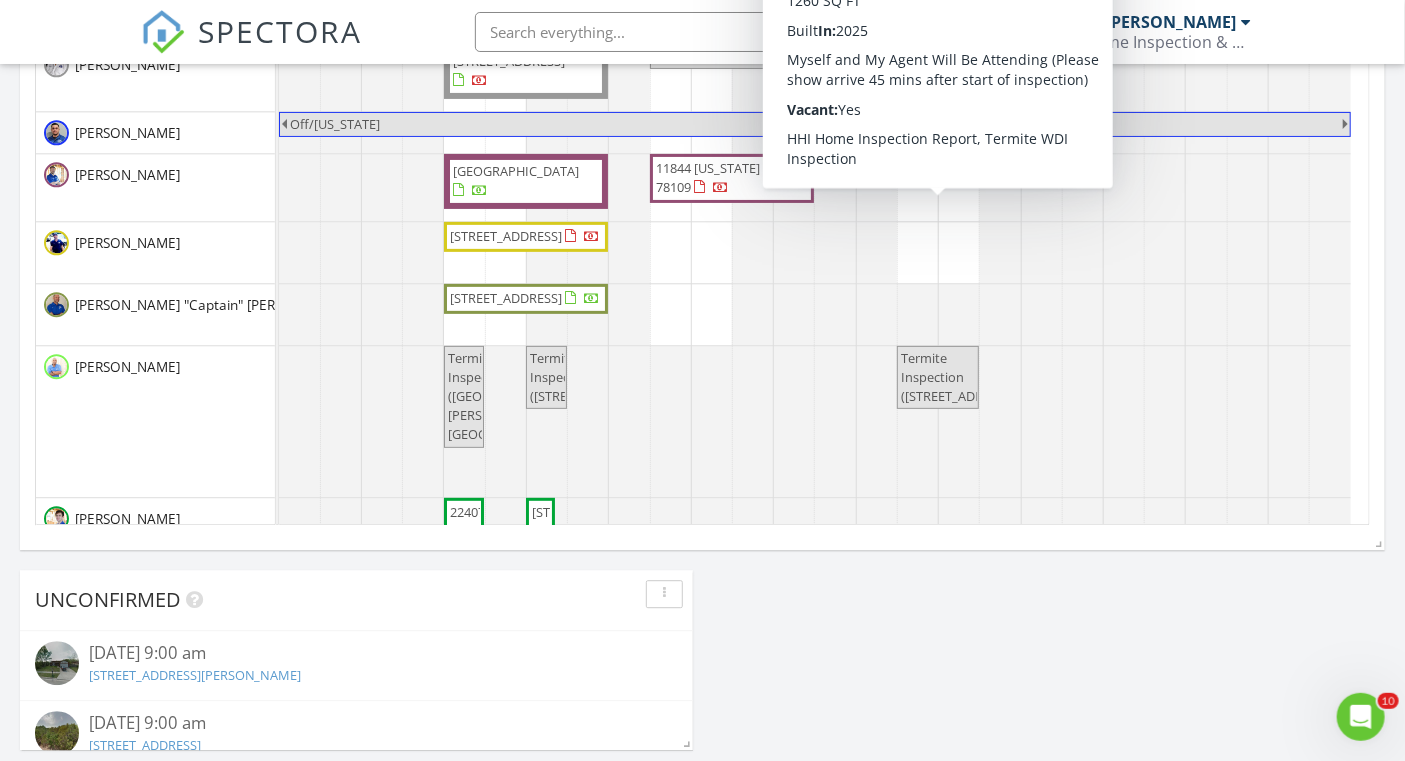 scroll, scrollTop: 147, scrollLeft: 0, axis: vertical 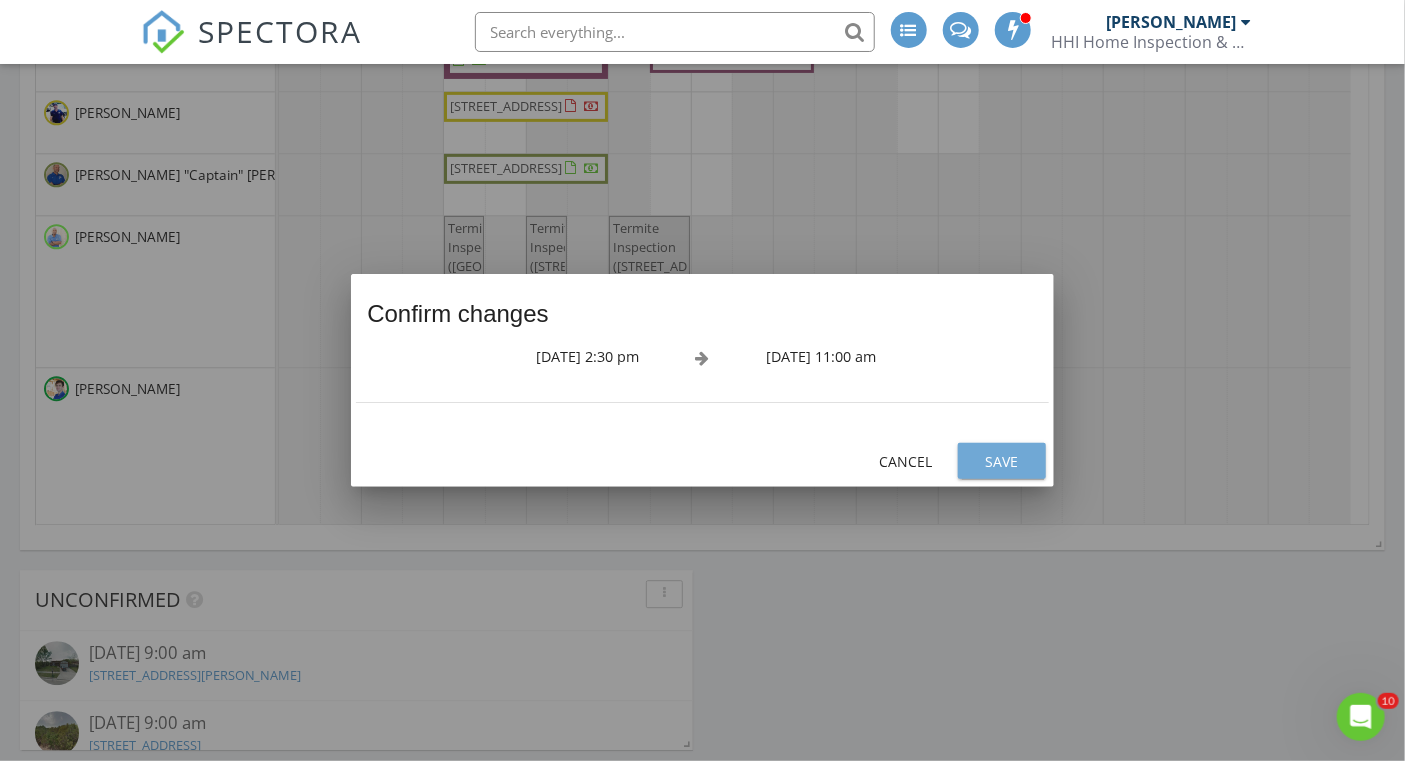 click on "Save" at bounding box center [1002, 461] 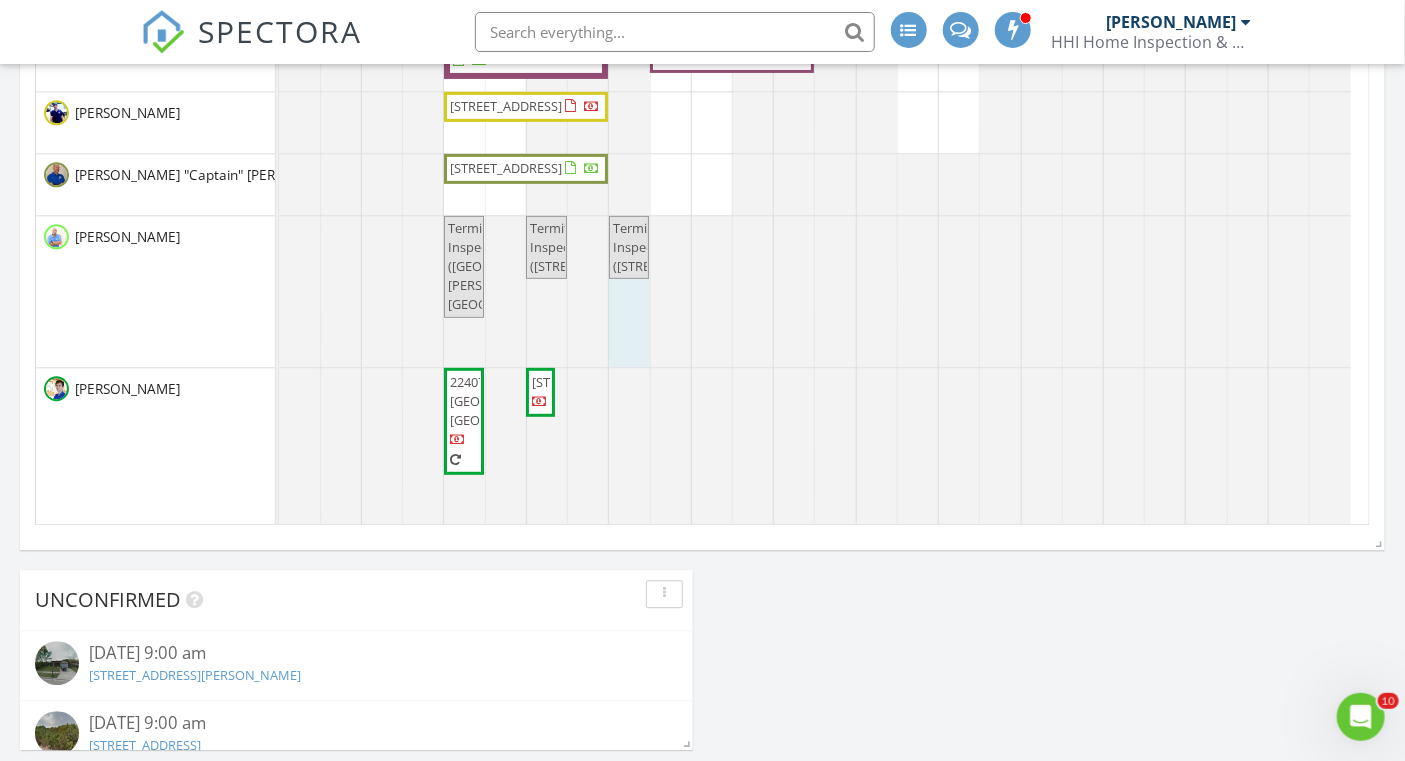 drag, startPoint x: 687, startPoint y: 258, endPoint x: 625, endPoint y: 258, distance: 62 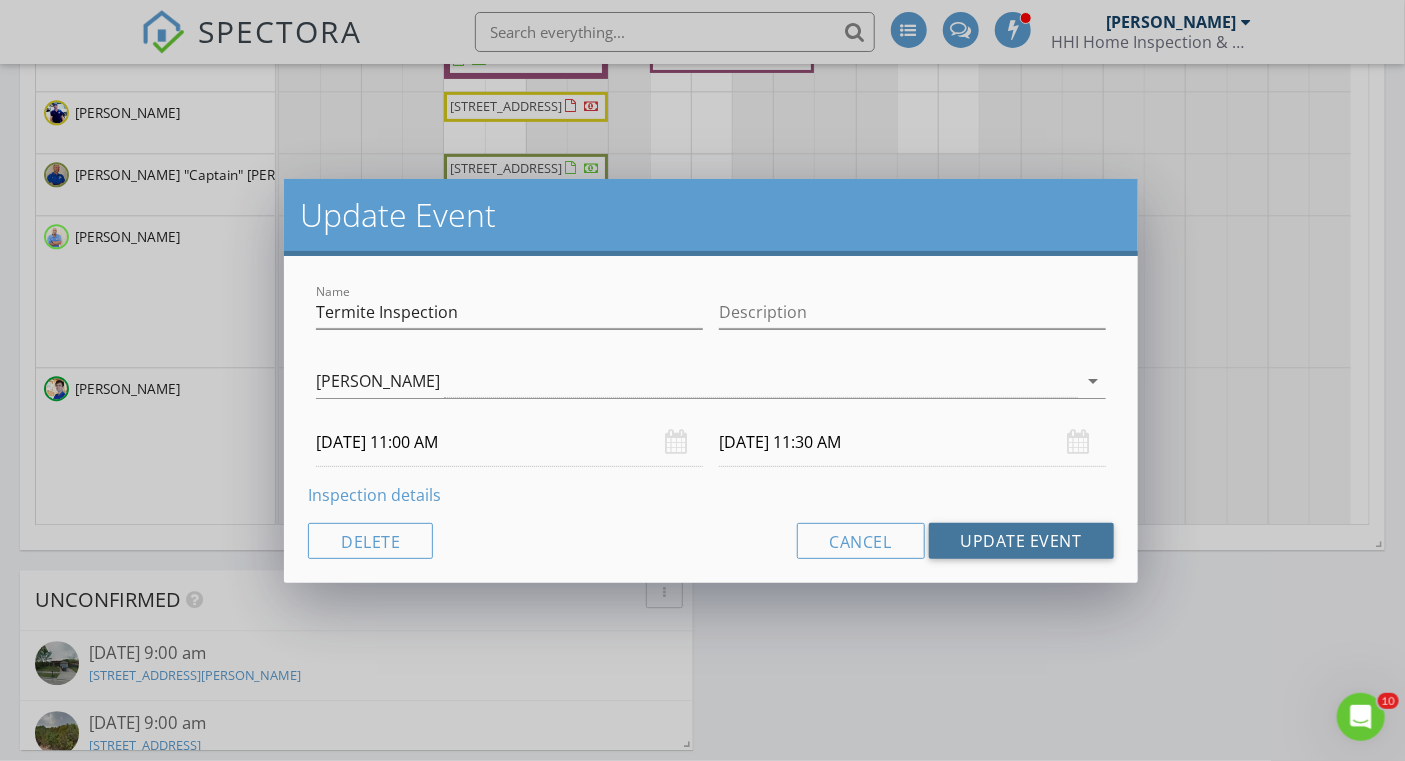 click on "Update Event" at bounding box center [1021, 541] 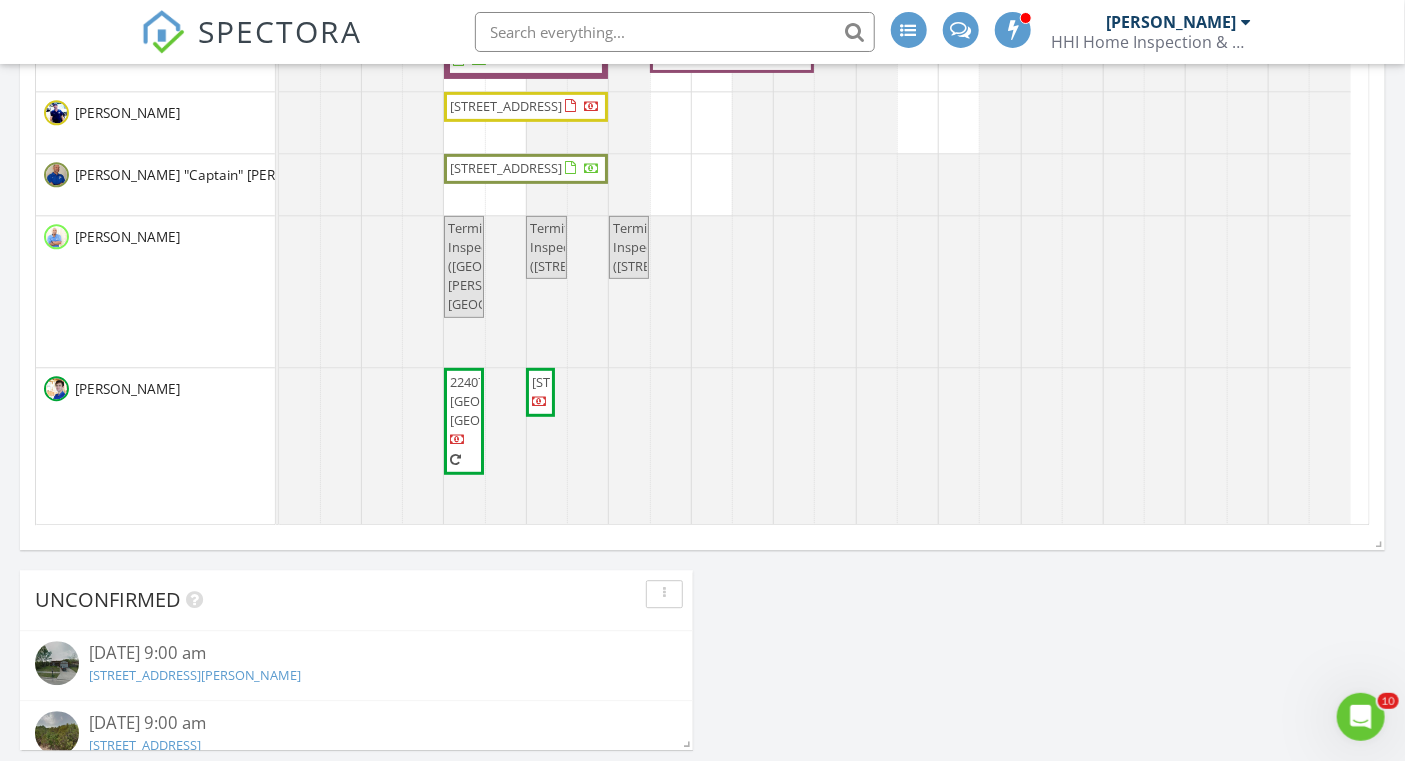 scroll, scrollTop: 118, scrollLeft: 0, axis: vertical 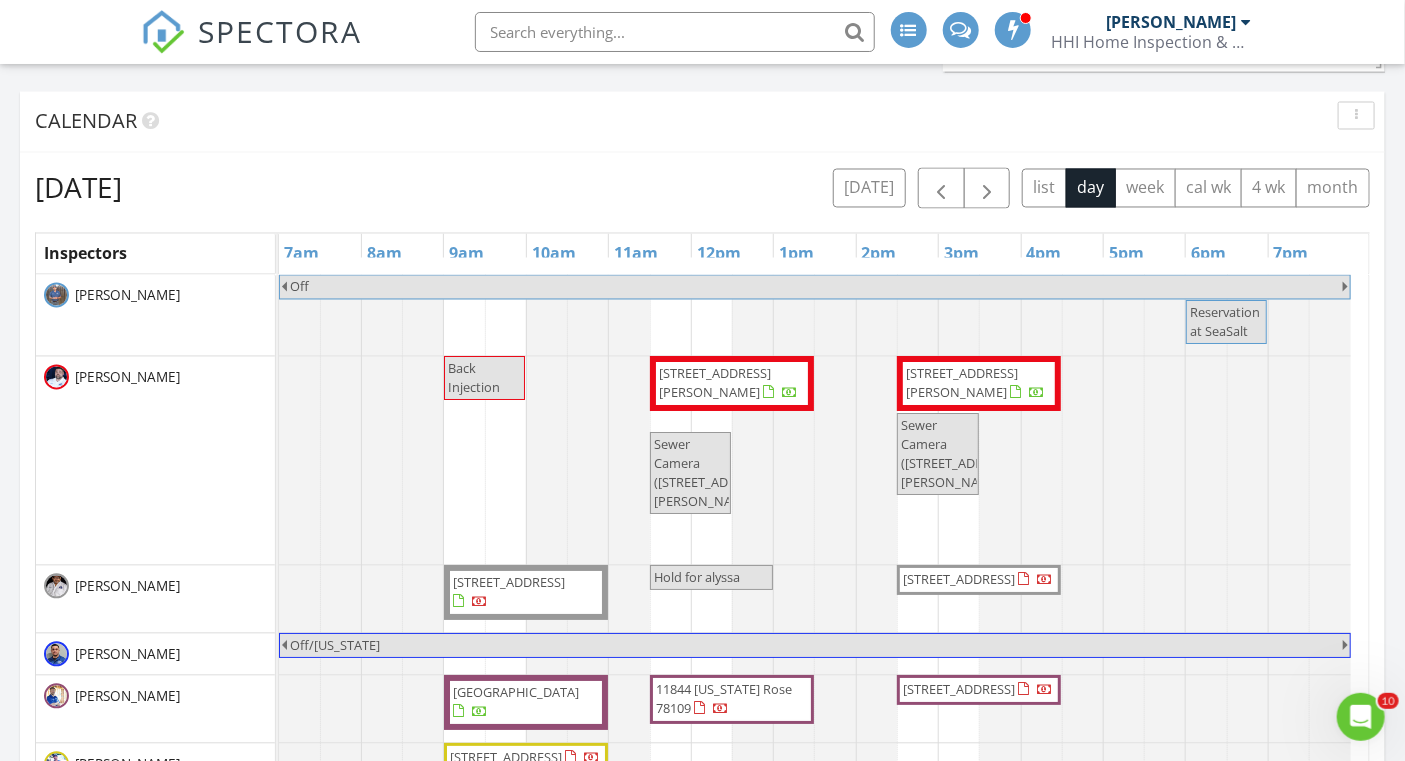 click on "Friday, July 11, 2025 today list day week cal wk 4 wk month" at bounding box center [702, 188] 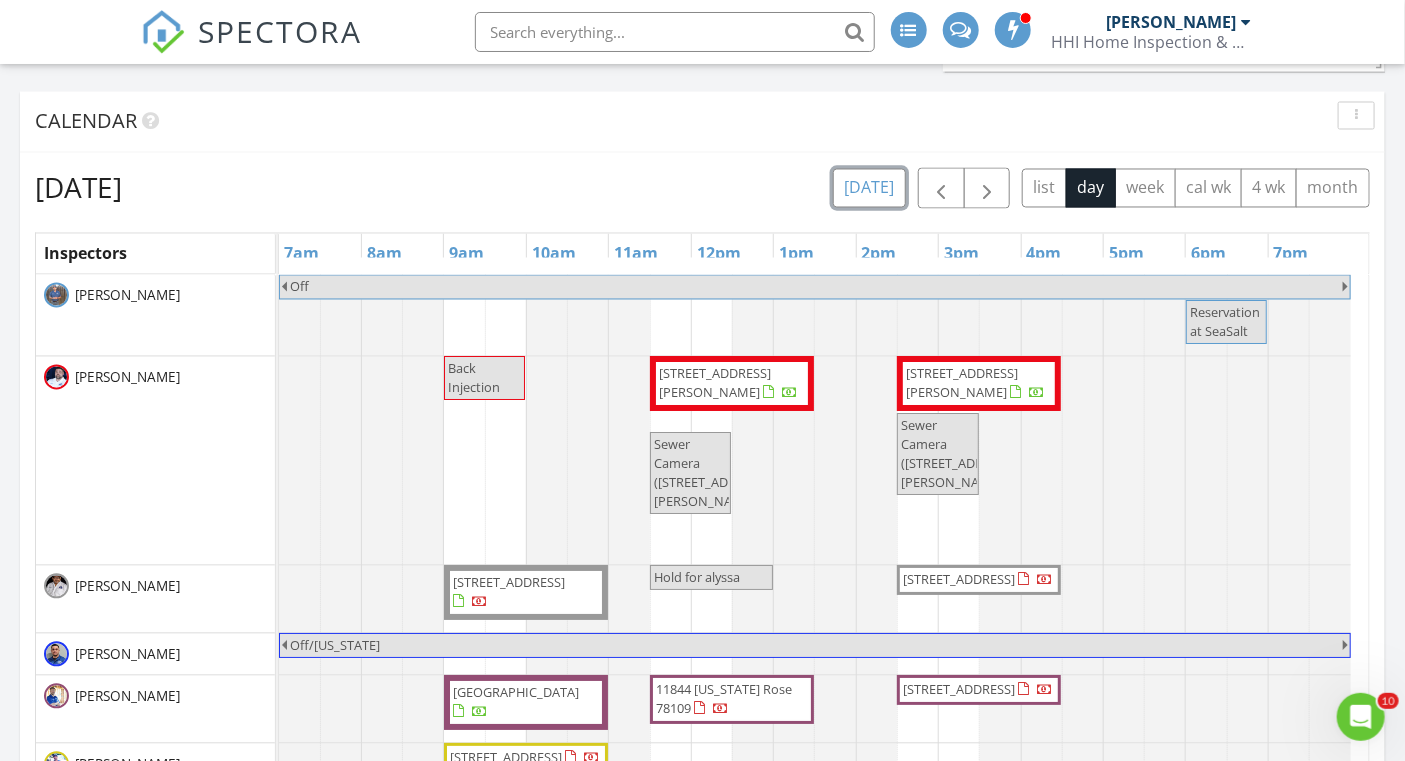click on "[DATE]" at bounding box center (869, 188) 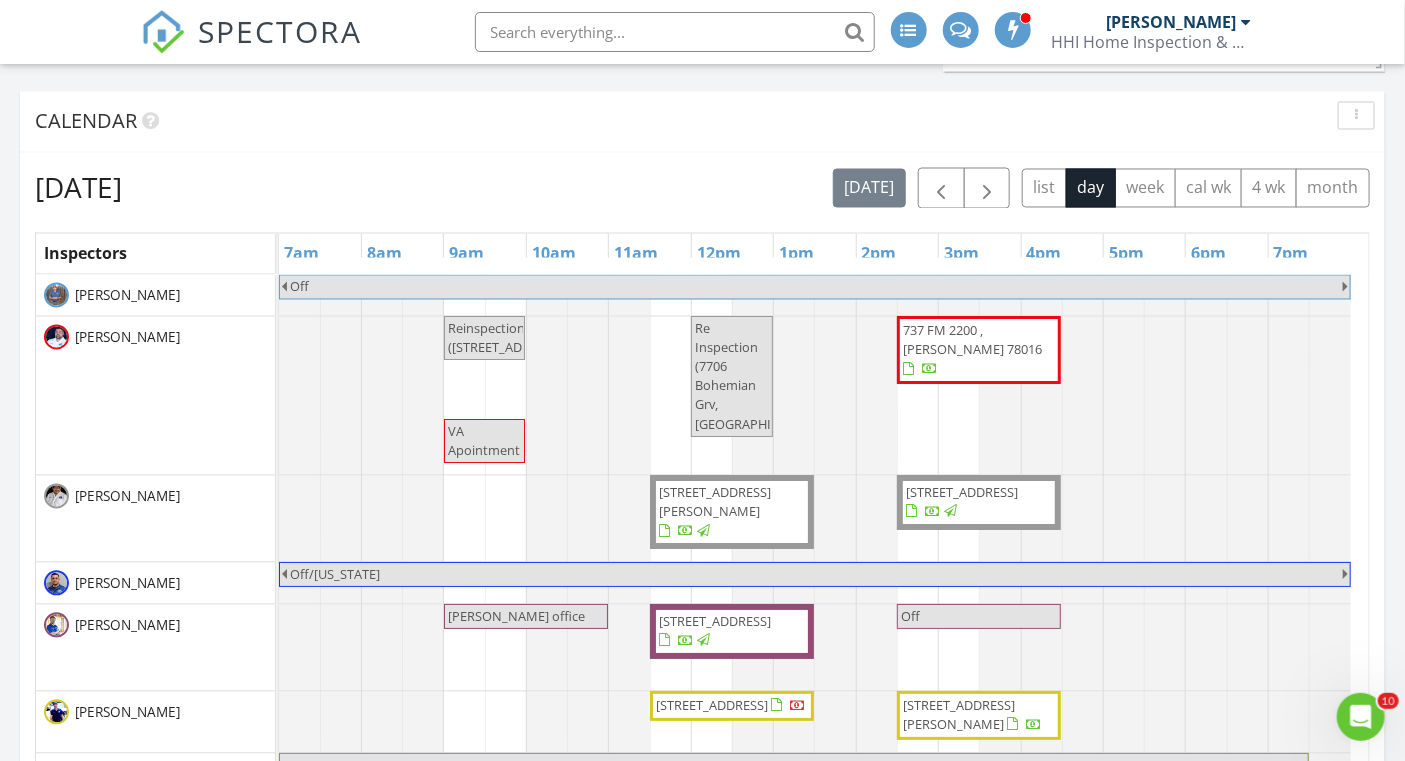 scroll, scrollTop: 20, scrollLeft: 0, axis: vertical 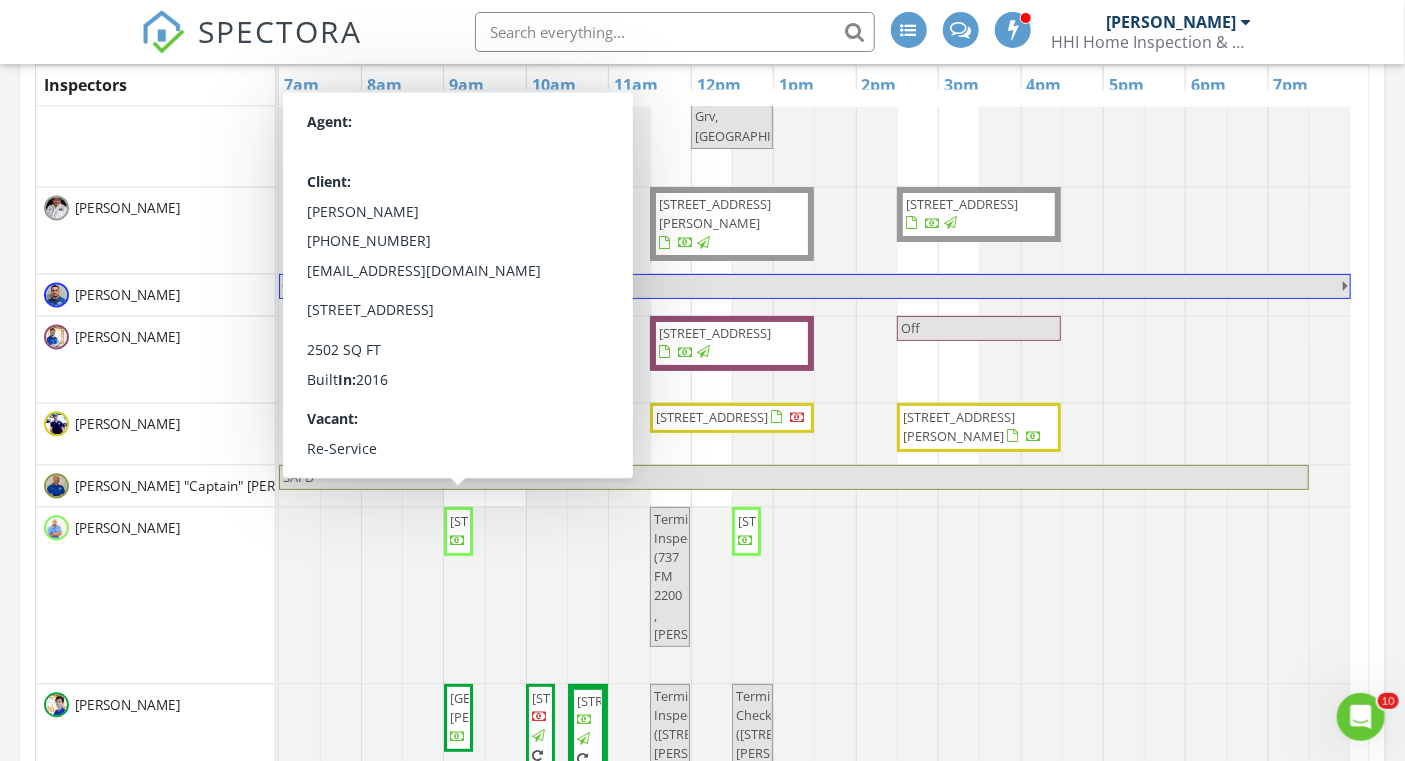 click at bounding box center (279, 595) 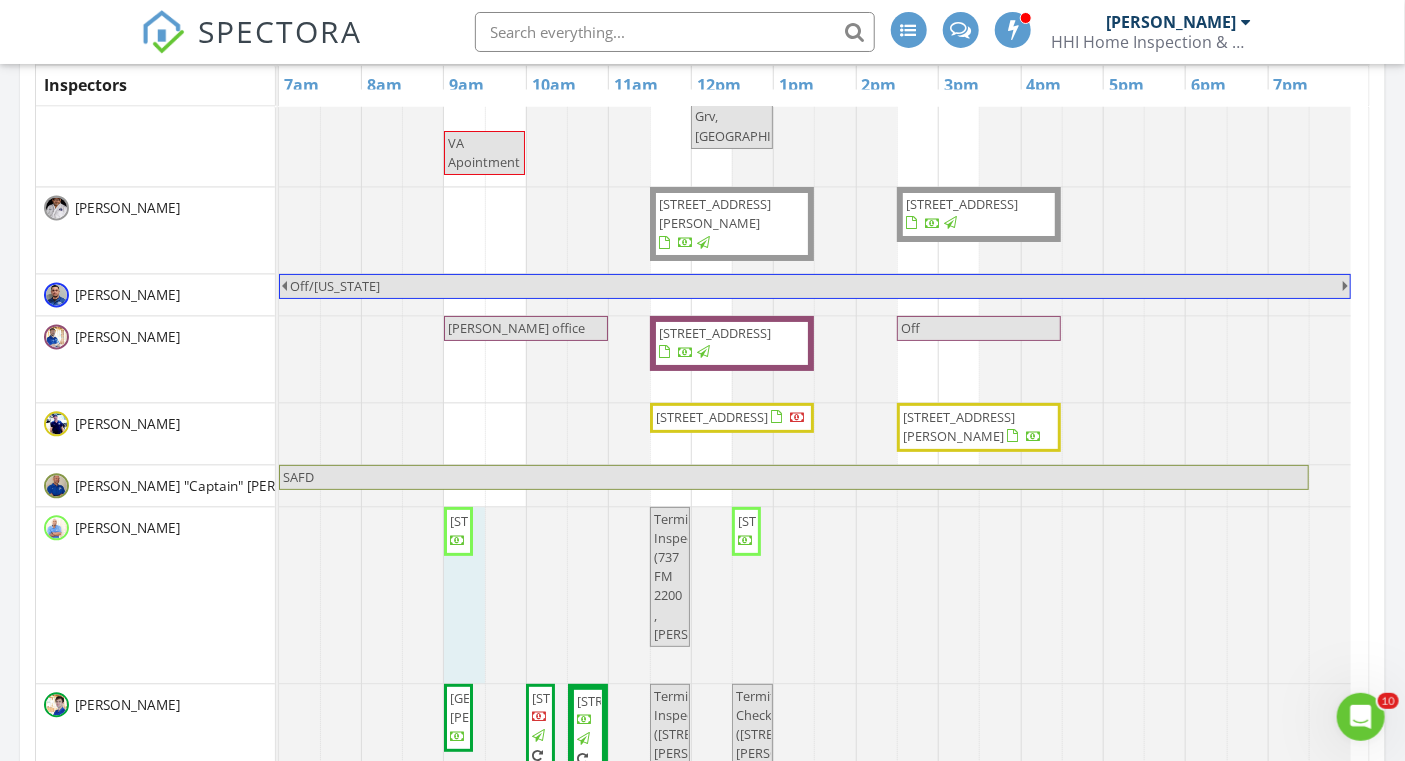 click on "9822 Copperway, Converse 78109" at bounding box center [506, 521] 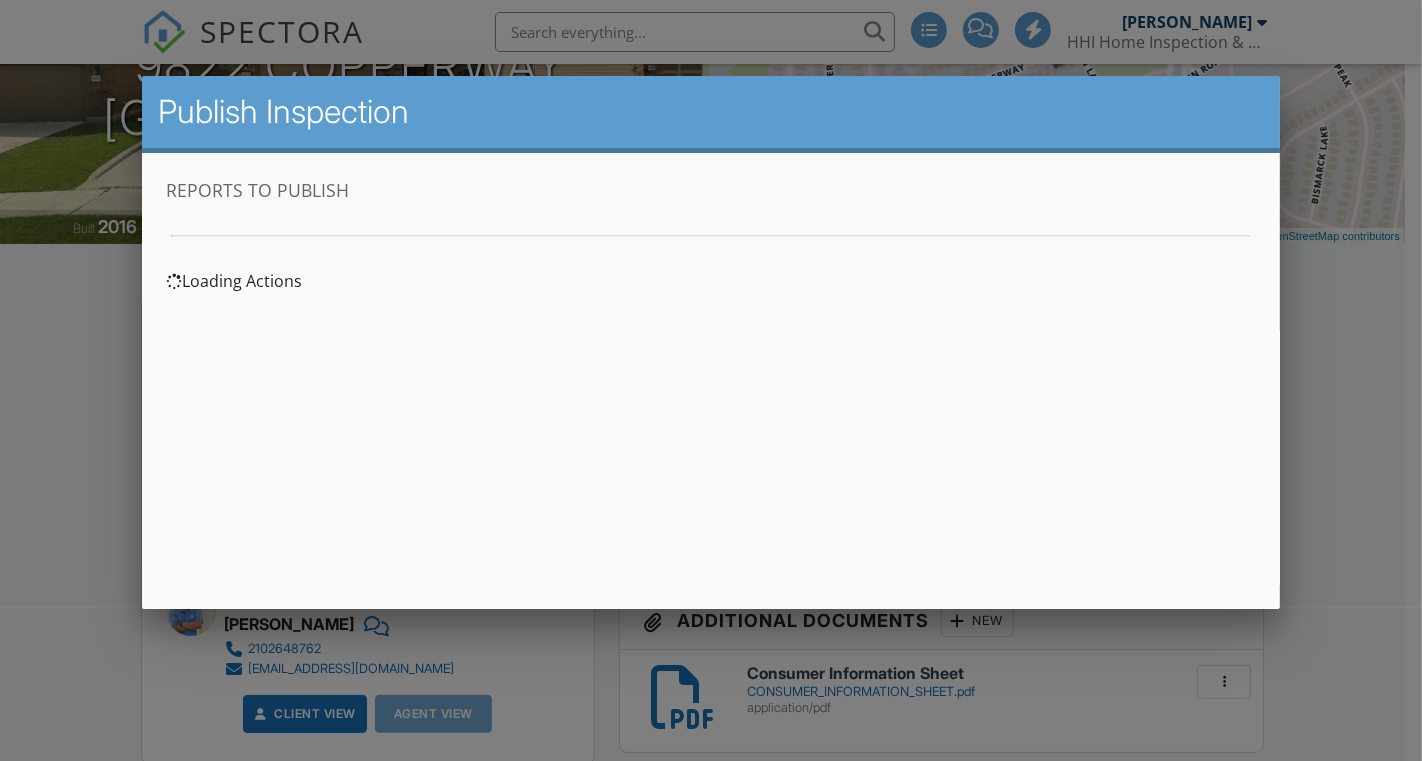 scroll, scrollTop: 0, scrollLeft: 0, axis: both 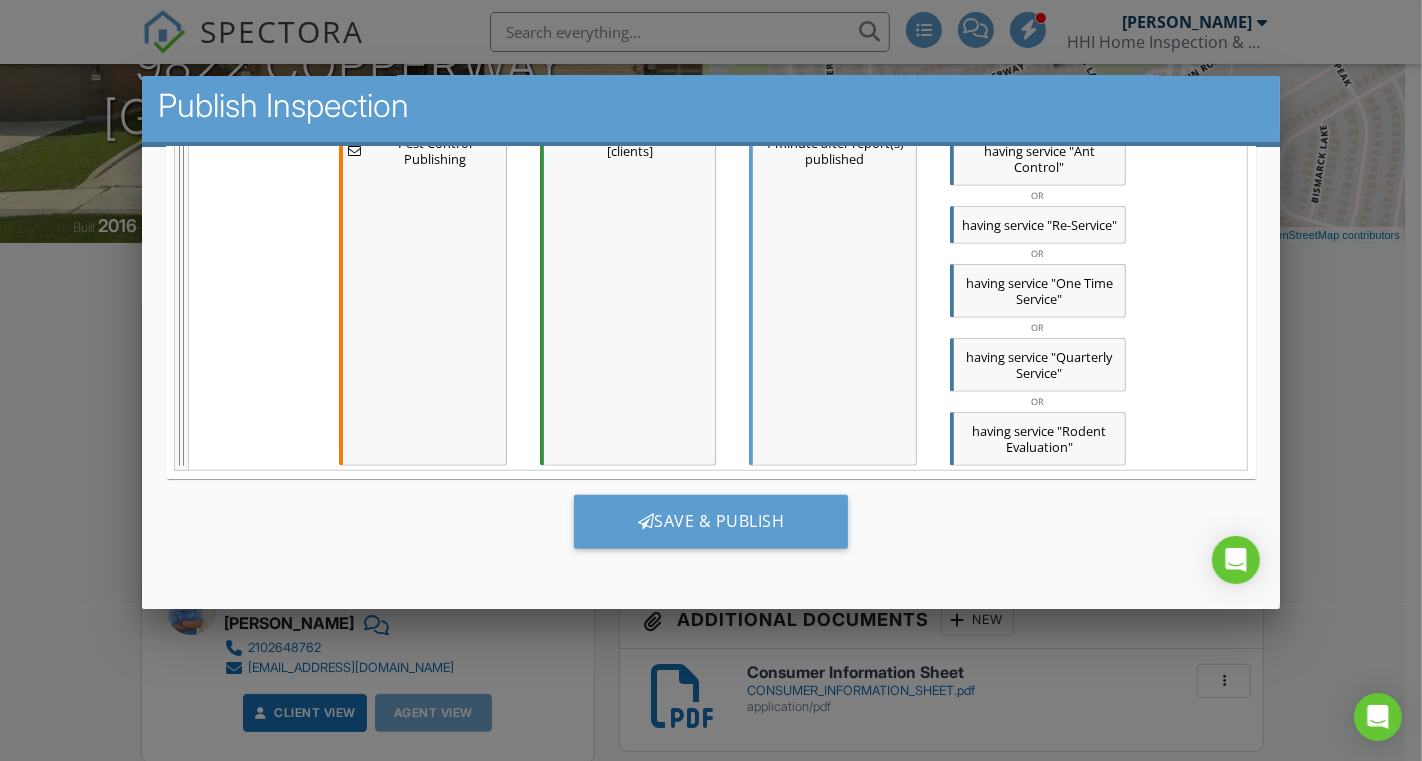 click on "Save & Publish" at bounding box center (711, 522) 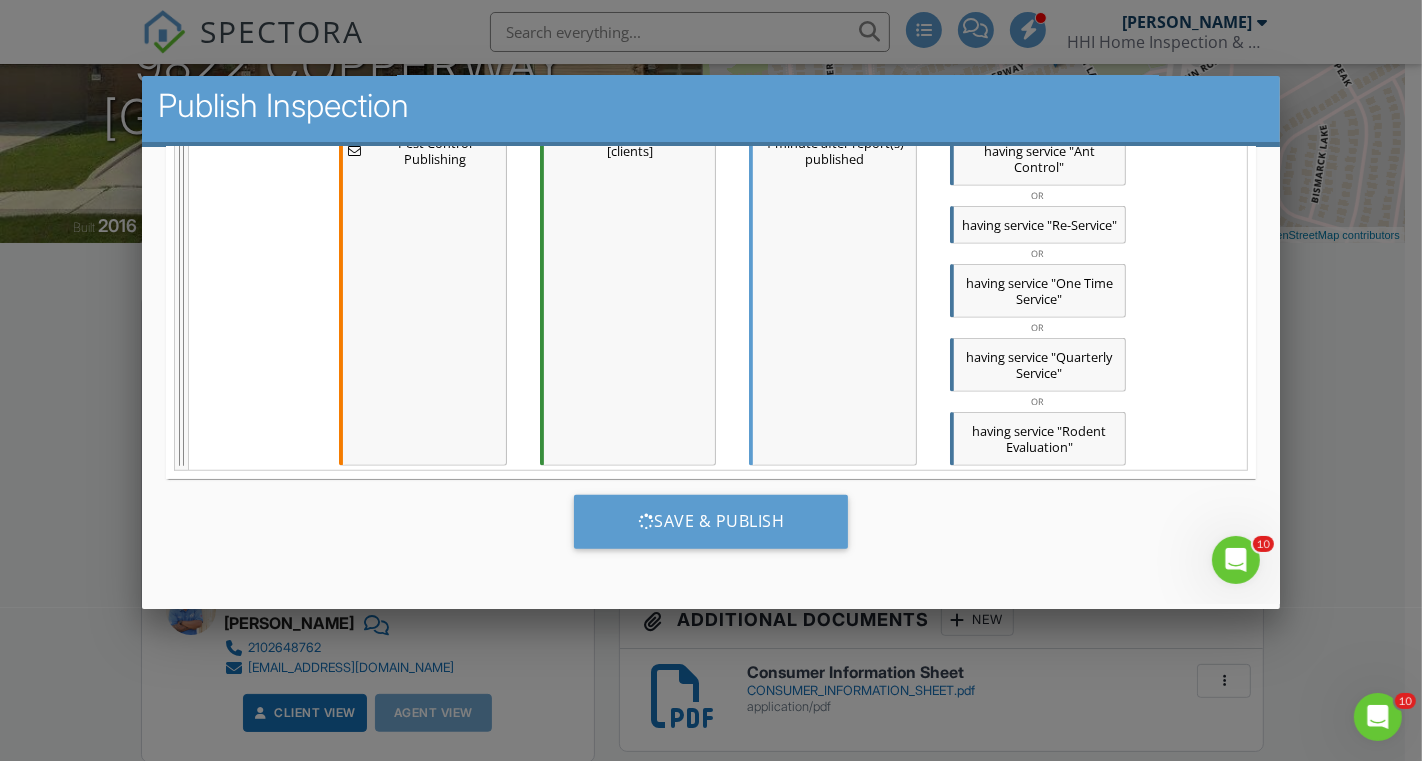 scroll, scrollTop: 0, scrollLeft: 0, axis: both 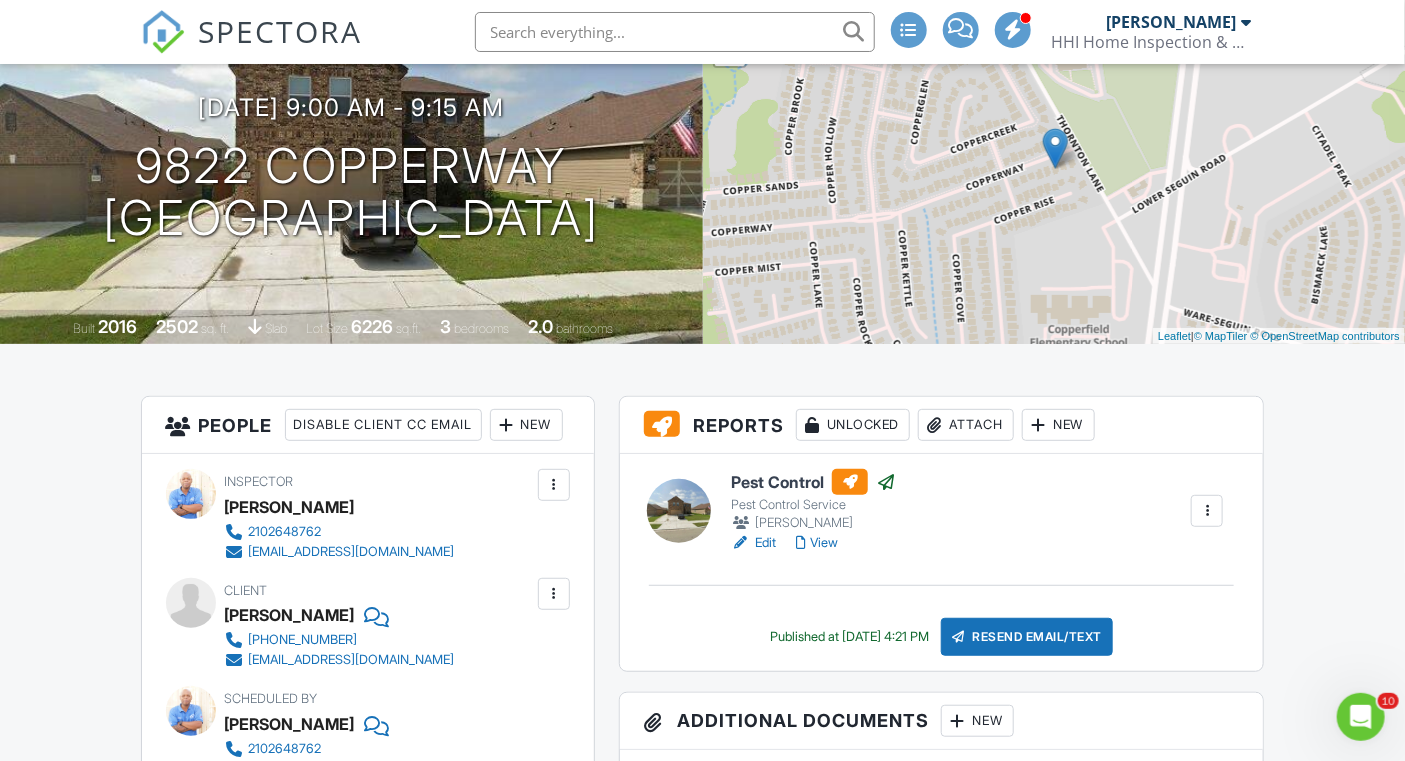 click on "SPECTORA" at bounding box center [281, 31] 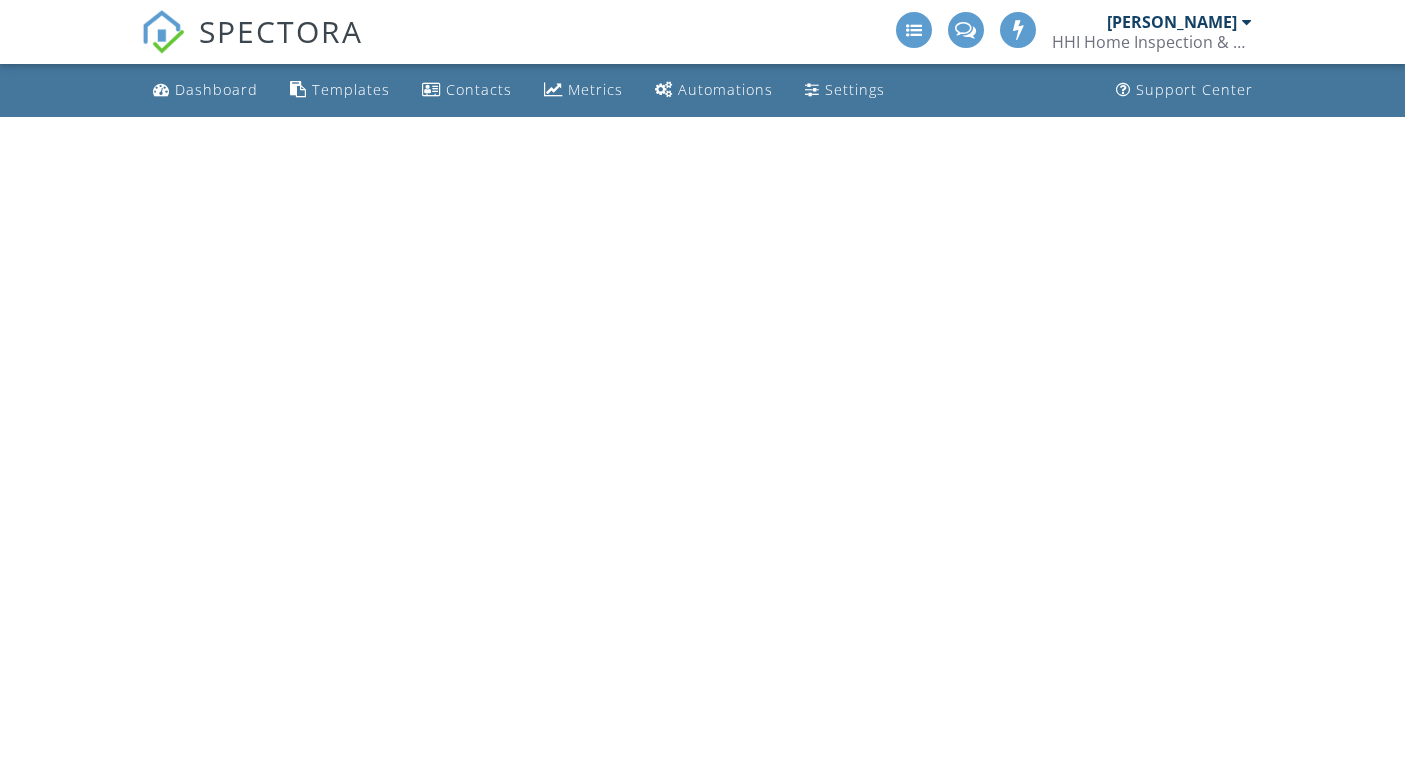 scroll, scrollTop: 0, scrollLeft: 0, axis: both 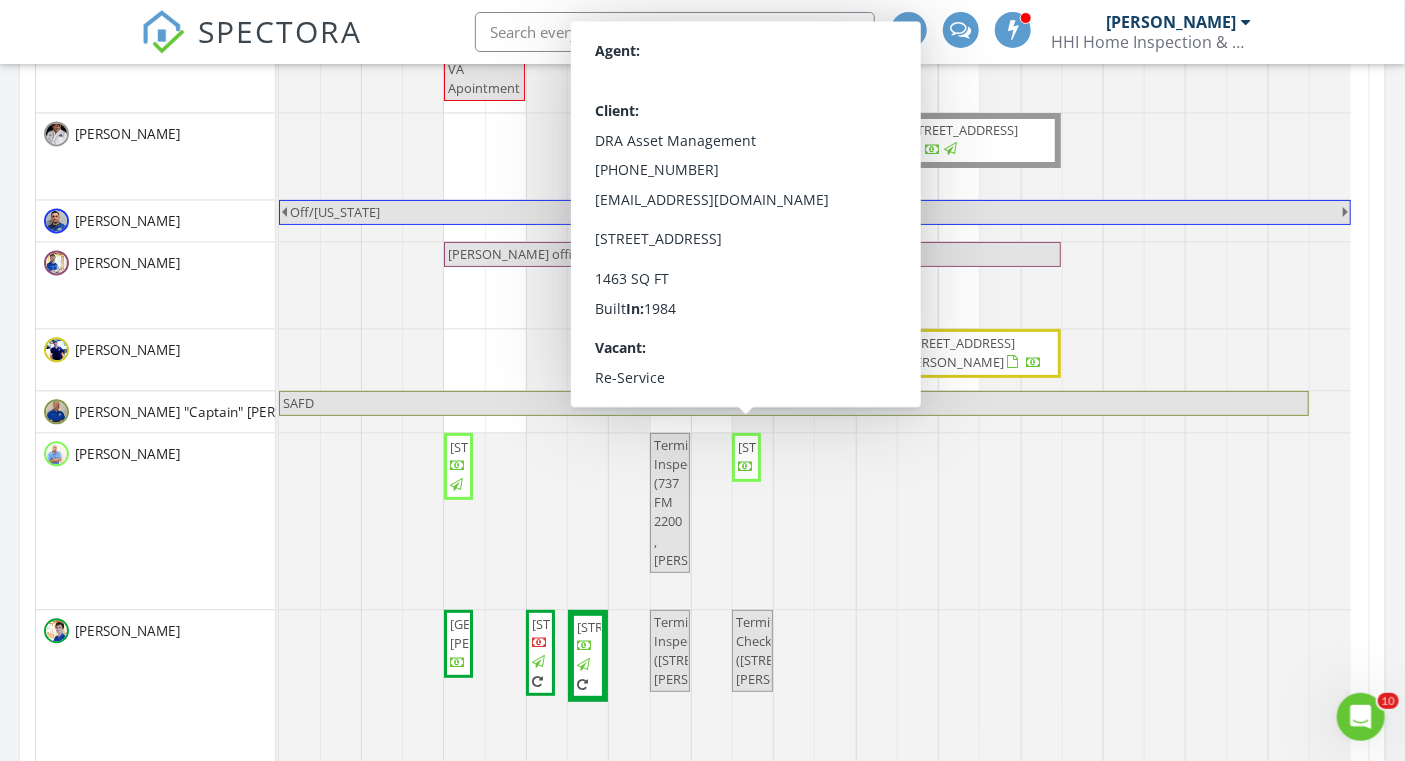 click on "10007 Birch Field Dr, San Antonio 78245" at bounding box center [794, 447] 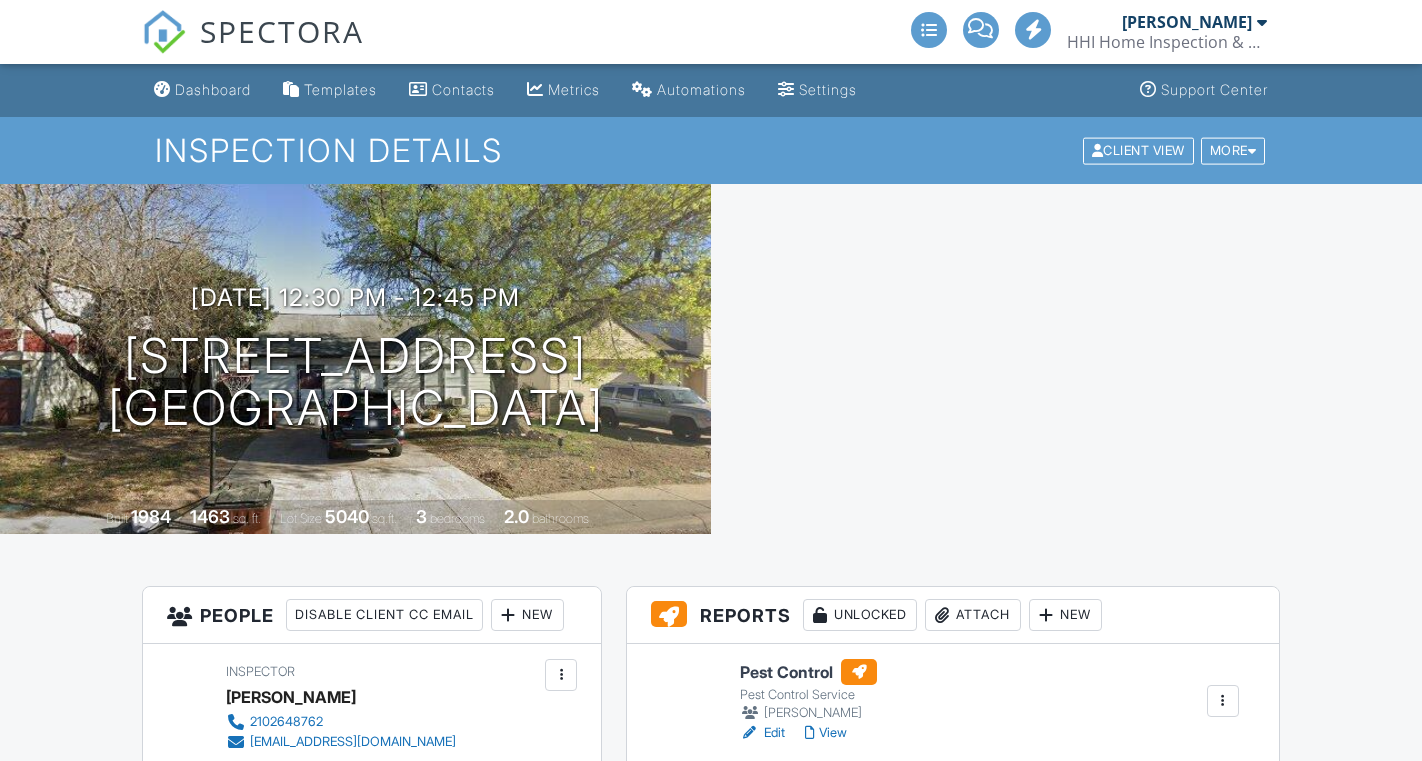 click on "Edit" at bounding box center [762, 733] 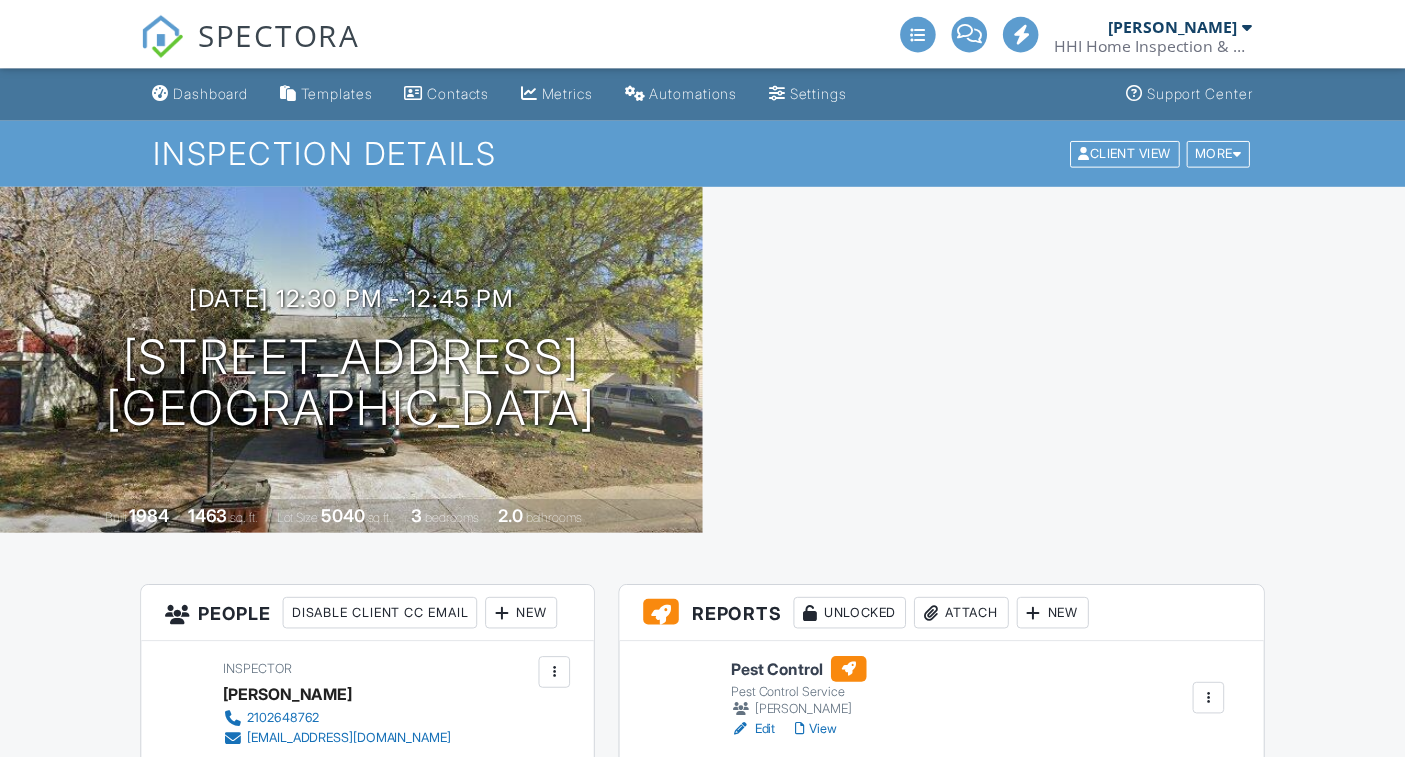 scroll, scrollTop: 297, scrollLeft: 0, axis: vertical 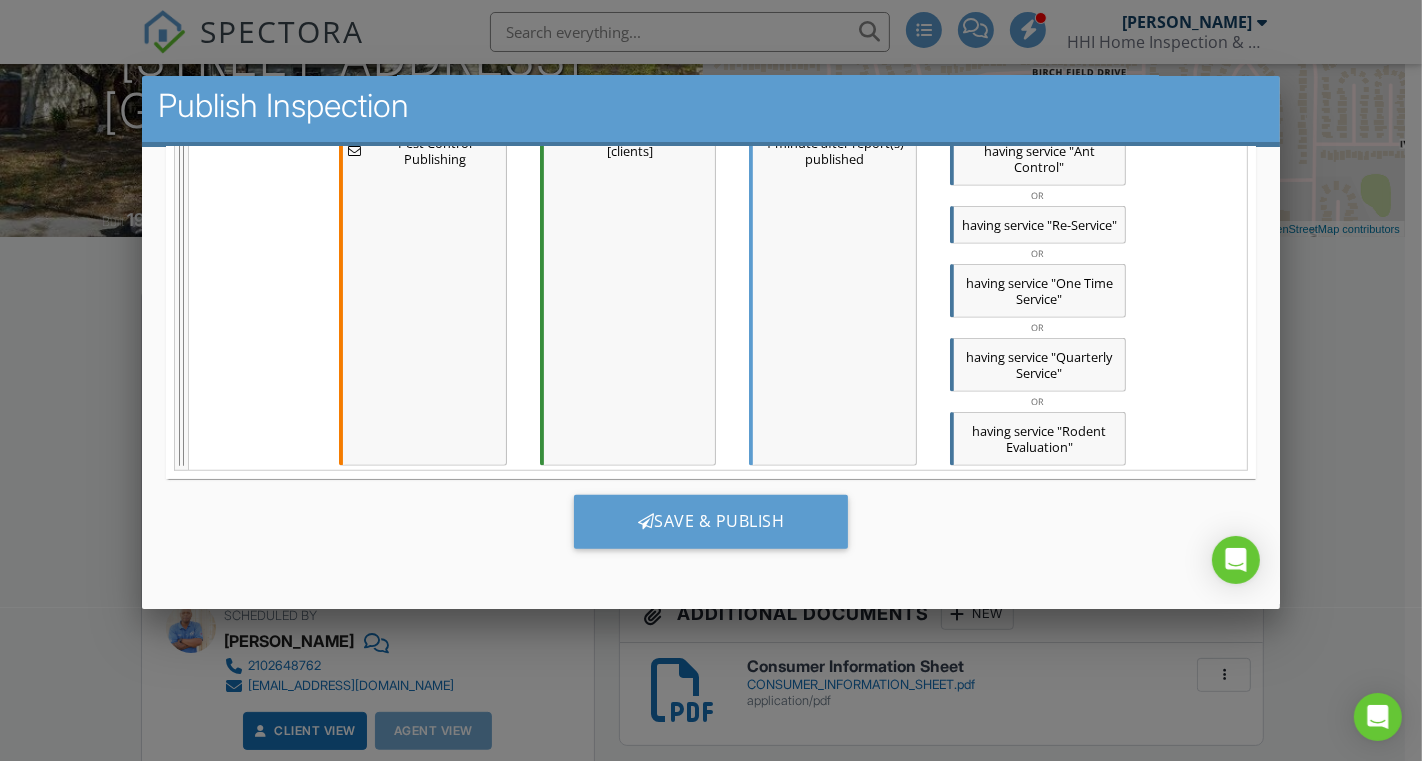 click on "Save & Publish" at bounding box center (711, 522) 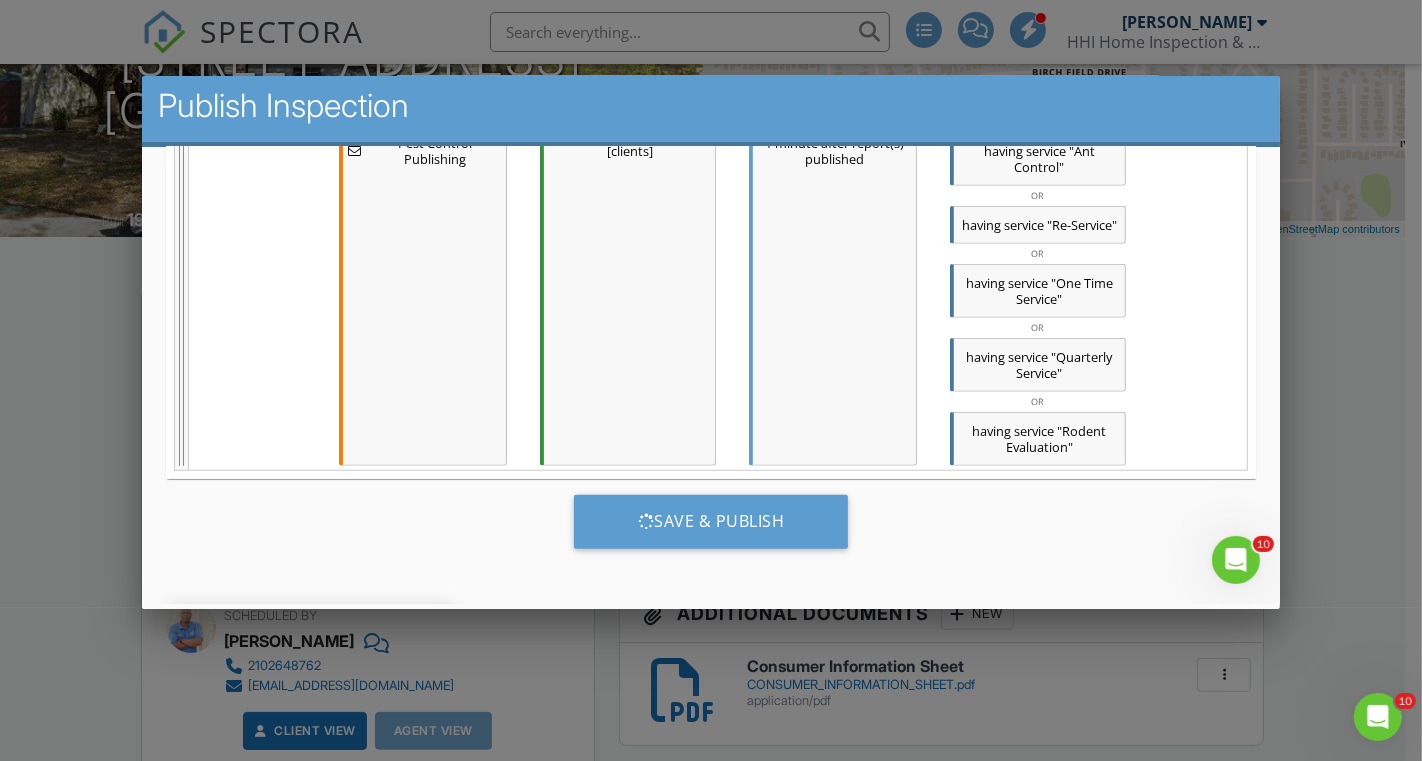 scroll, scrollTop: 0, scrollLeft: 0, axis: both 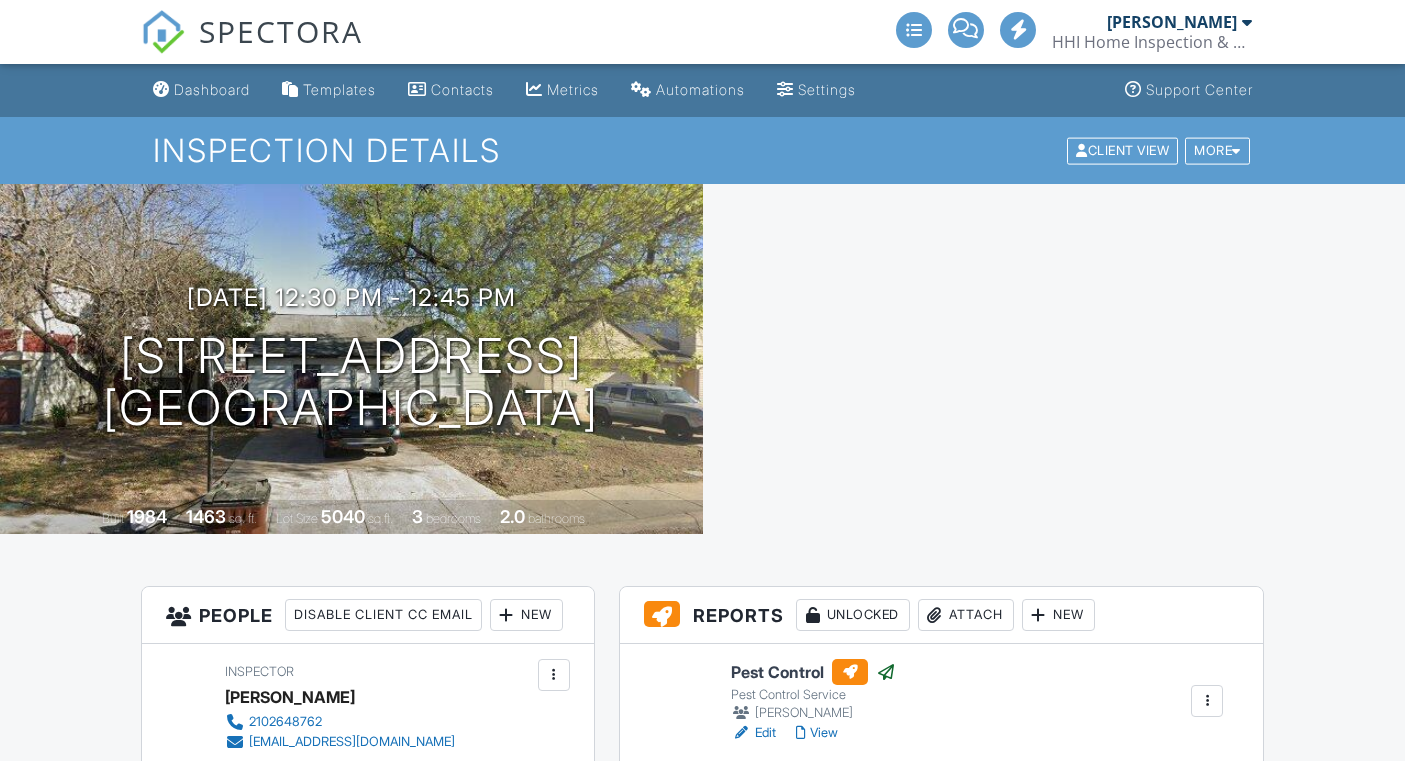 click on "SPECTORA" at bounding box center (281, 31) 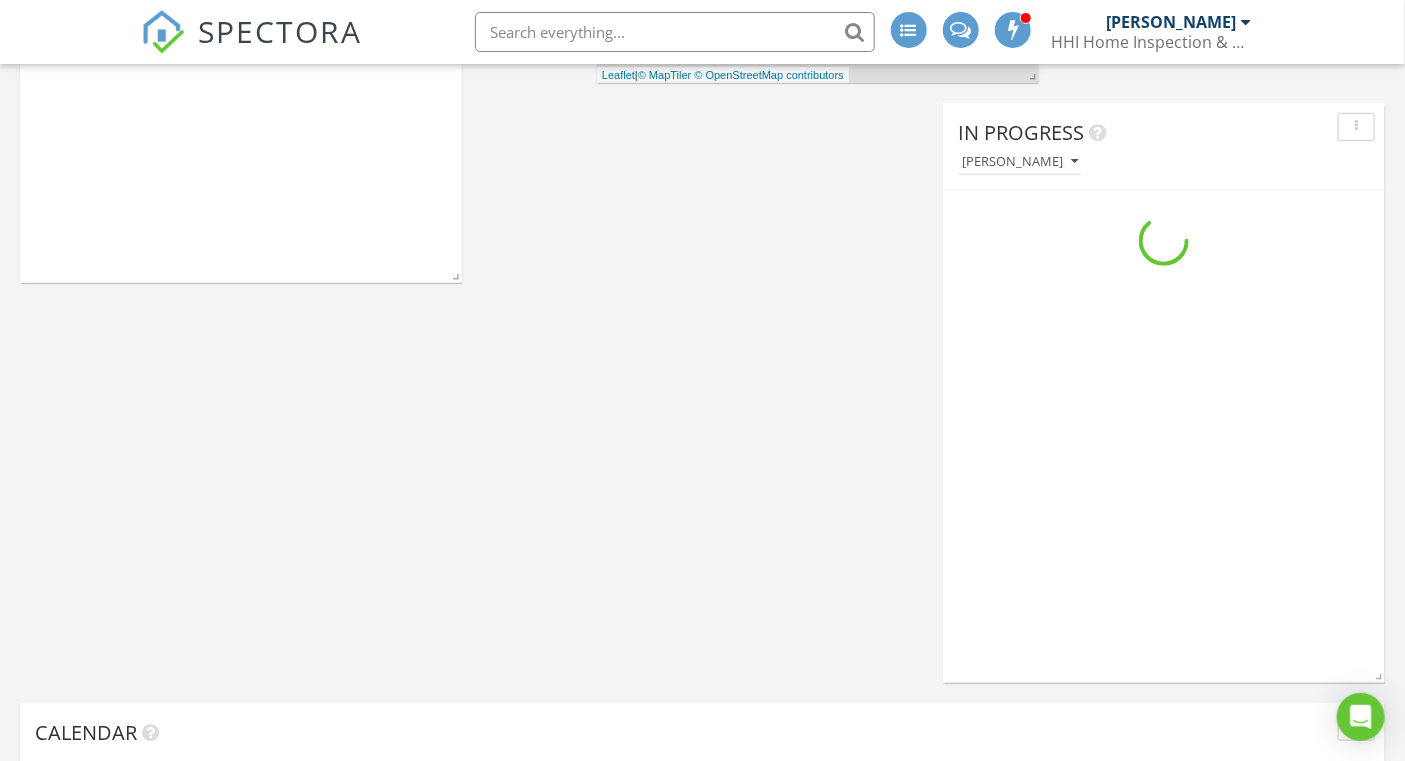 scroll, scrollTop: 1360, scrollLeft: 0, axis: vertical 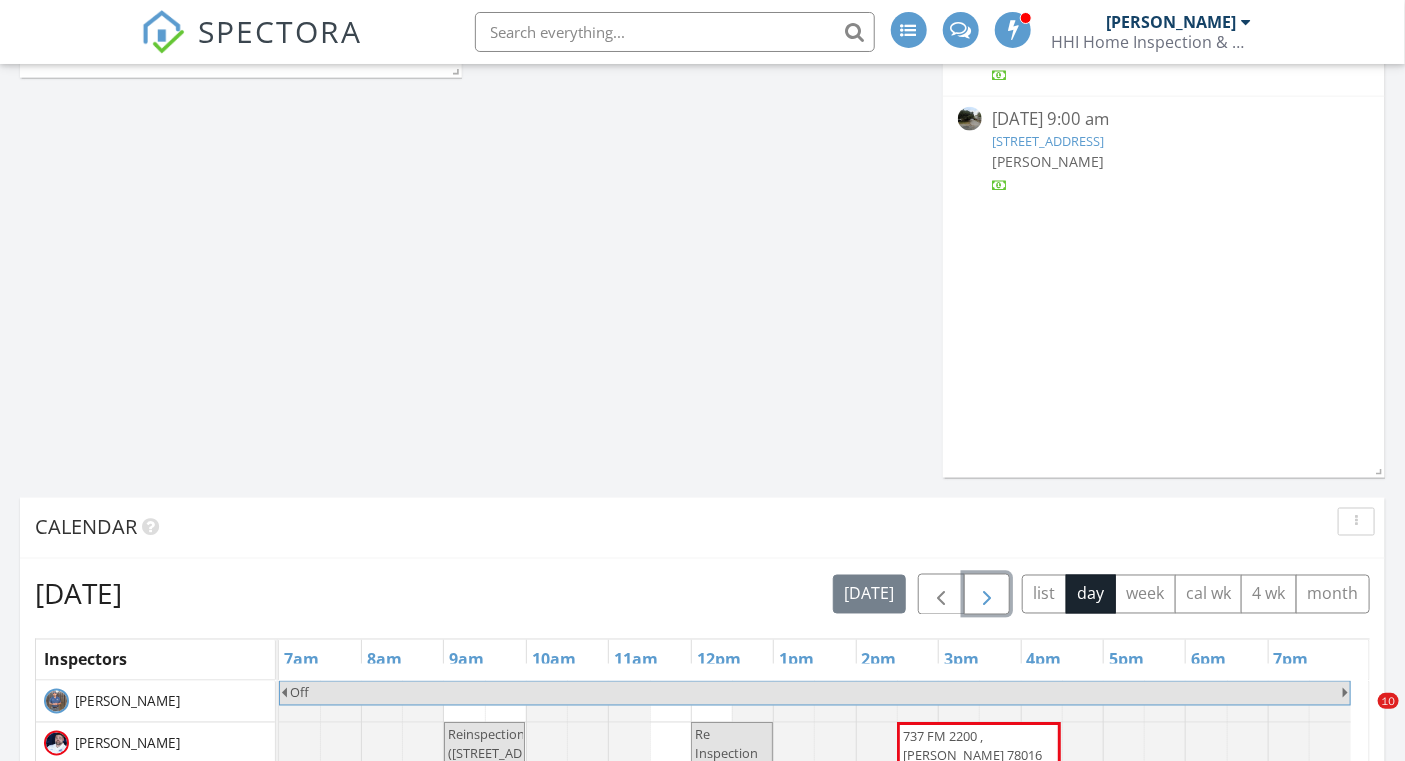 click at bounding box center (987, 595) 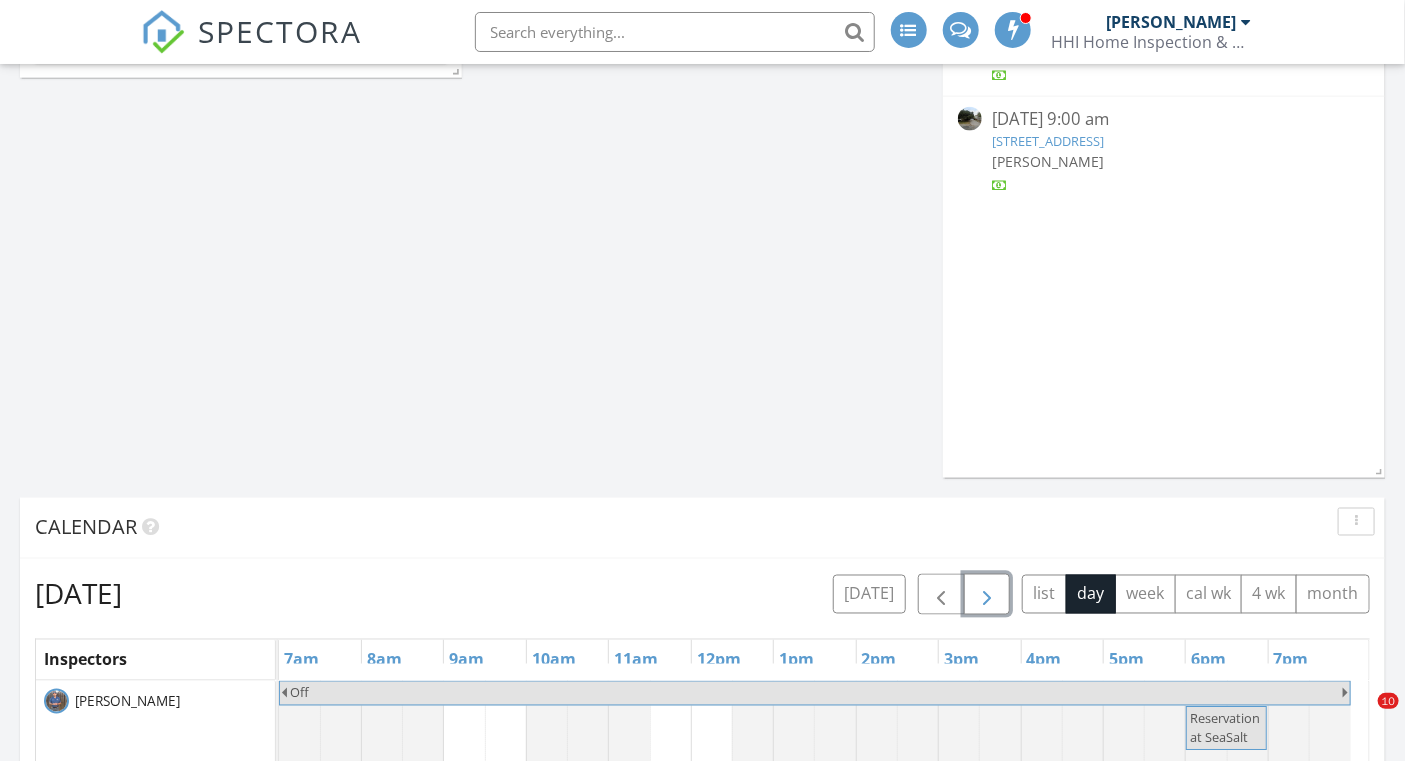 scroll, scrollTop: 10, scrollLeft: 9, axis: both 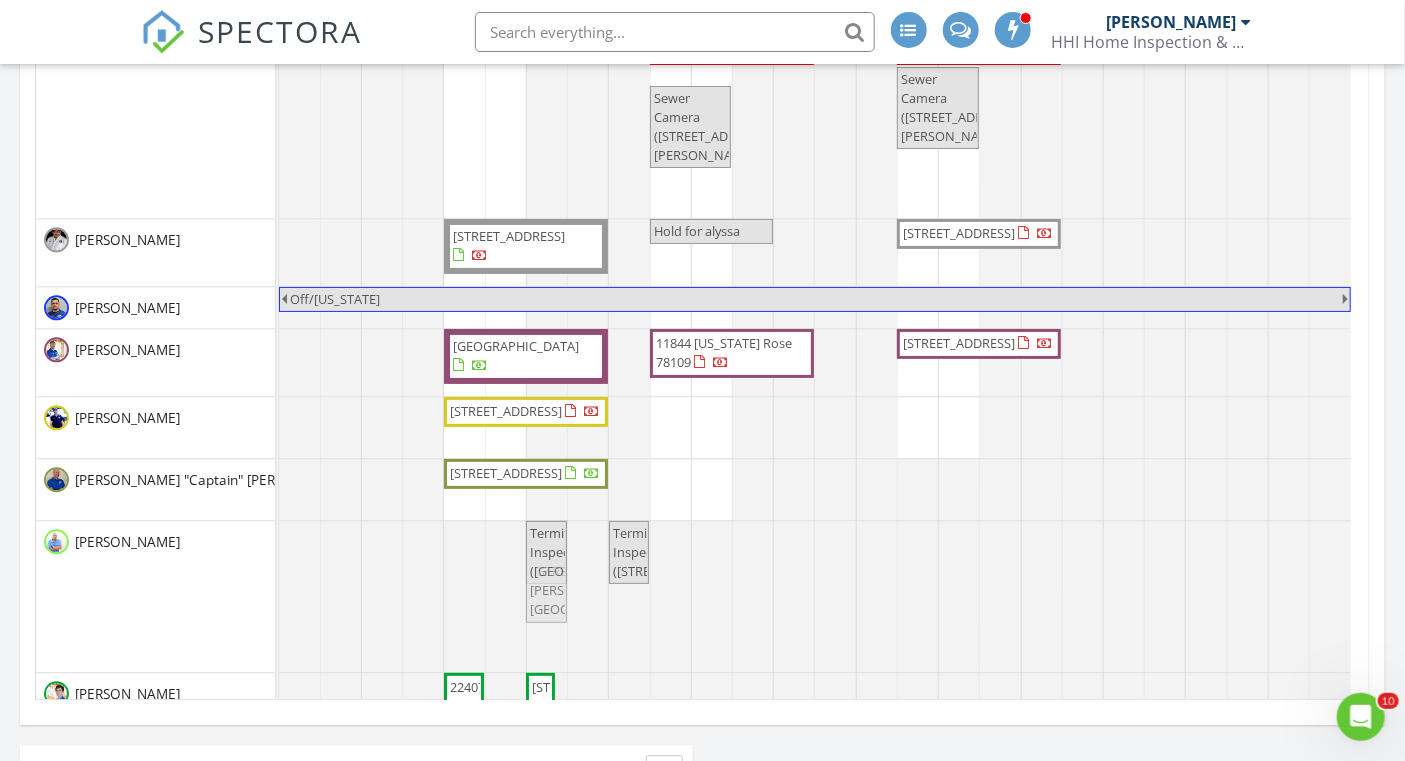 drag, startPoint x: 470, startPoint y: 585, endPoint x: 537, endPoint y: 585, distance: 67 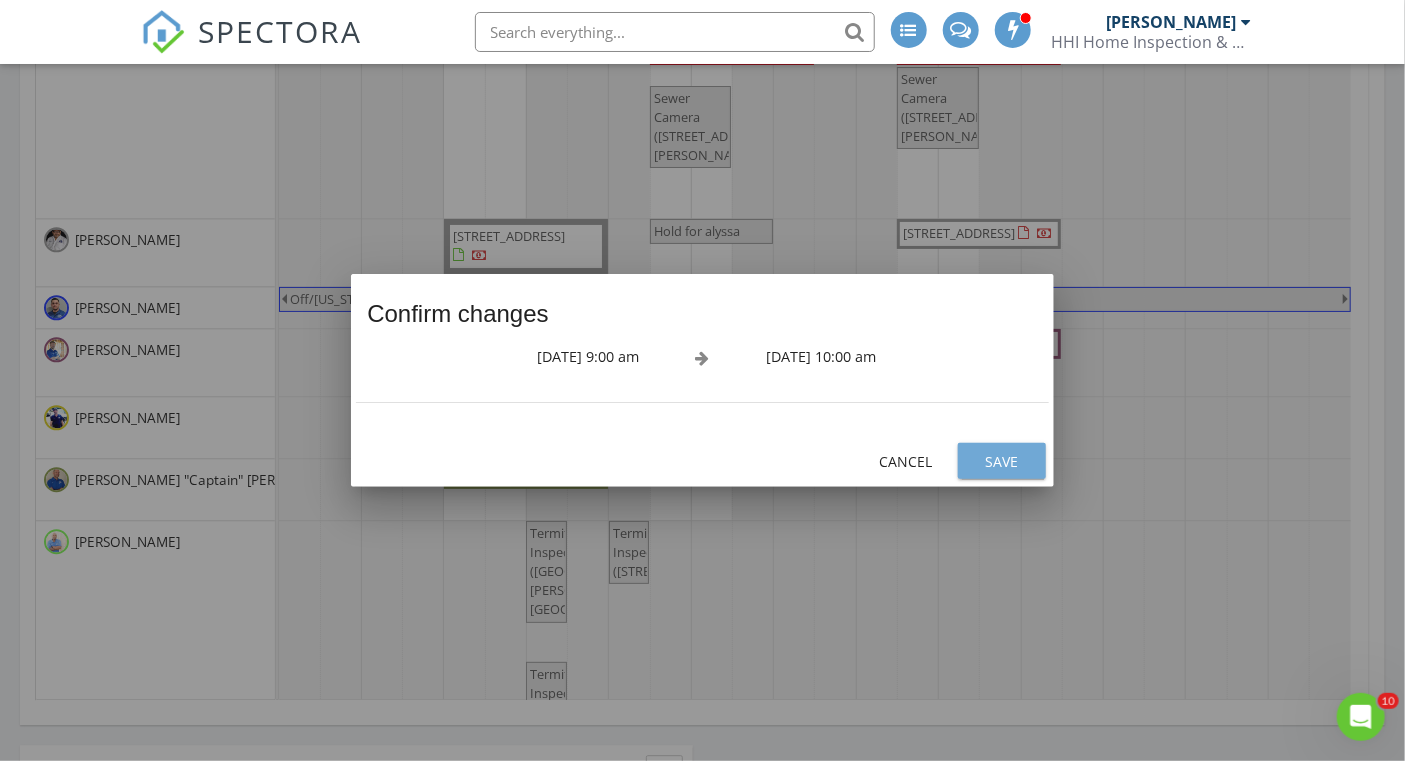 click on "Save" at bounding box center [1002, 461] 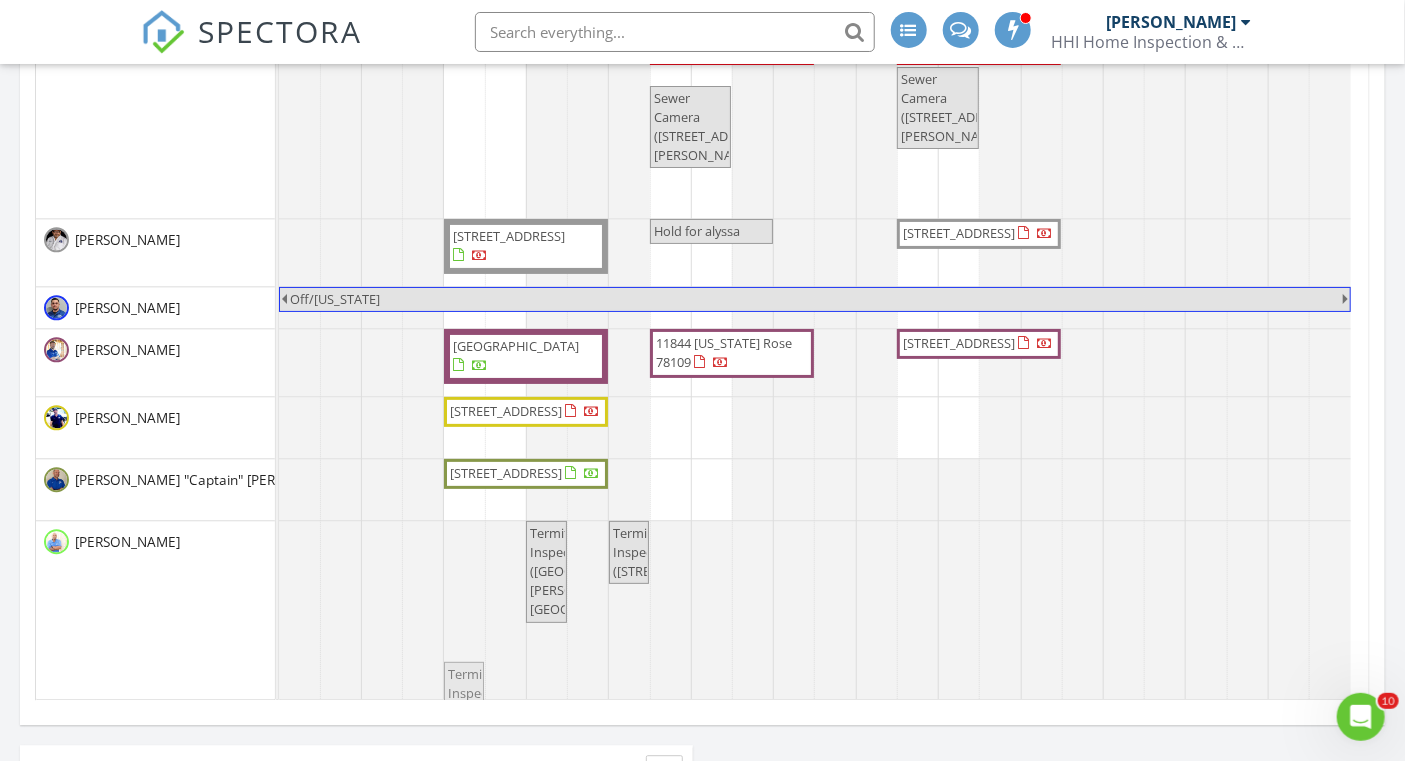 drag, startPoint x: 543, startPoint y: 671, endPoint x: 459, endPoint y: 595, distance: 113.27842 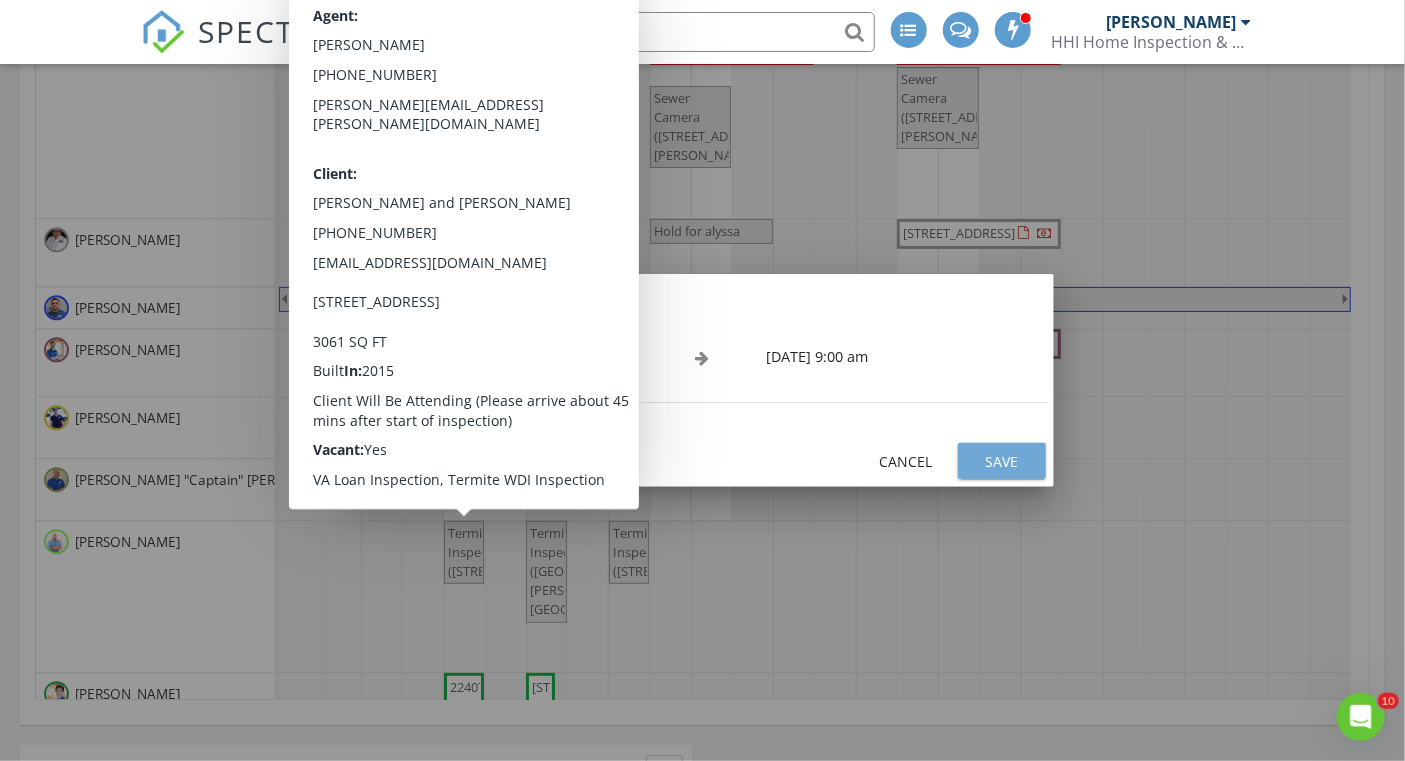 click on "Save" at bounding box center [1002, 461] 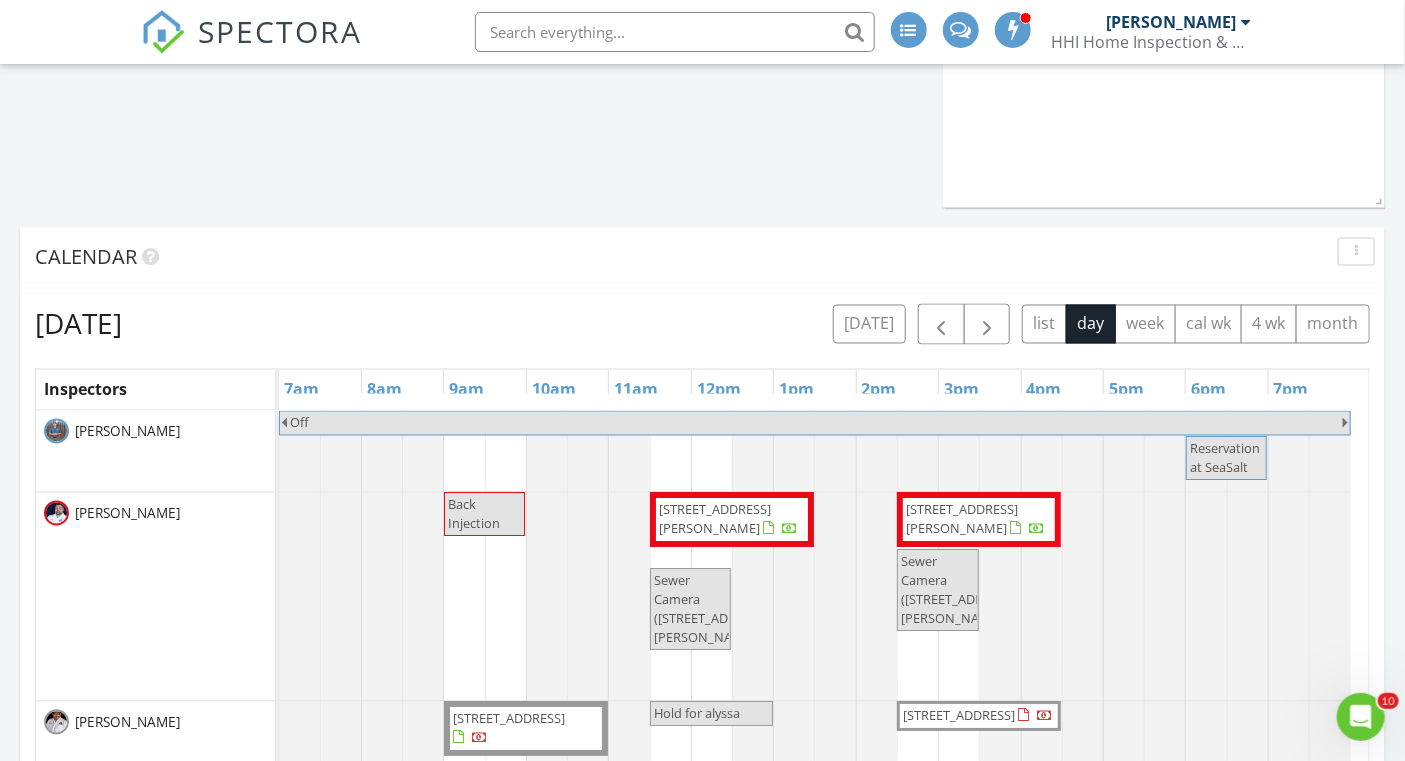 scroll, scrollTop: 1369, scrollLeft: 0, axis: vertical 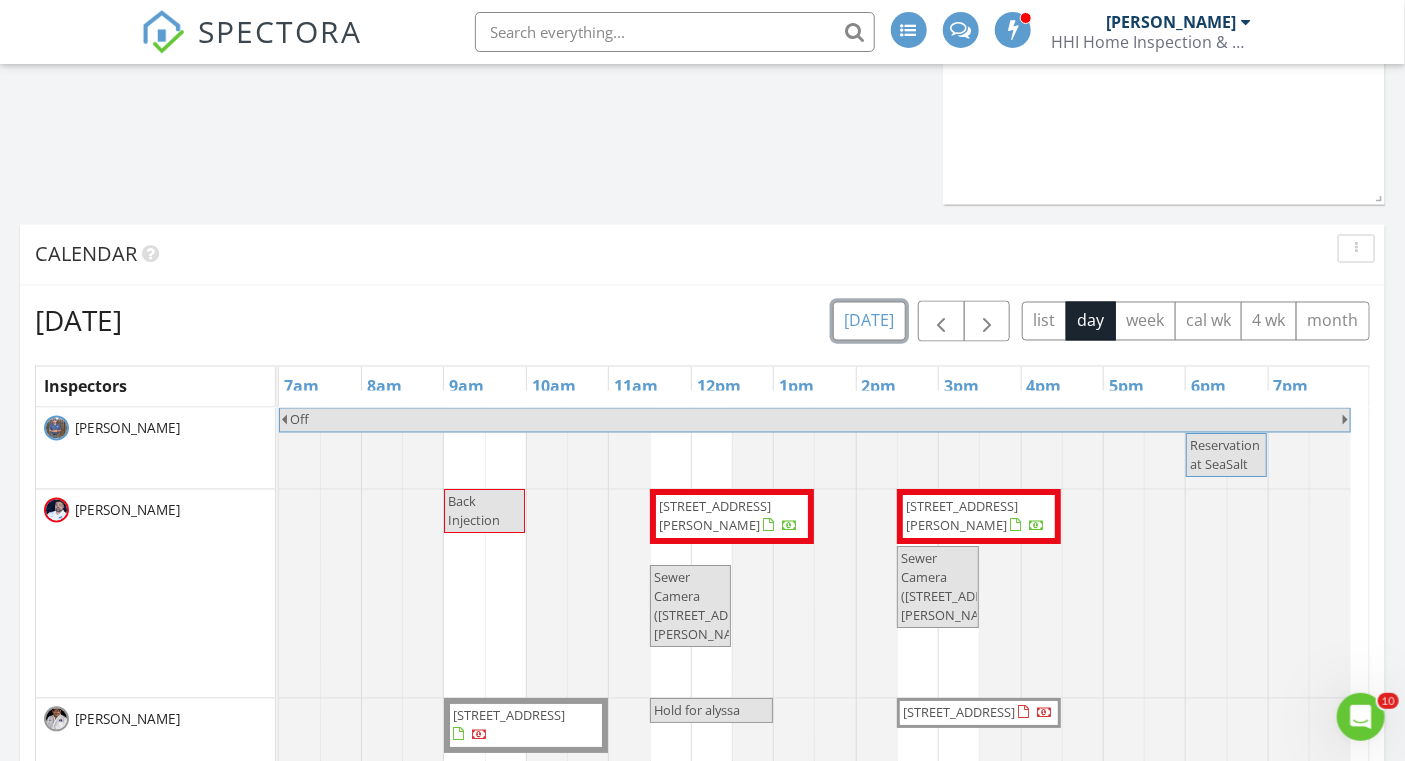 click on "today" at bounding box center [869, 321] 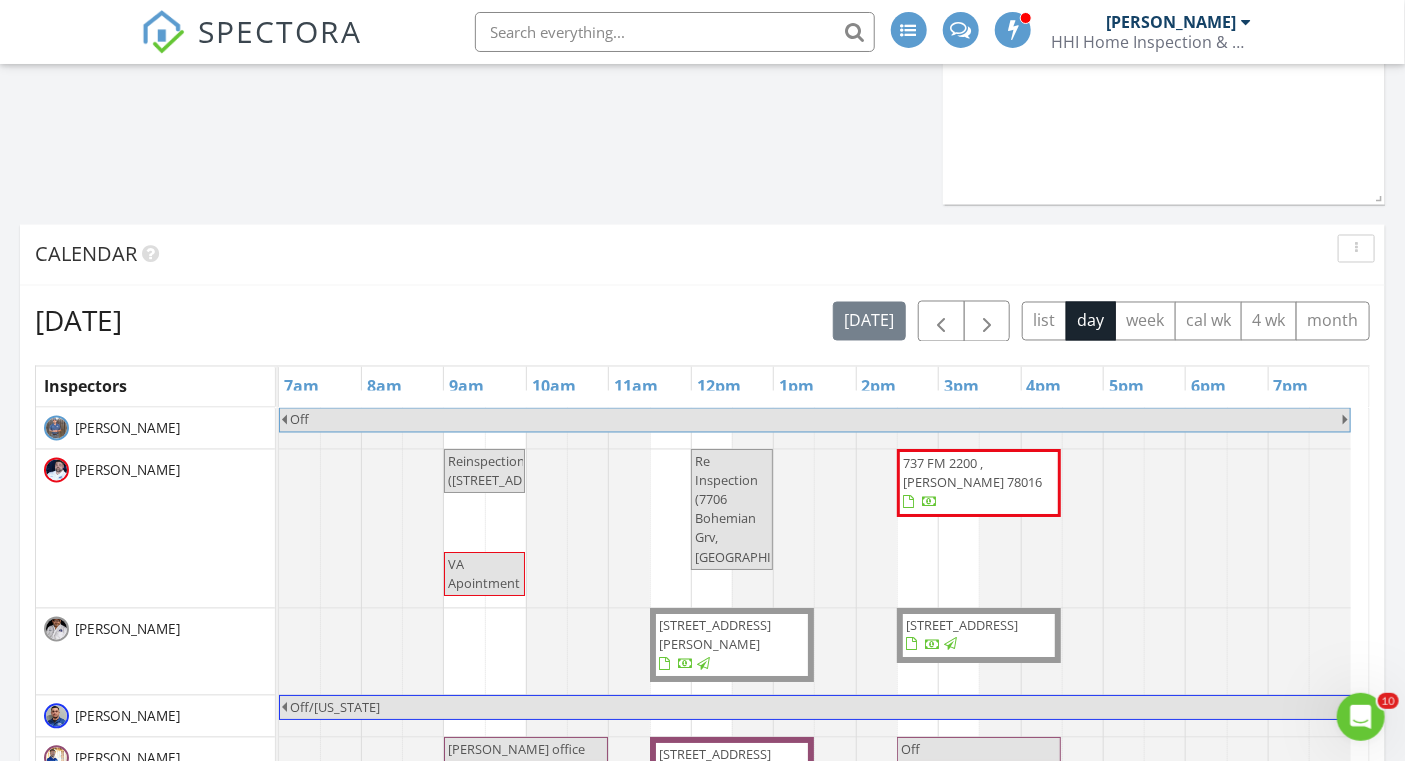 scroll, scrollTop: 155, scrollLeft: 0, axis: vertical 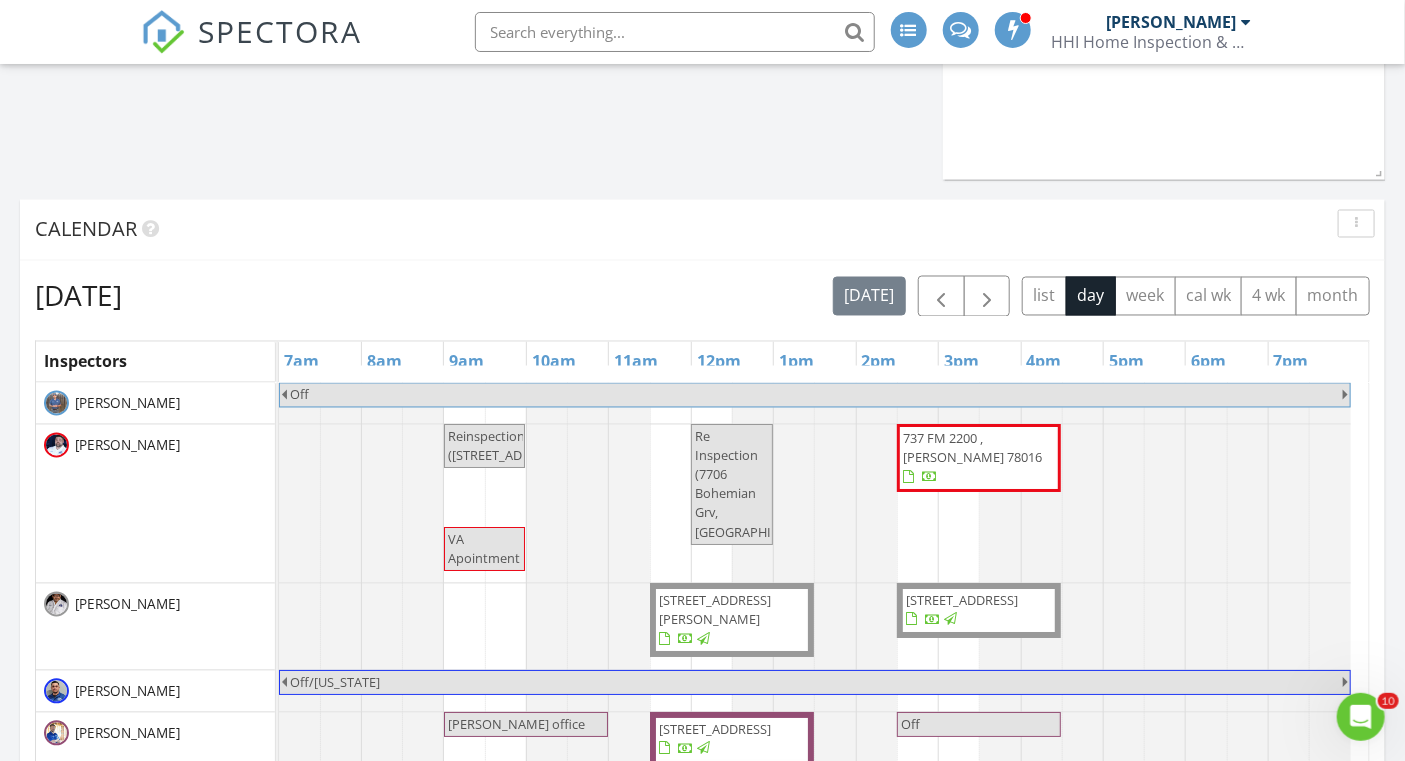 click at bounding box center [675, 32] 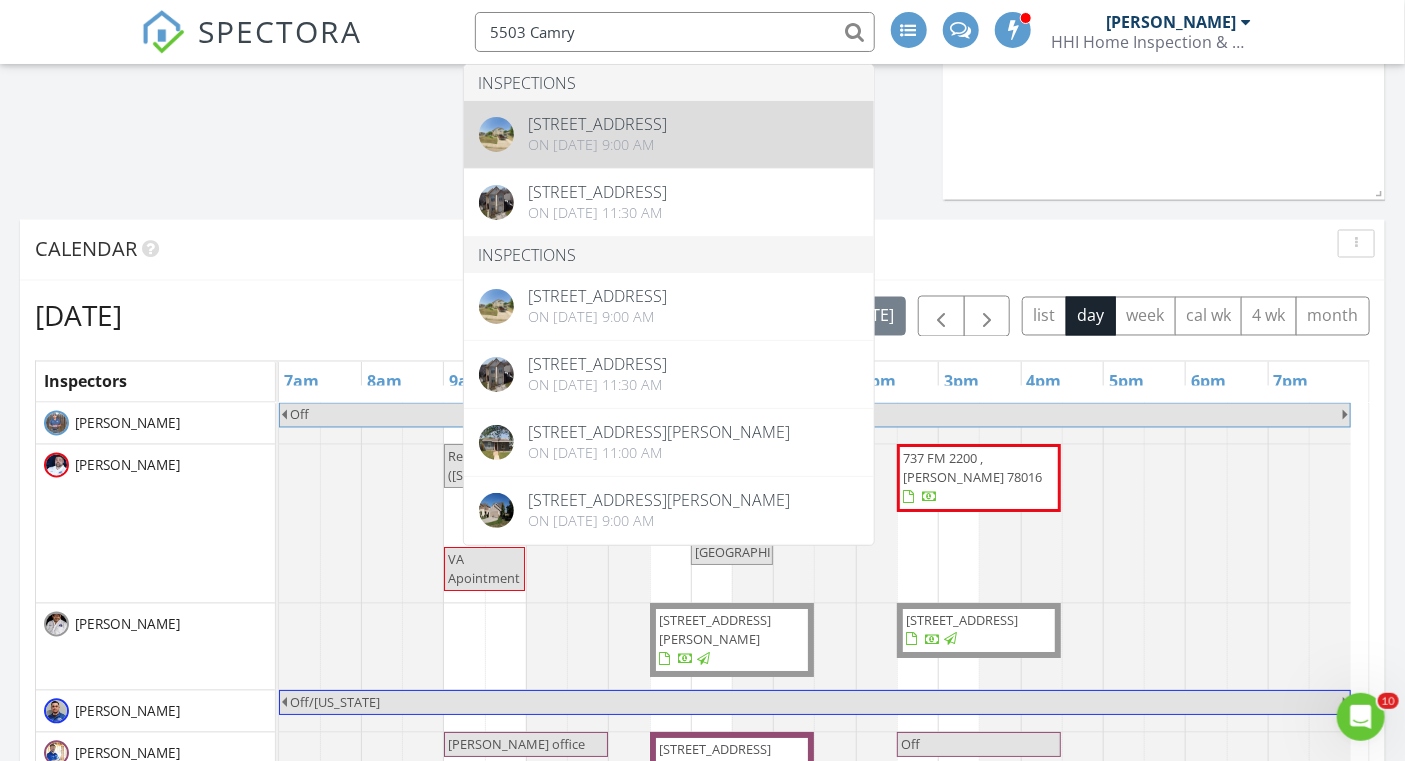 scroll, scrollTop: 1374, scrollLeft: 0, axis: vertical 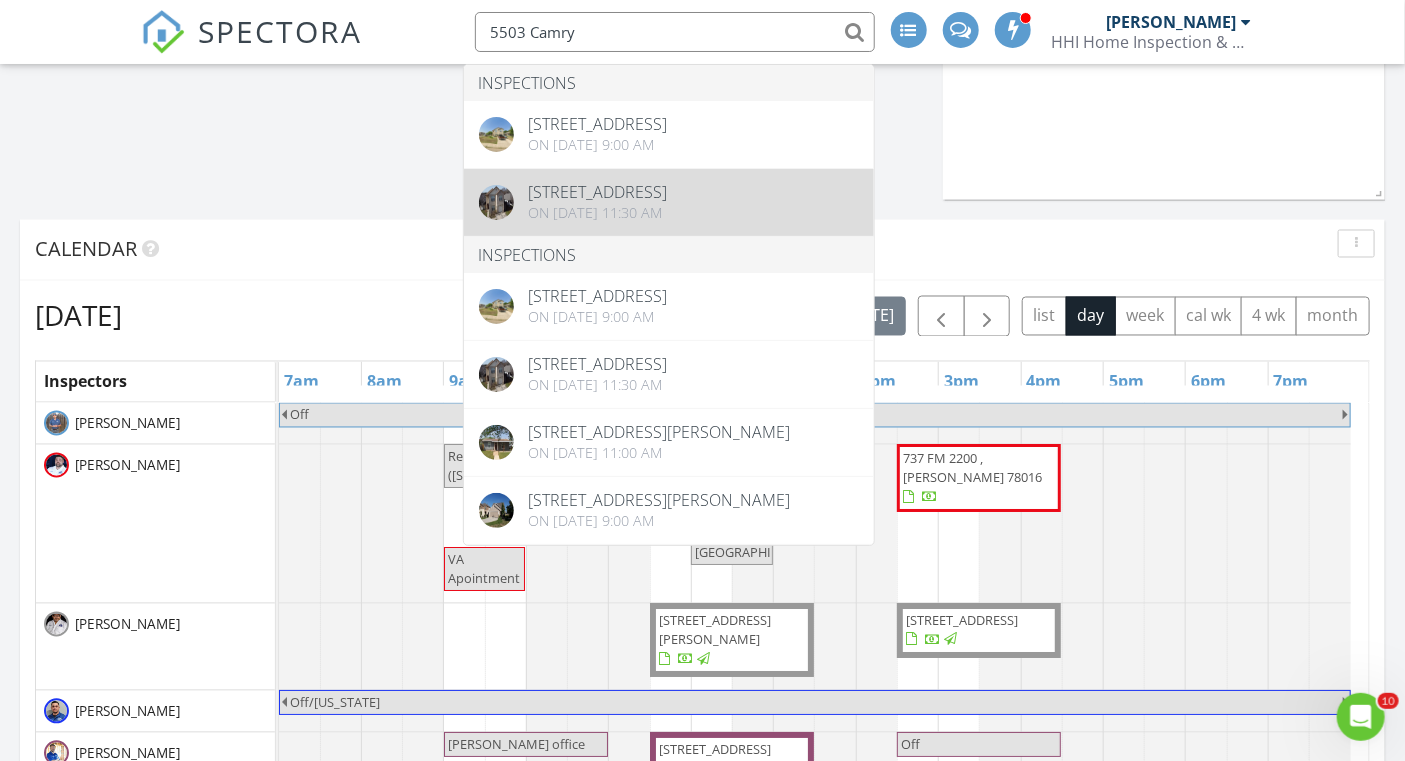 type on "5503 Camry" 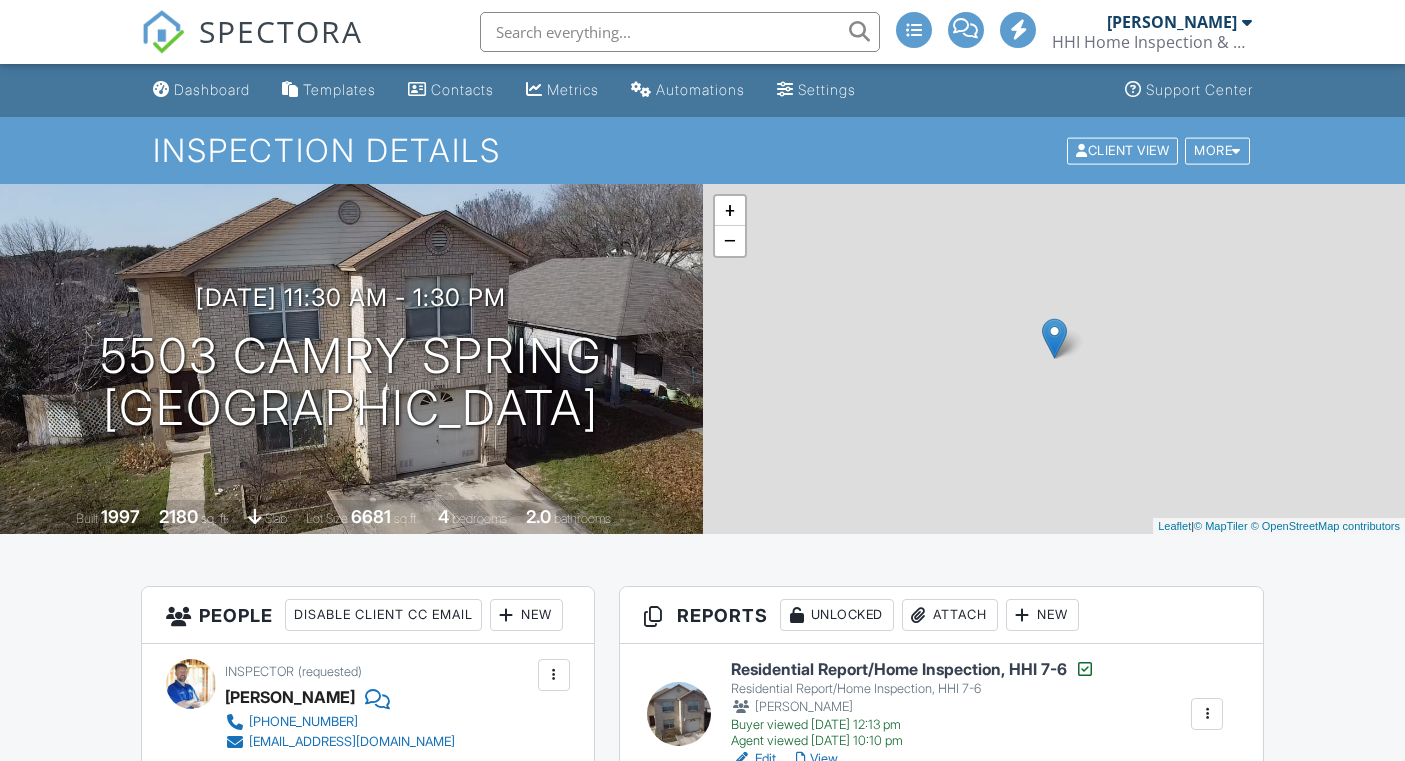 scroll, scrollTop: 341, scrollLeft: 0, axis: vertical 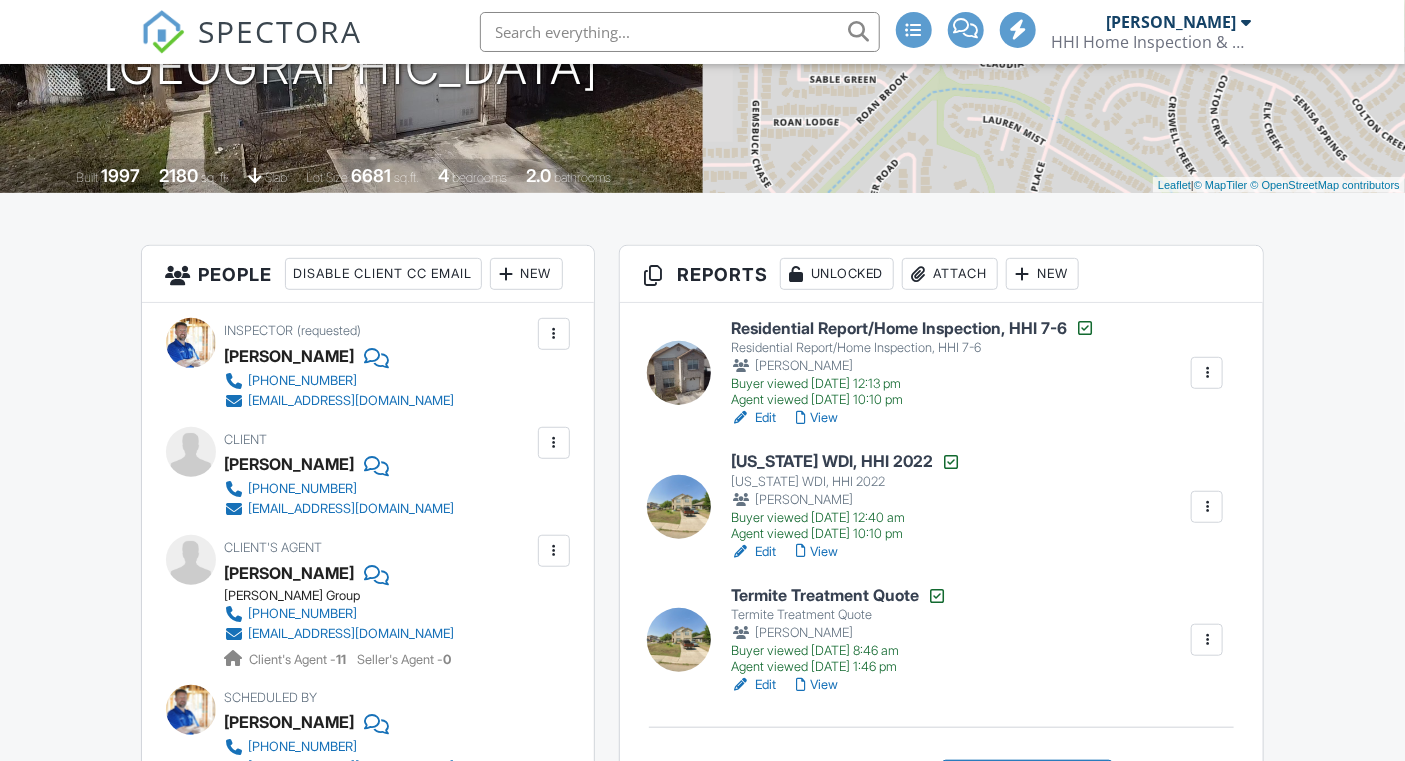 click on "Edit" at bounding box center (753, 552) 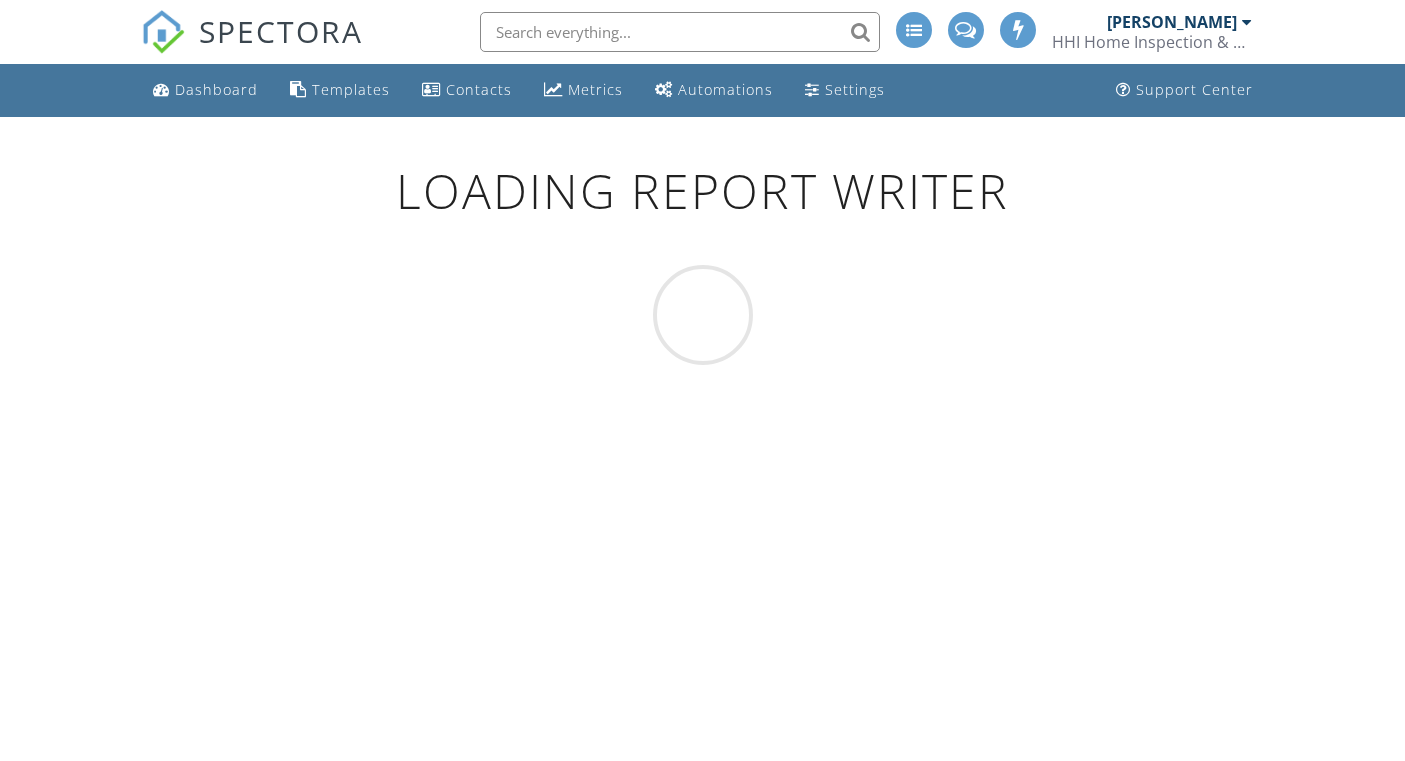 scroll, scrollTop: 0, scrollLeft: 0, axis: both 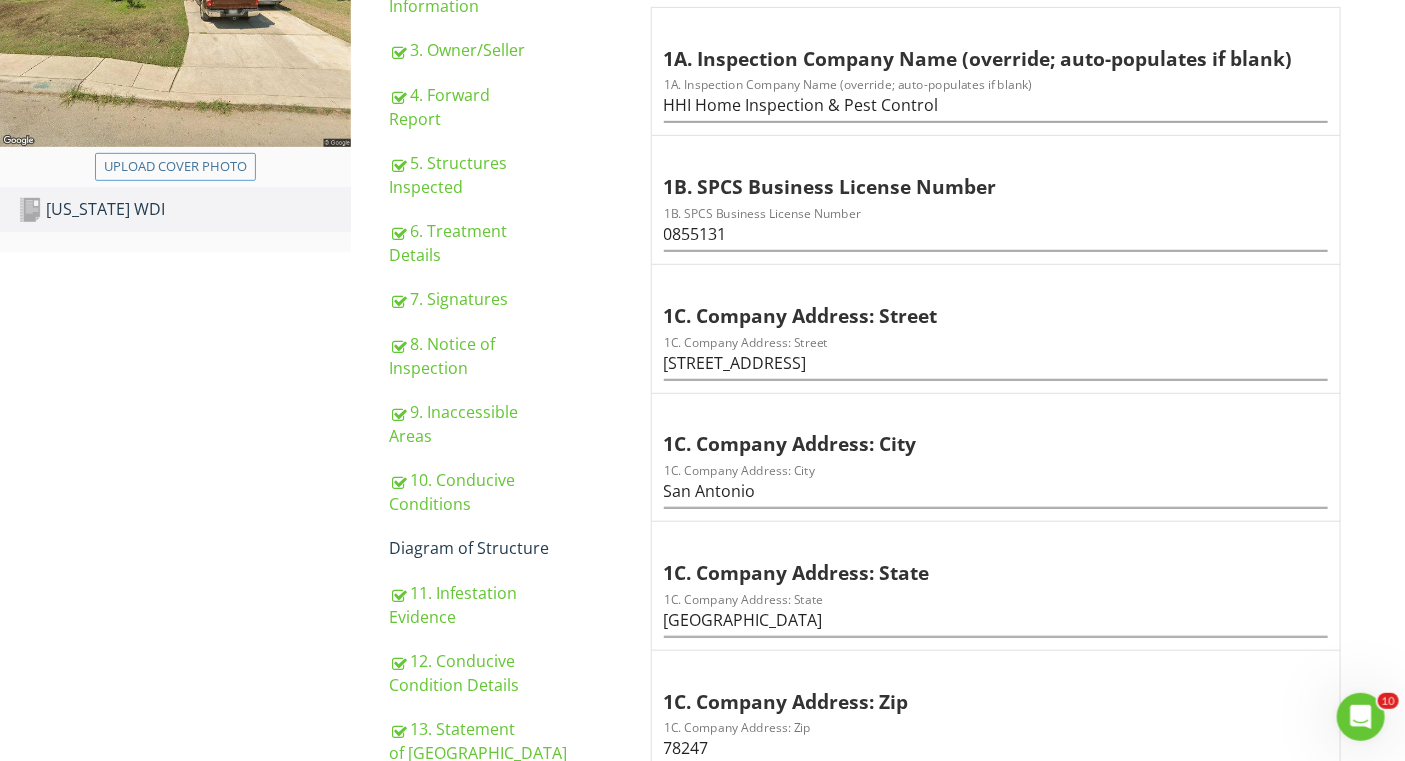 click on "10. Conducive Conditions" at bounding box center [495, 492] 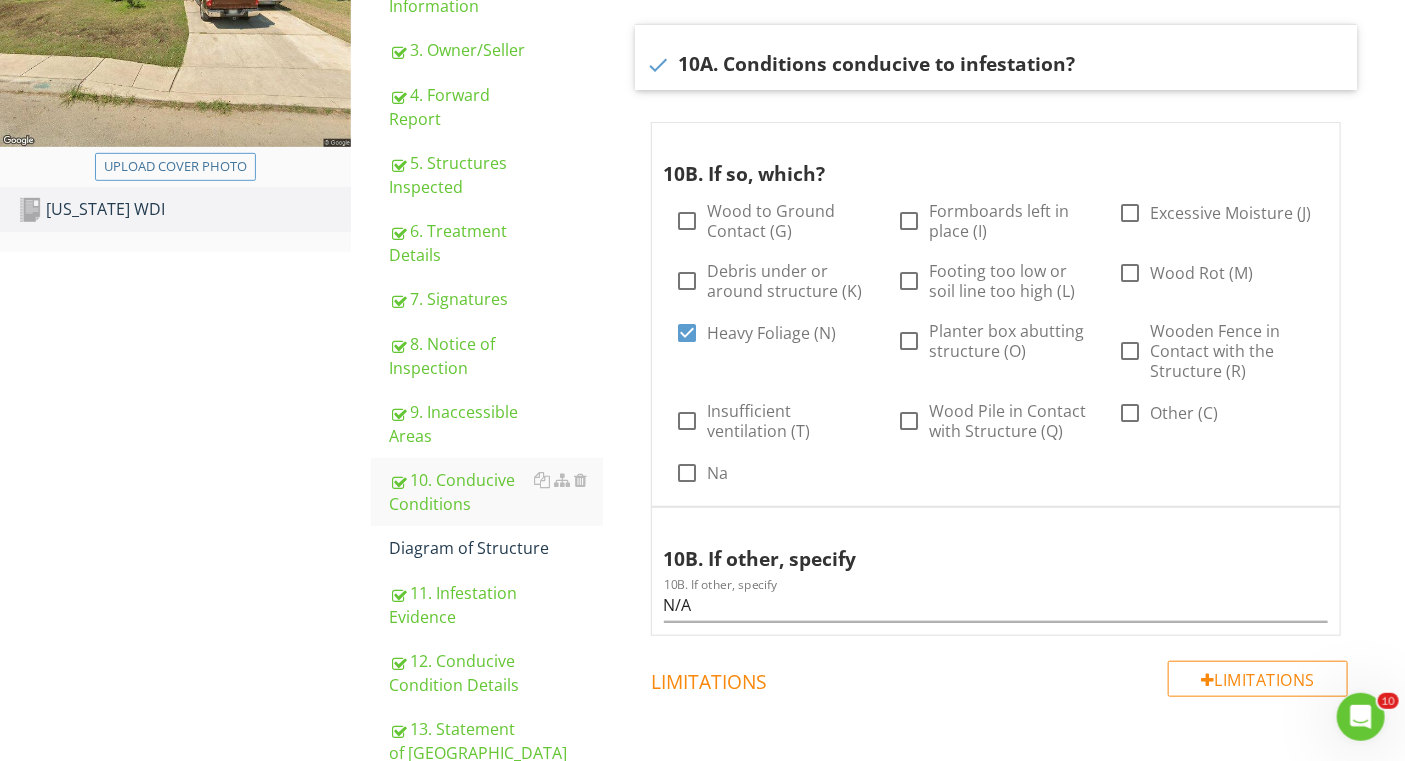 click on "Diagram of Structure" at bounding box center [495, 548] 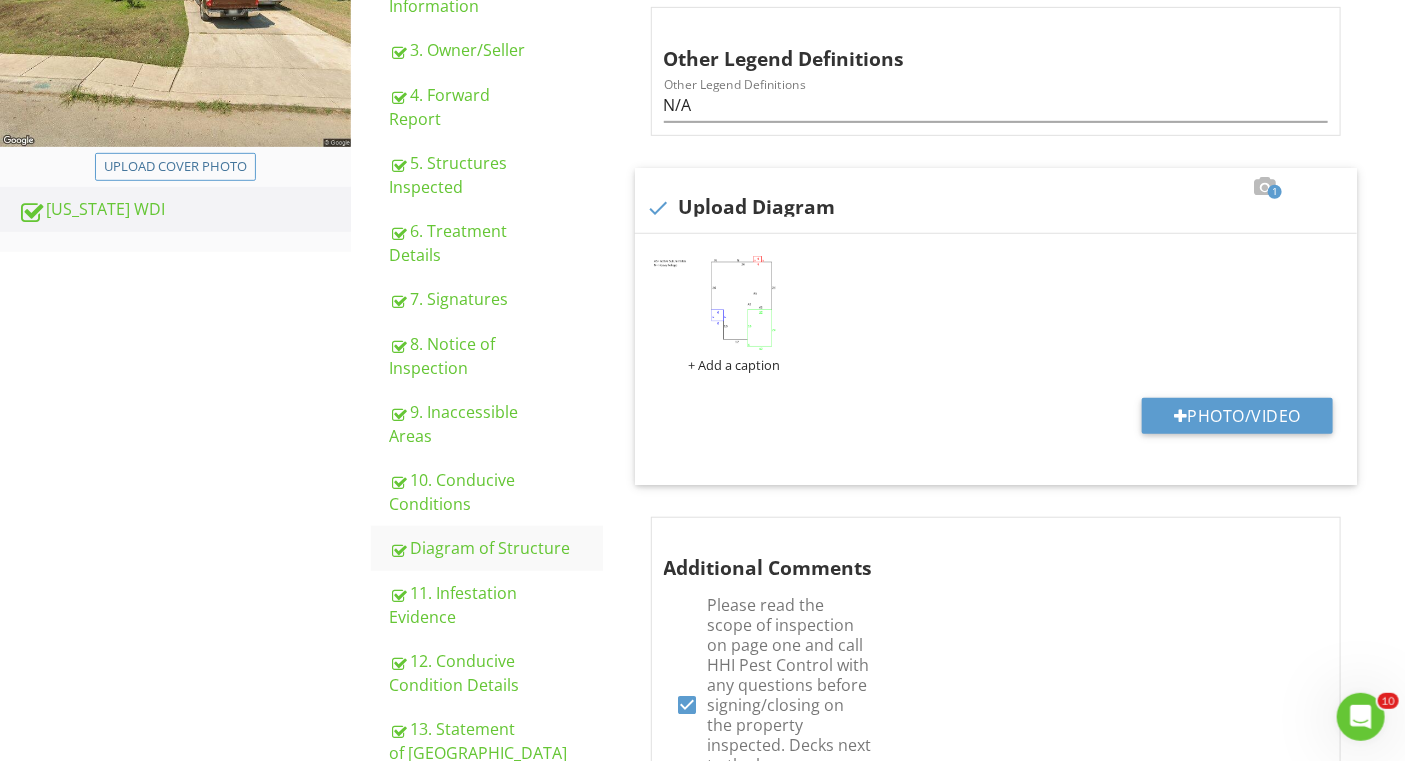 click at bounding box center (734, 302) 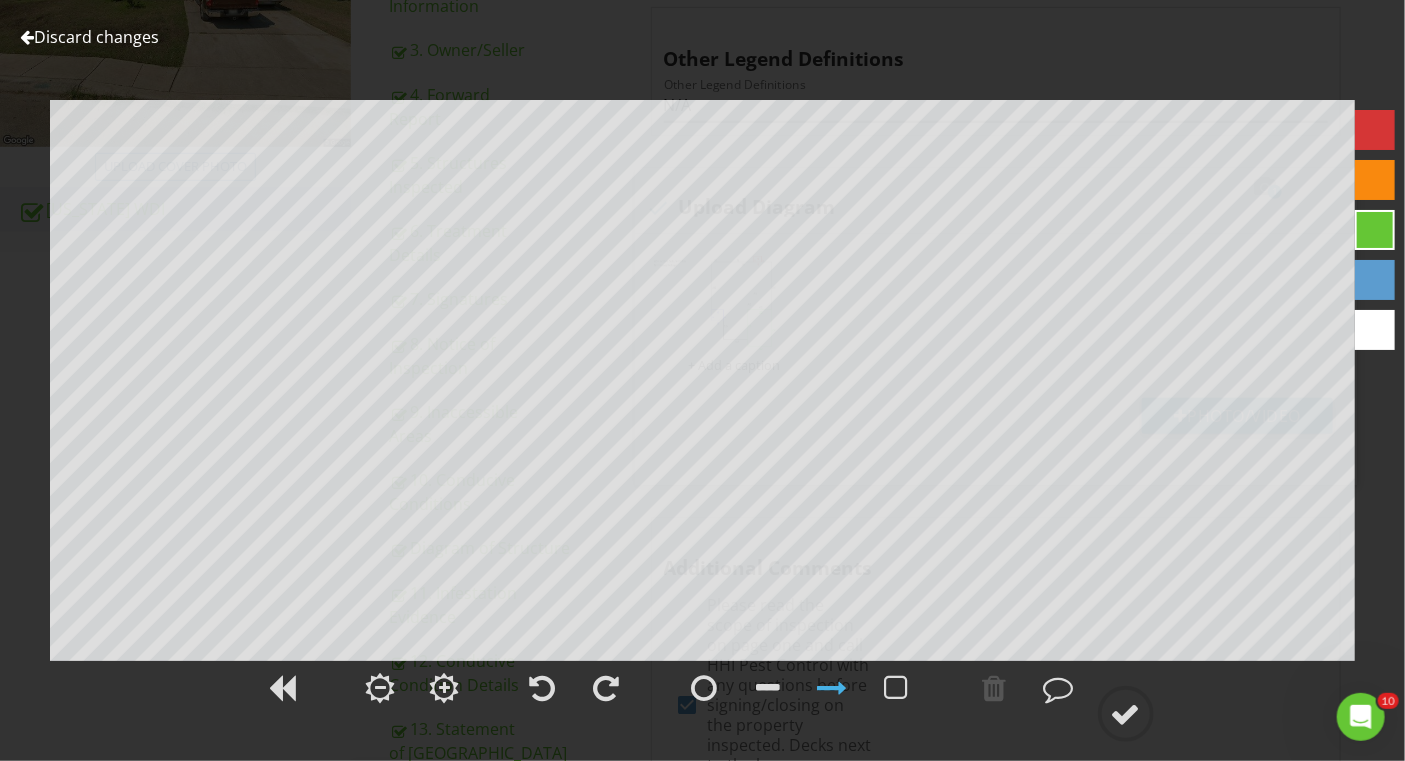 click on "Discard changes" at bounding box center [89, 37] 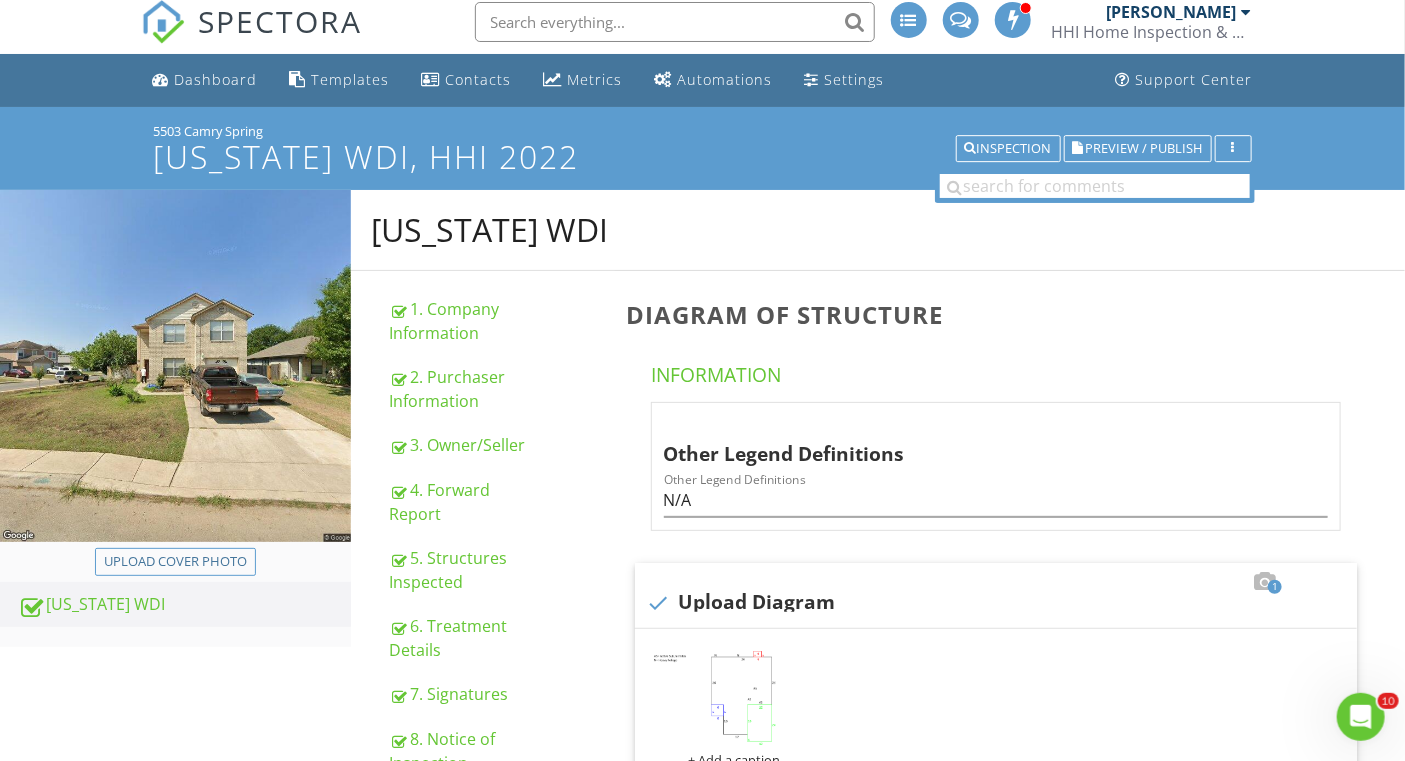 scroll, scrollTop: 0, scrollLeft: 0, axis: both 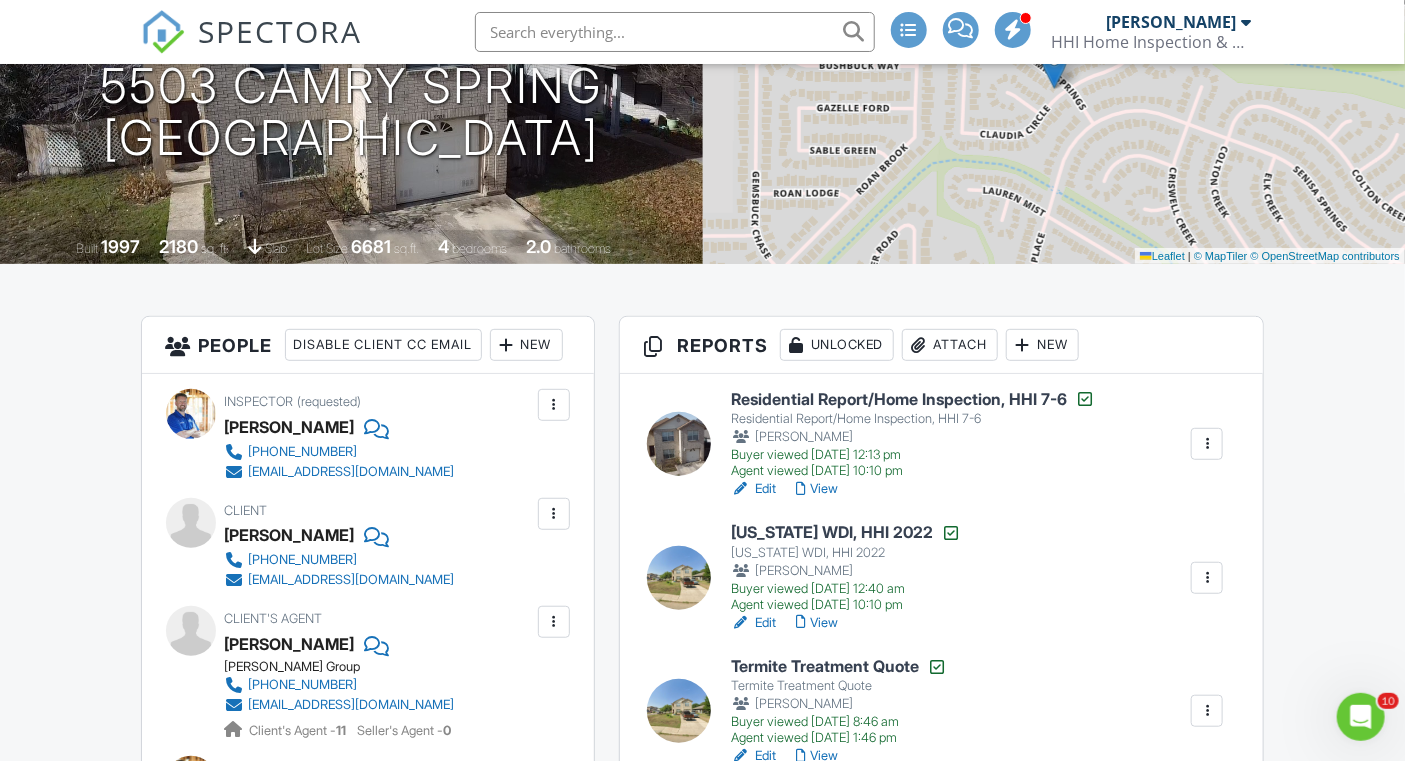 click at bounding box center (675, 32) 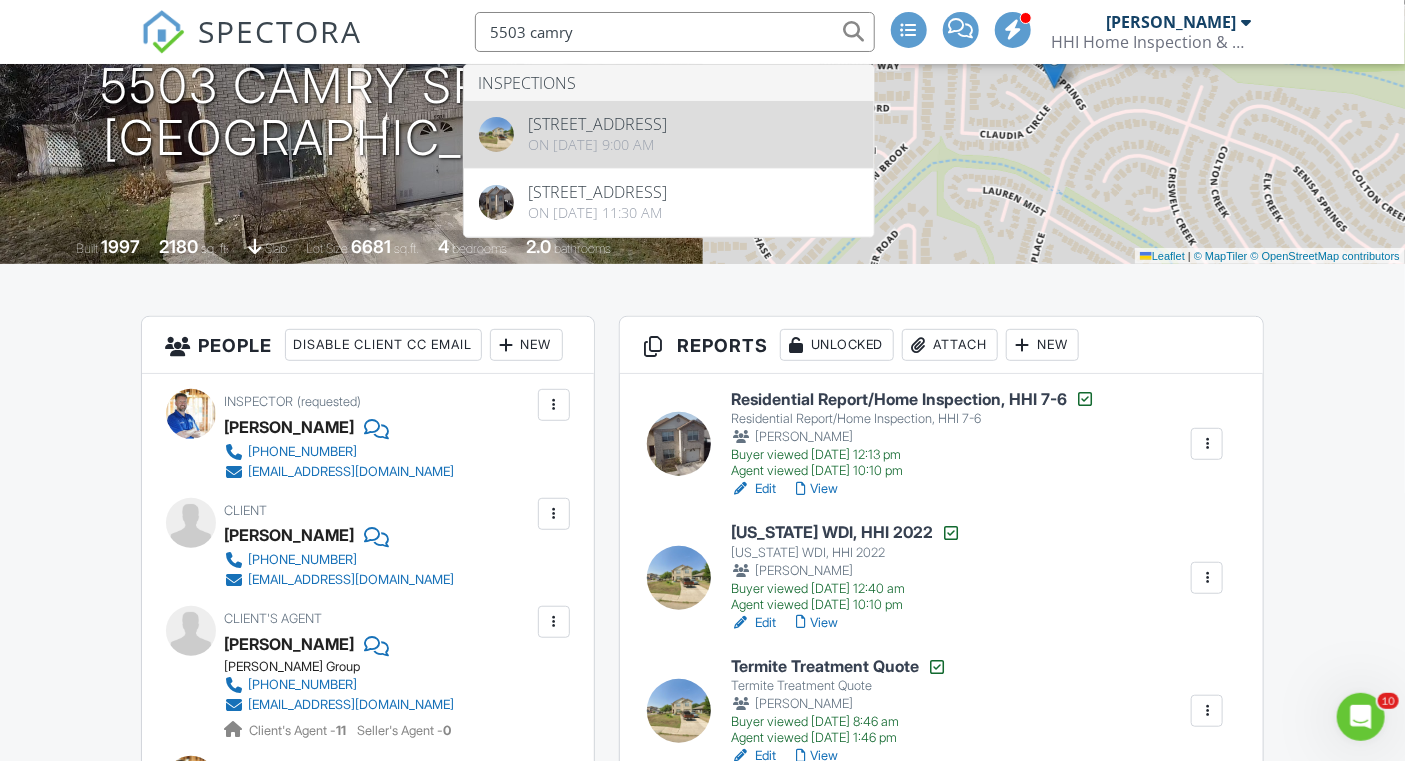 type on "5503 camry" 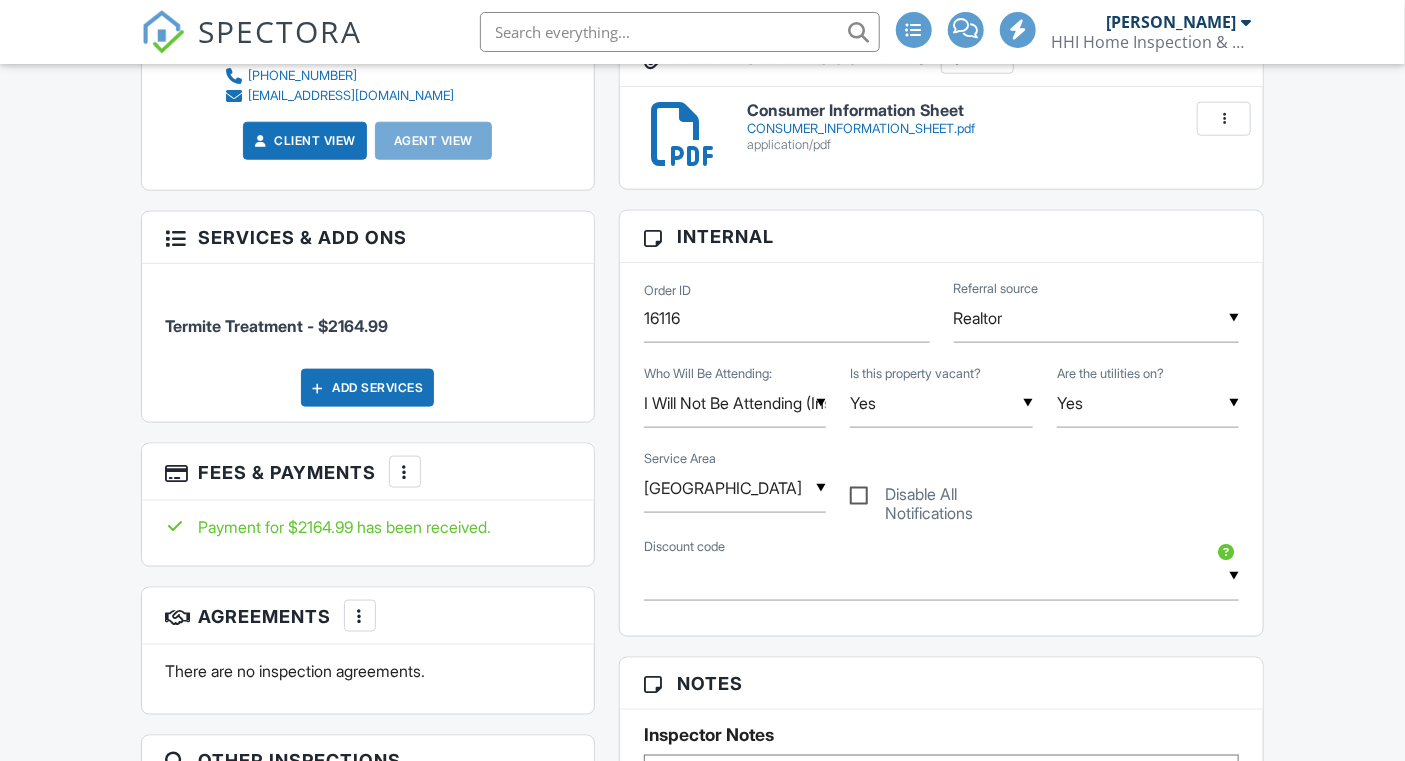 scroll, scrollTop: 870, scrollLeft: 0, axis: vertical 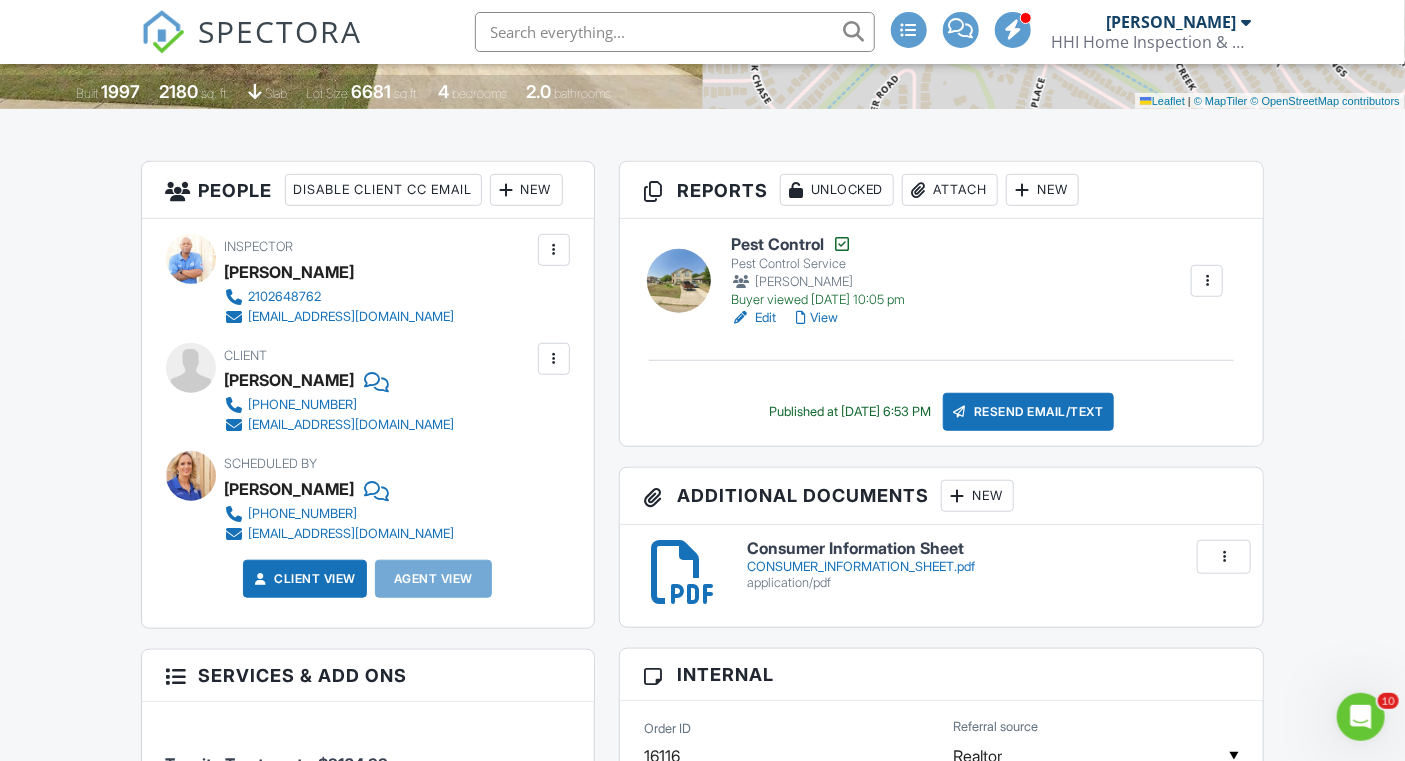 click on "SPECTORA" at bounding box center [281, 31] 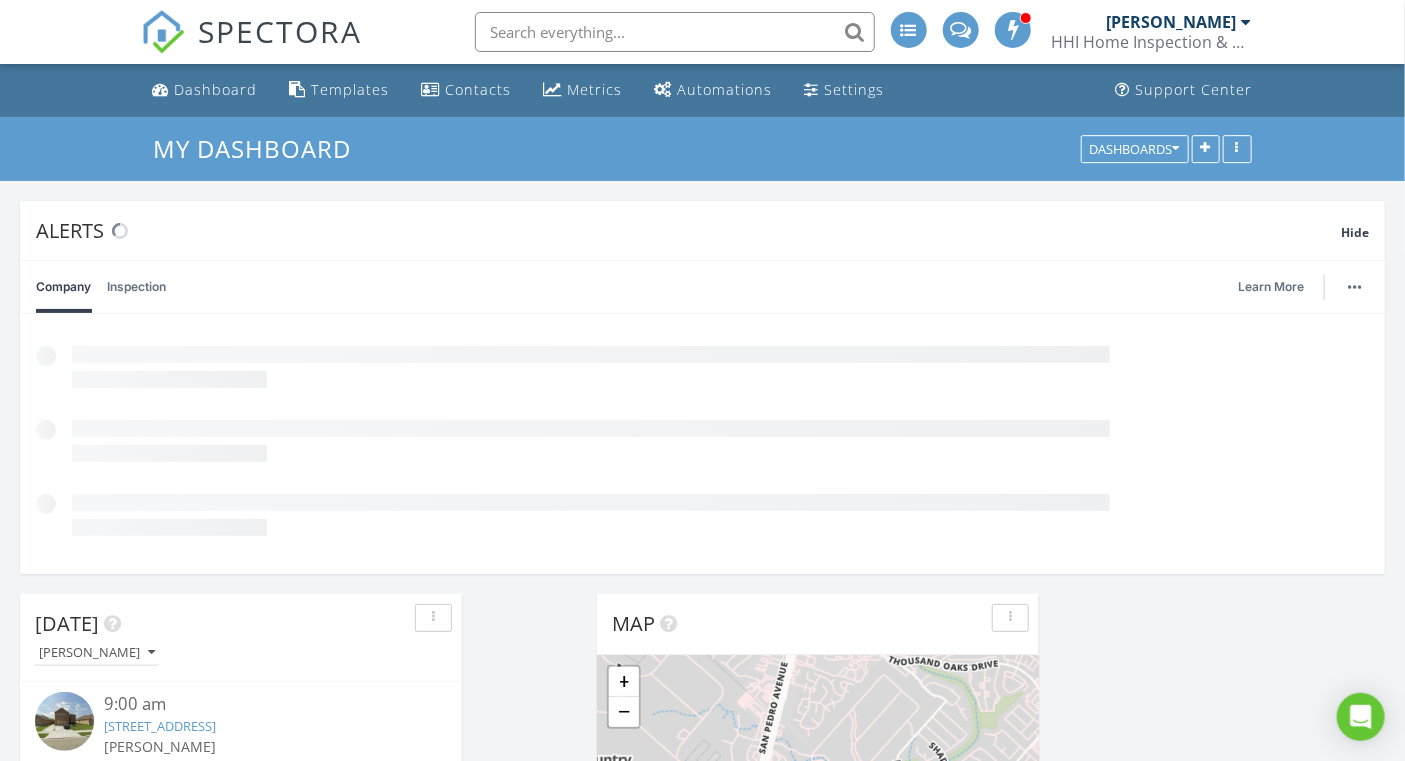 scroll, scrollTop: 573, scrollLeft: 0, axis: vertical 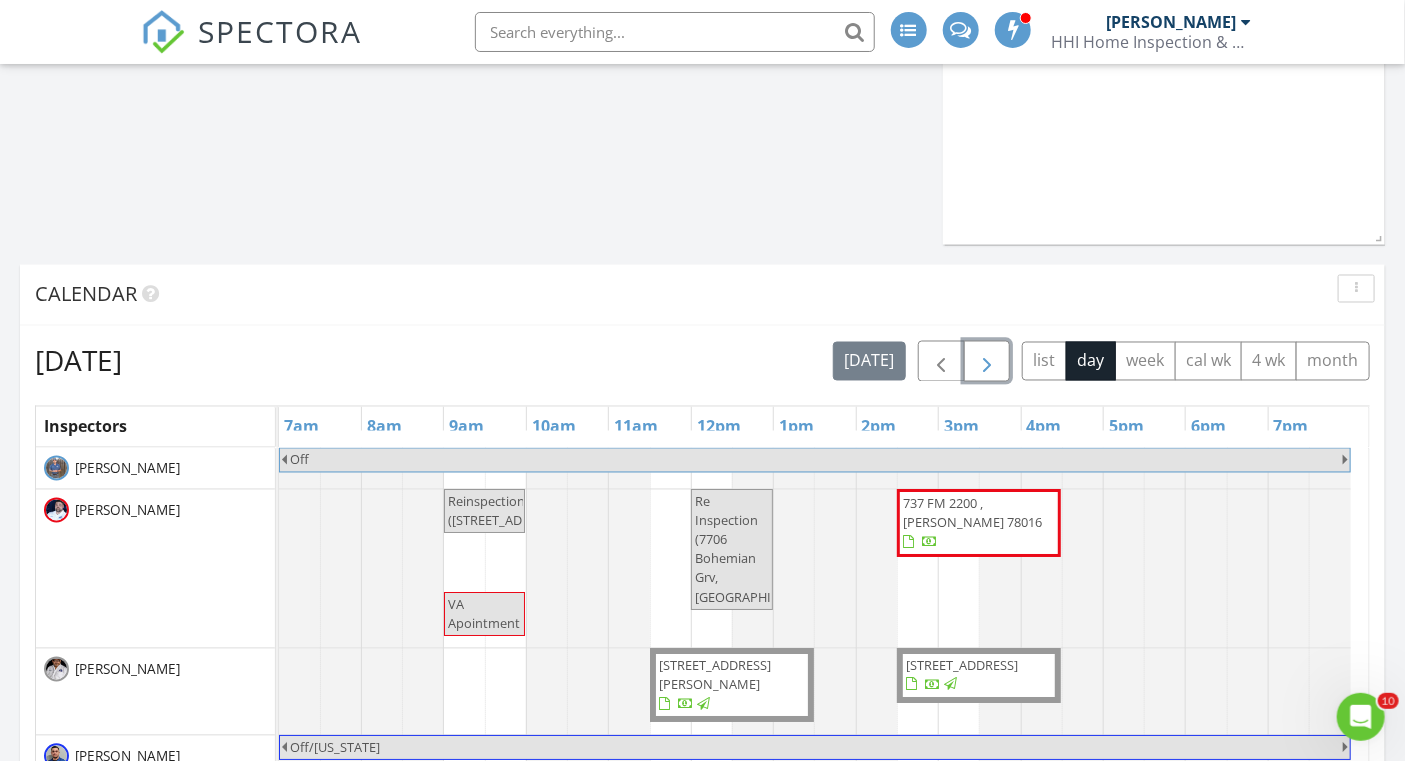 click at bounding box center (987, 362) 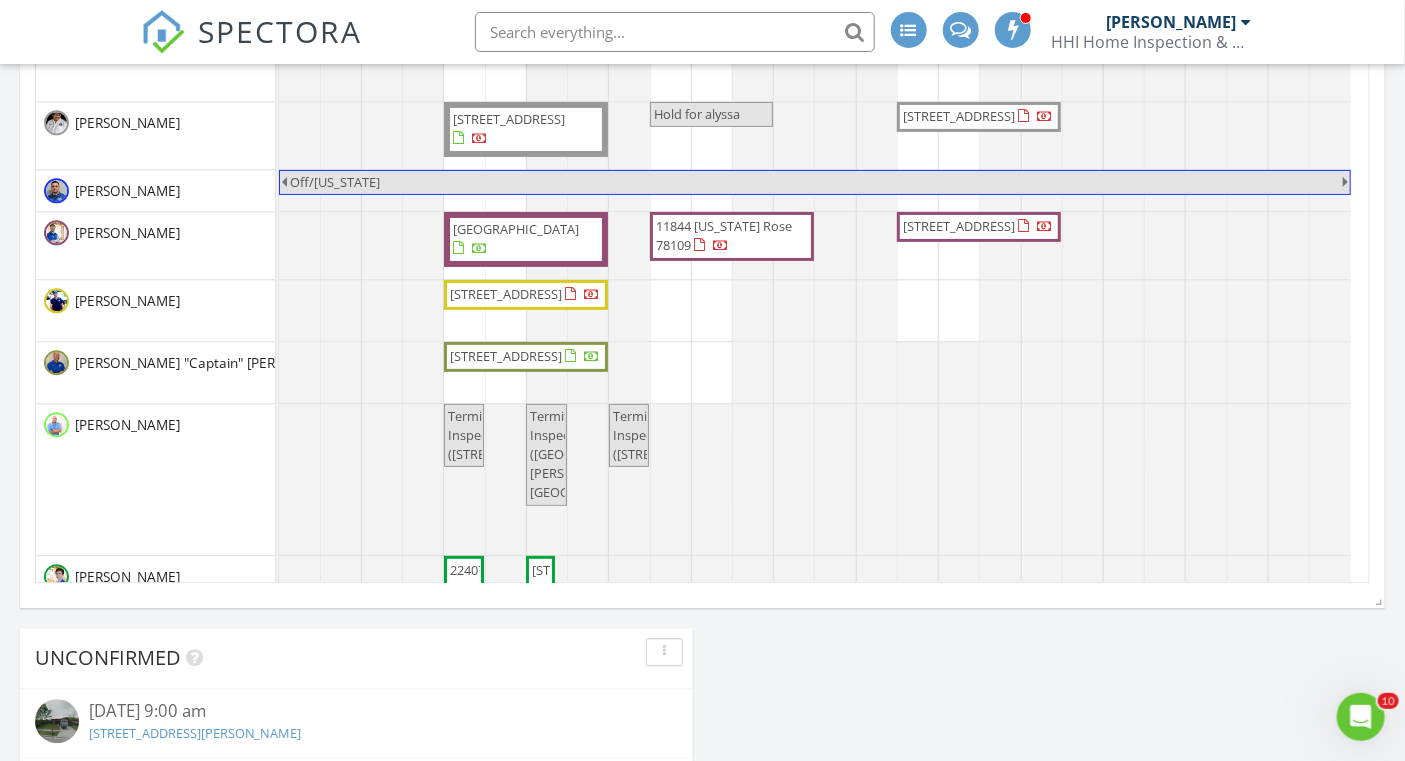 scroll, scrollTop: 1994, scrollLeft: 0, axis: vertical 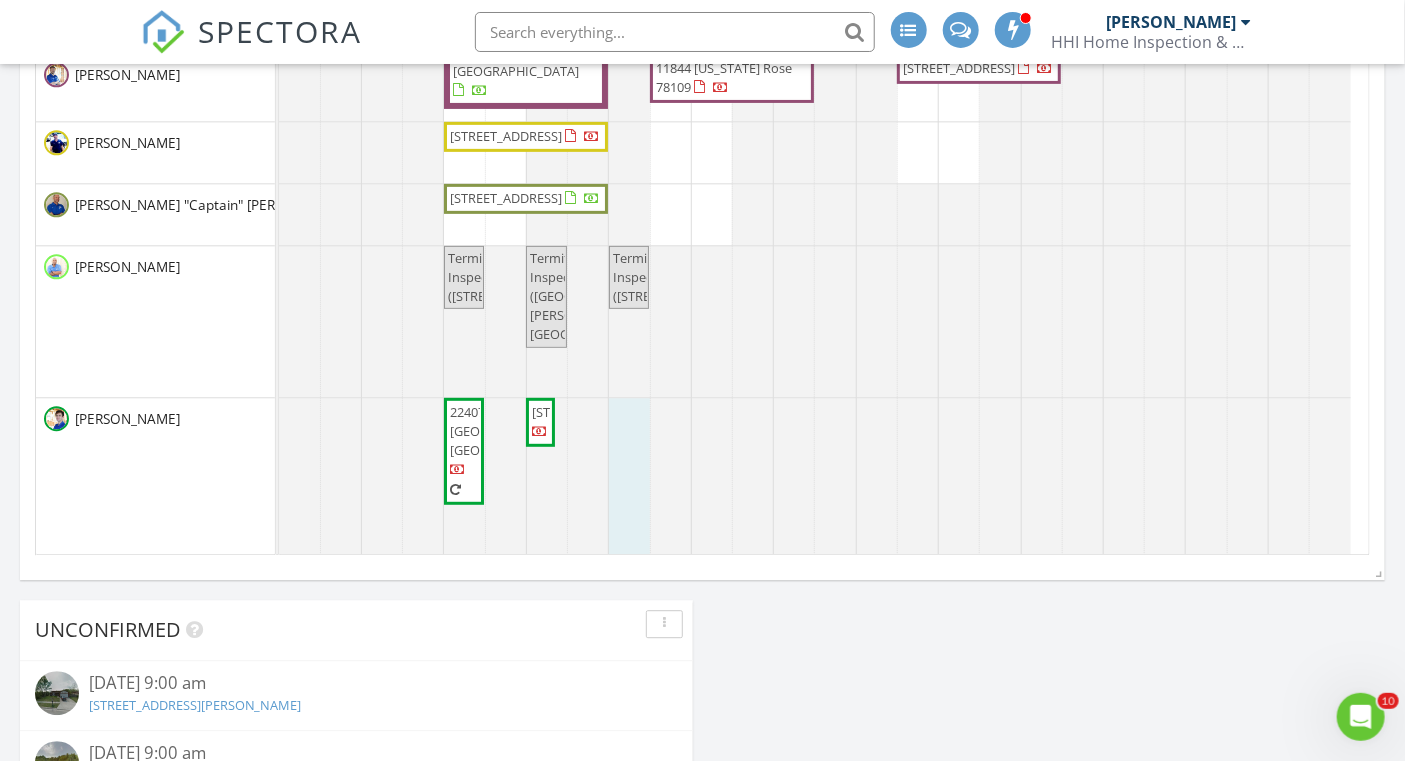 click at bounding box center (279, 476) 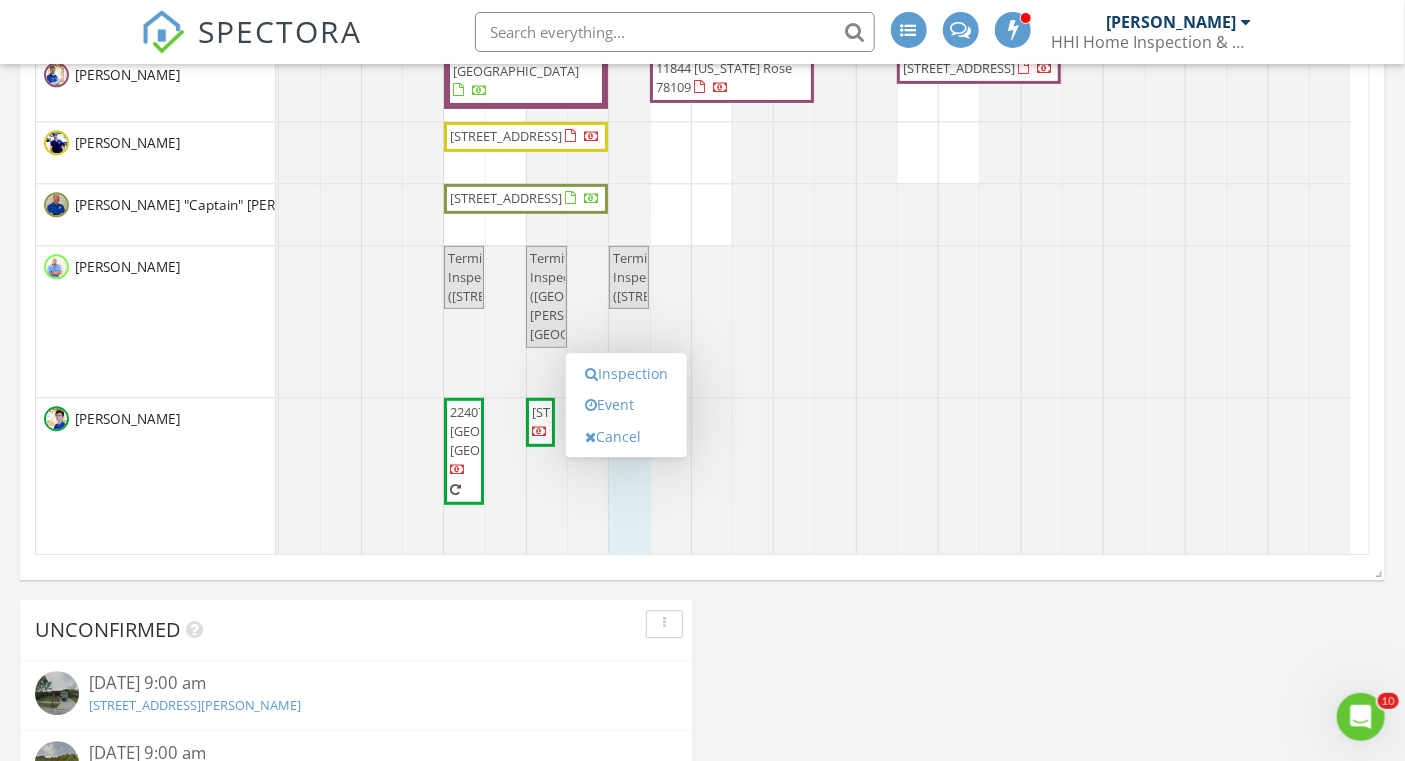 click on "Inspection" at bounding box center [626, 374] 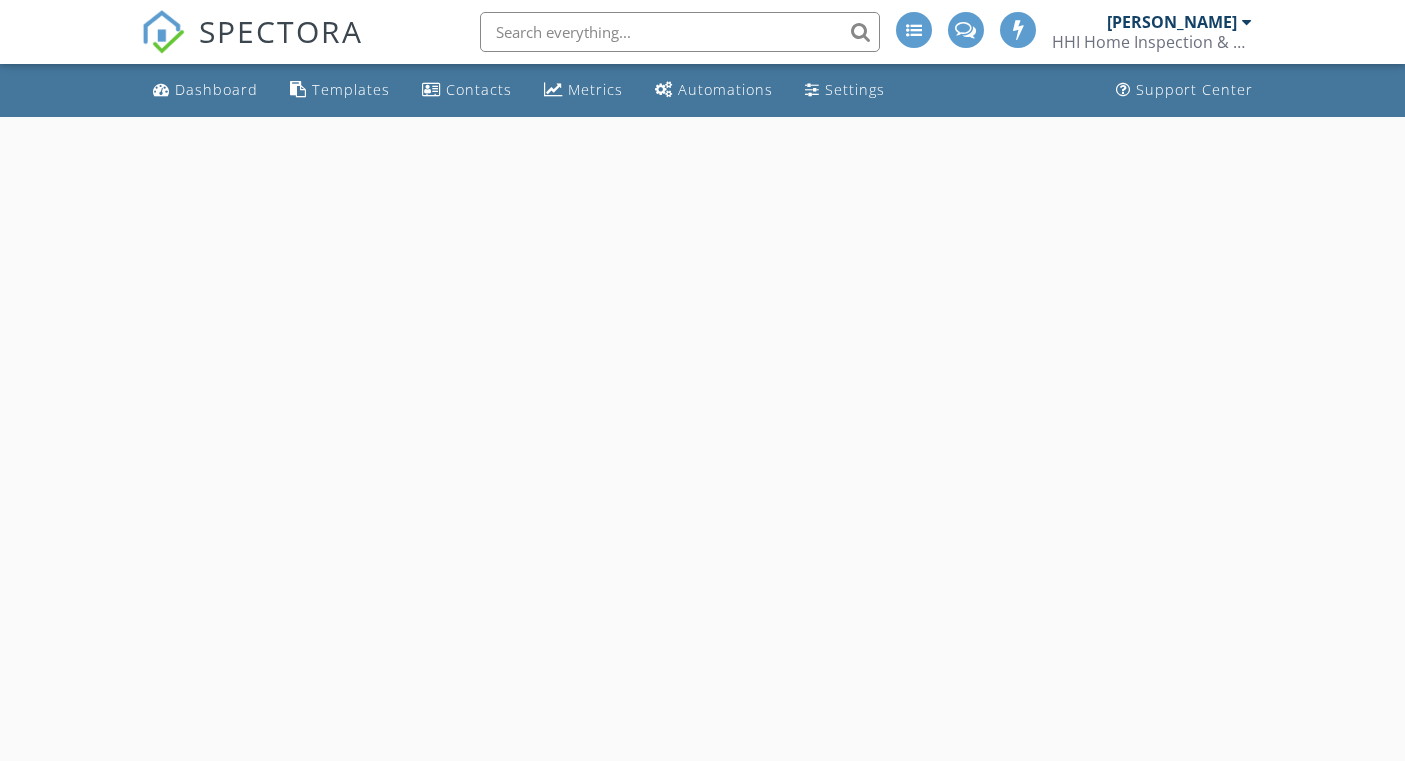 scroll, scrollTop: 0, scrollLeft: 0, axis: both 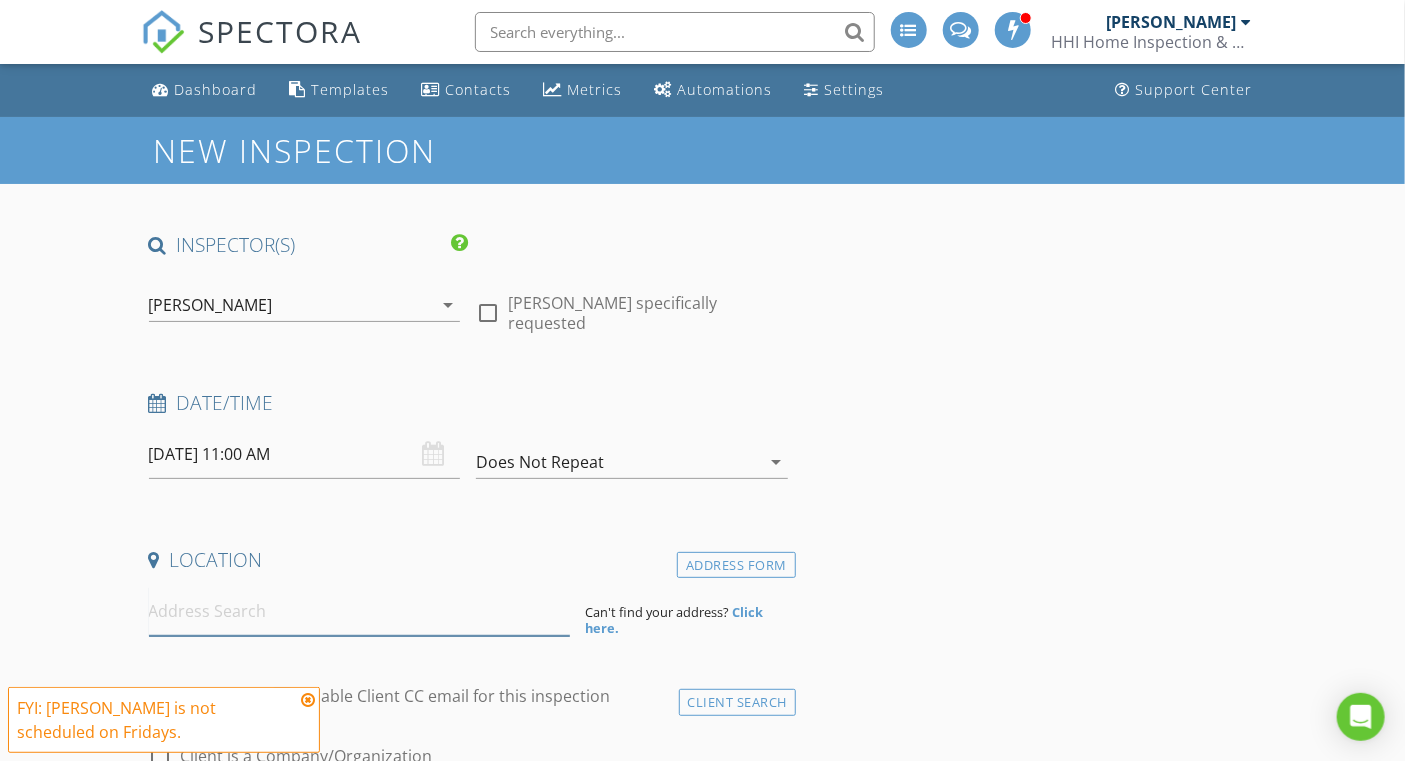 click at bounding box center (359, 611) 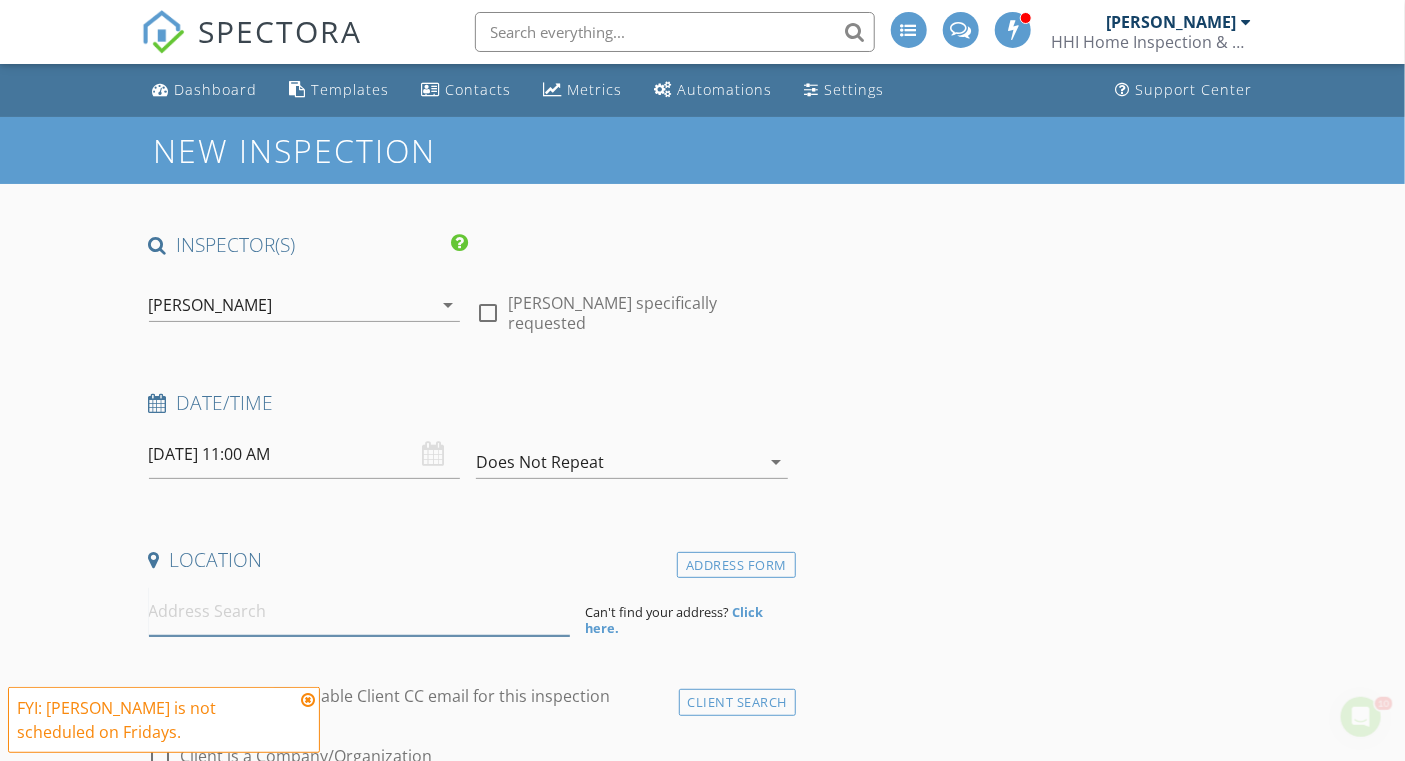 scroll, scrollTop: 0, scrollLeft: 0, axis: both 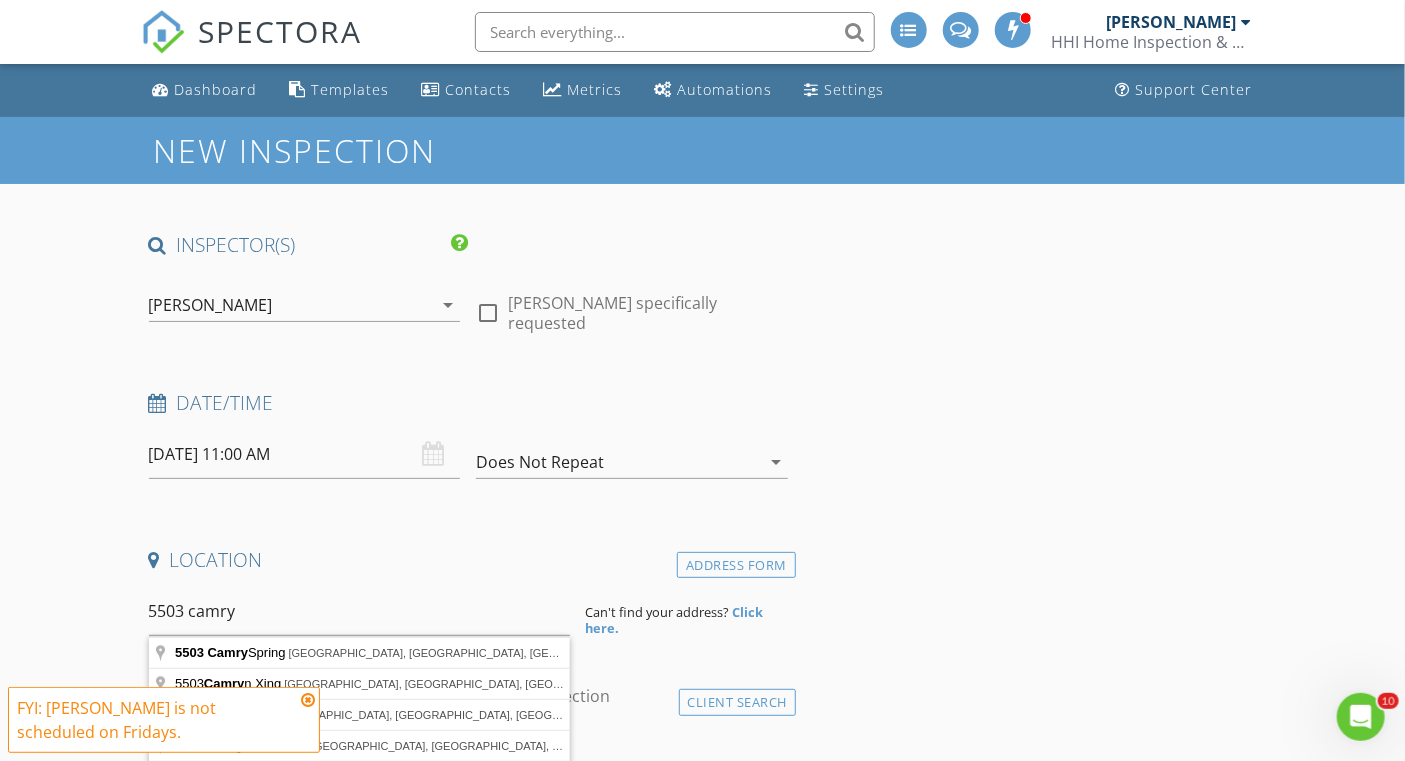 type on "[STREET_ADDRESS]" 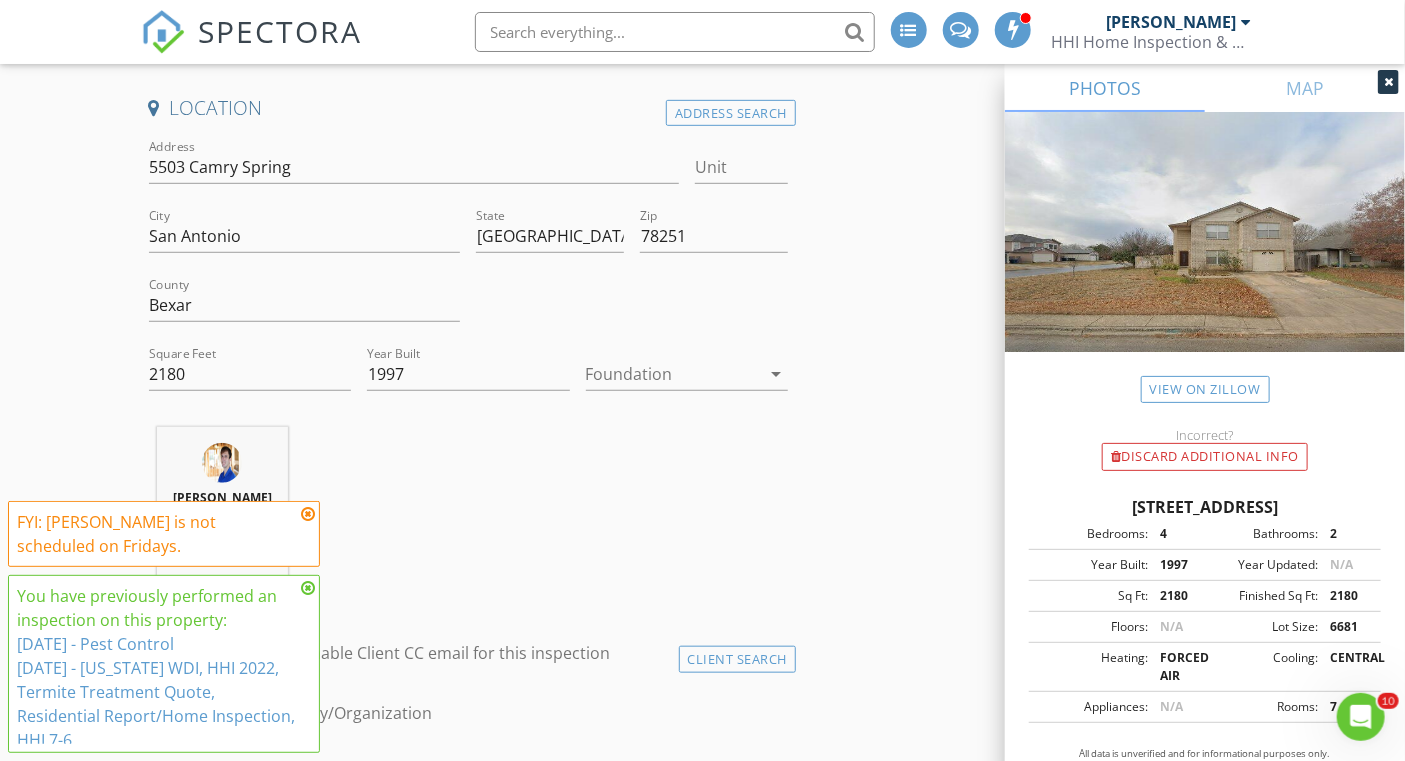 scroll, scrollTop: 450, scrollLeft: 0, axis: vertical 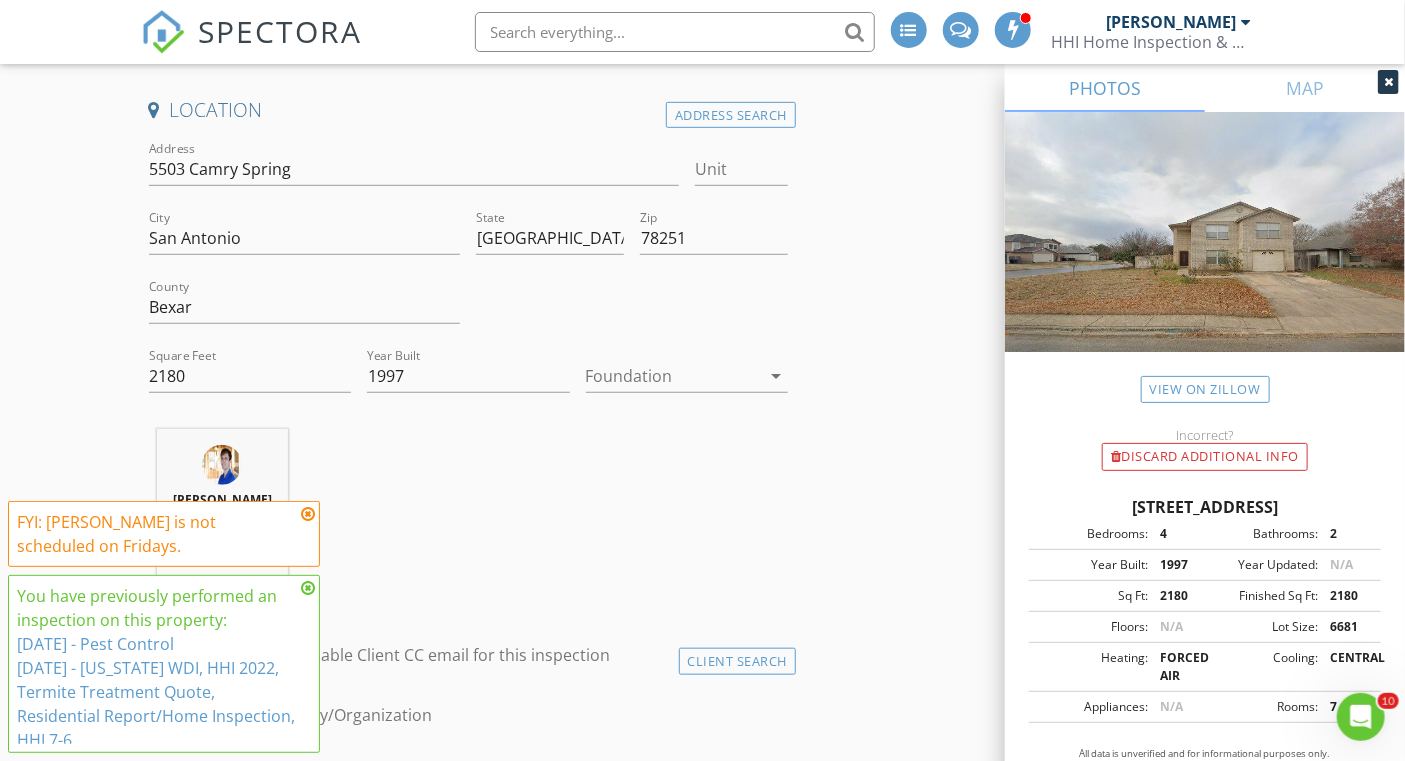 click on "SPECTORA" at bounding box center (281, 31) 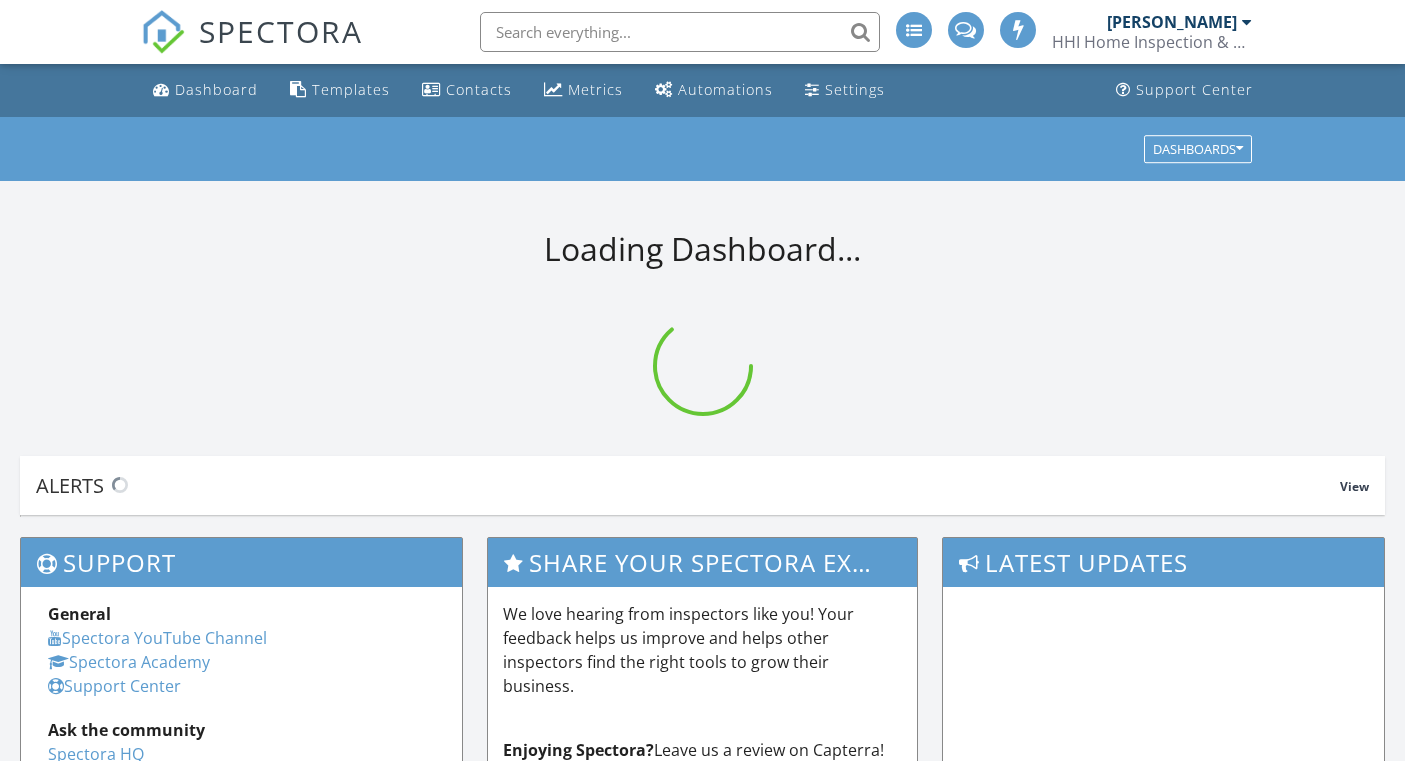 scroll, scrollTop: 0, scrollLeft: 0, axis: both 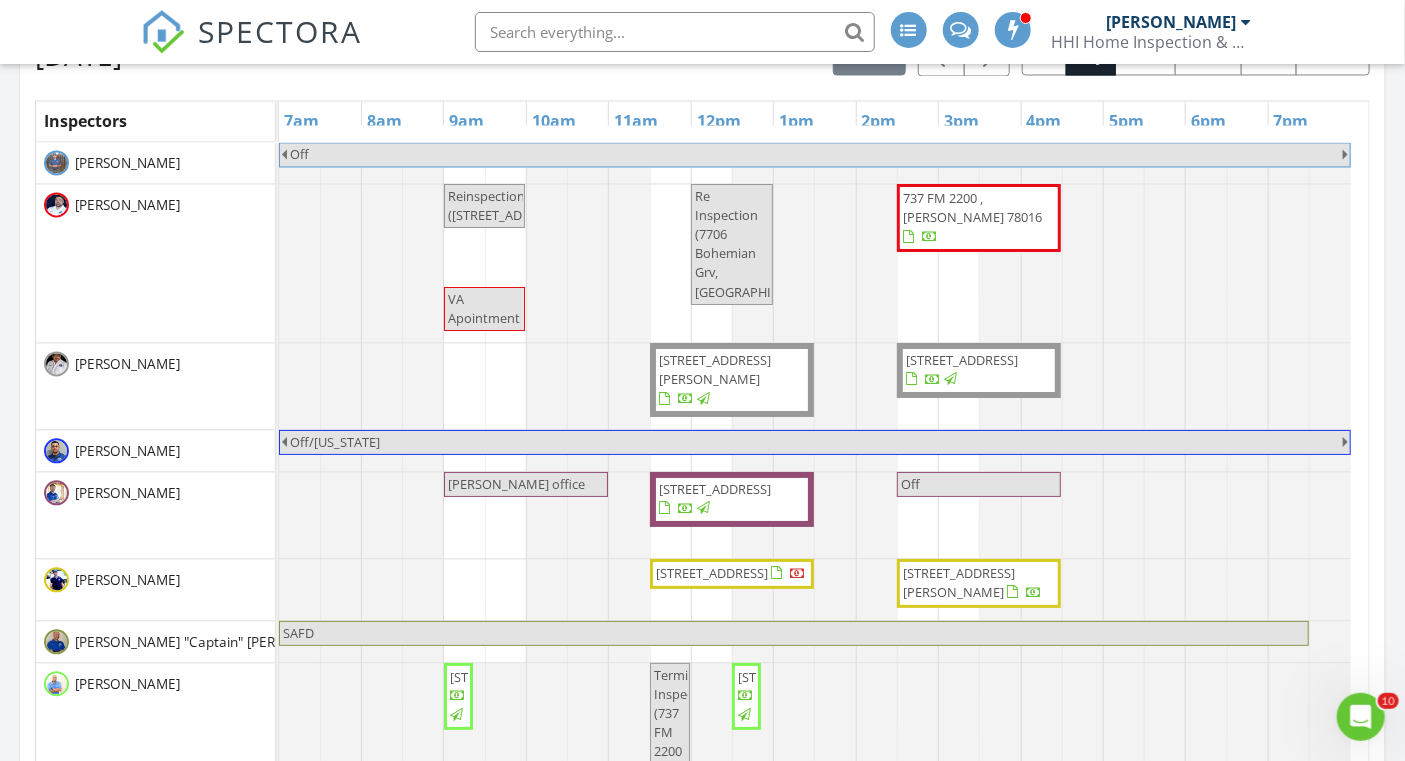 click on "737 FM 2200 , Devine 78016" at bounding box center [972, 207] 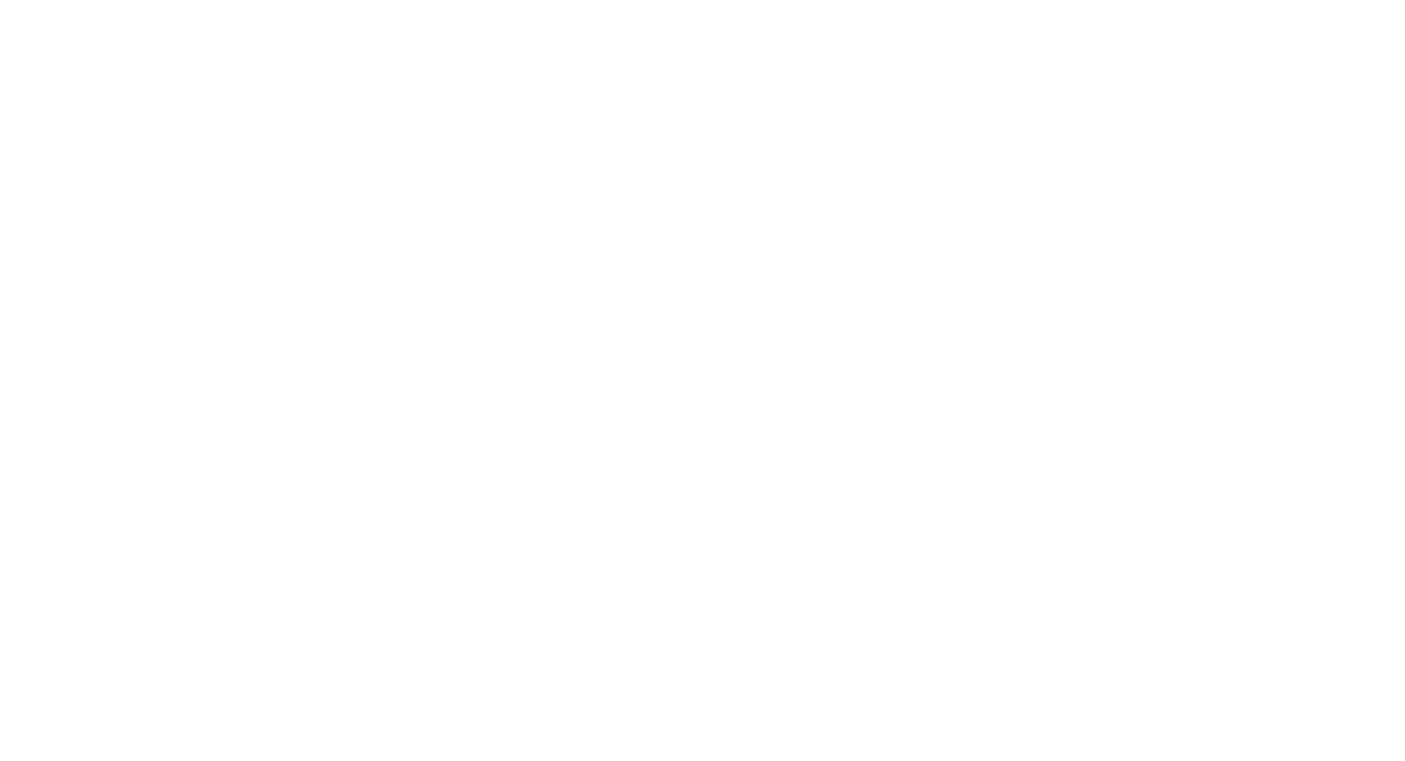 scroll, scrollTop: 0, scrollLeft: 0, axis: both 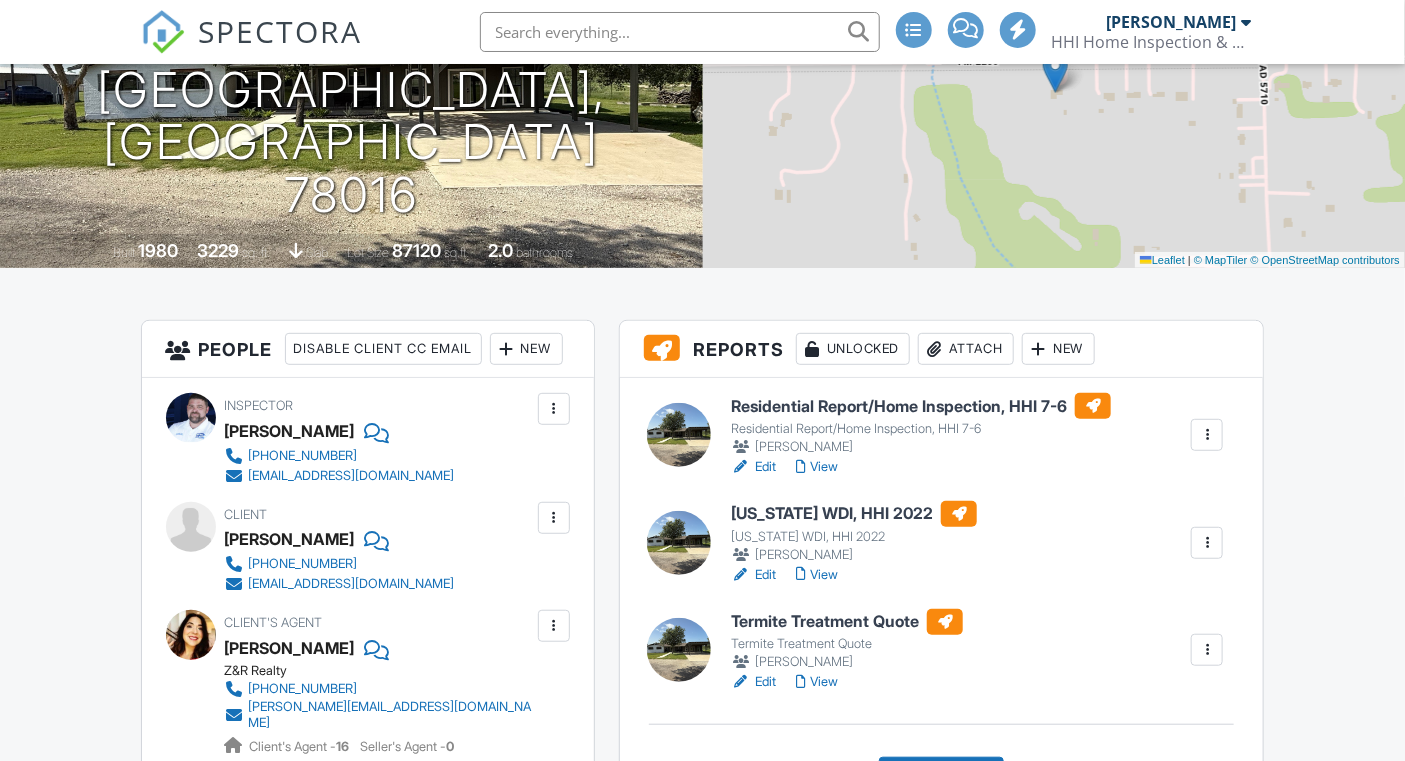 click at bounding box center [1207, 543] 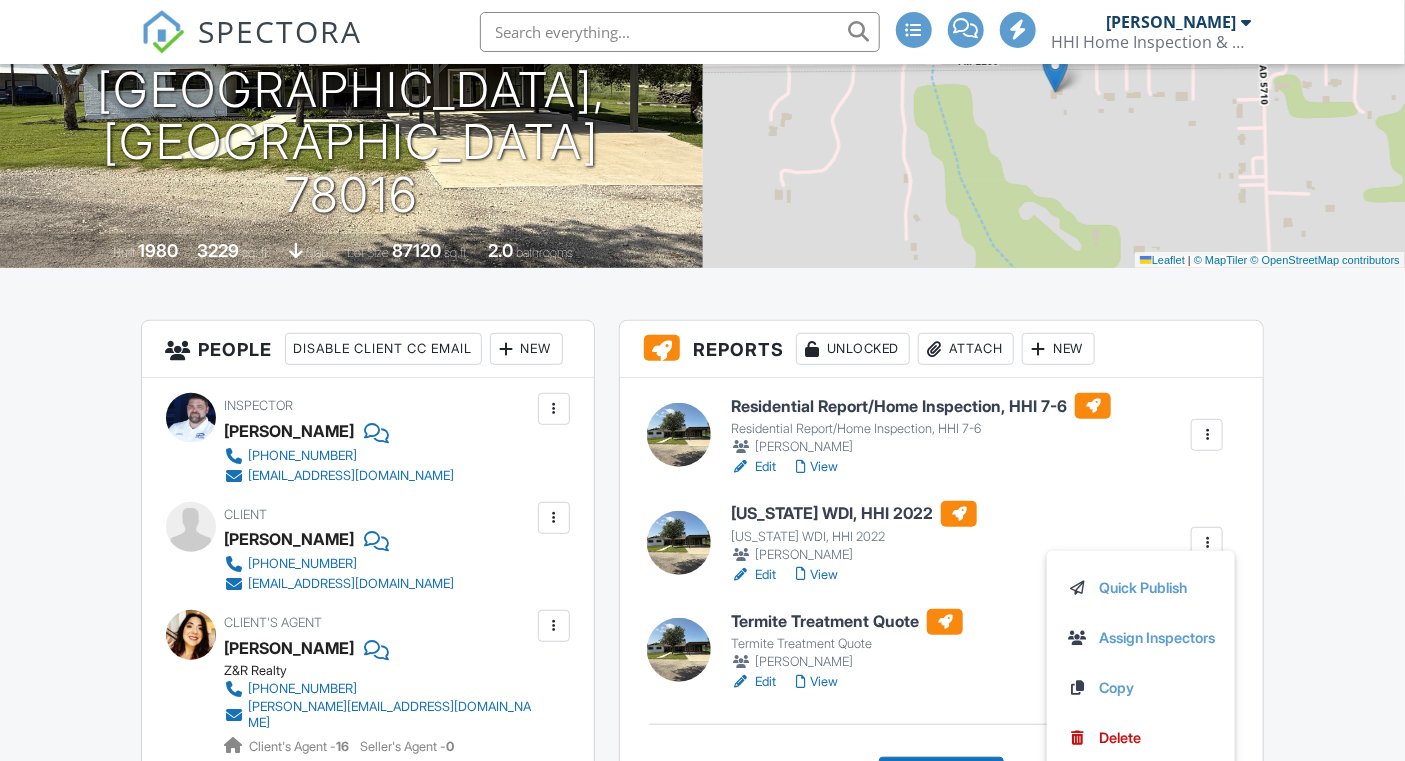 click on "Assign Inspectors" at bounding box center [1141, 638] 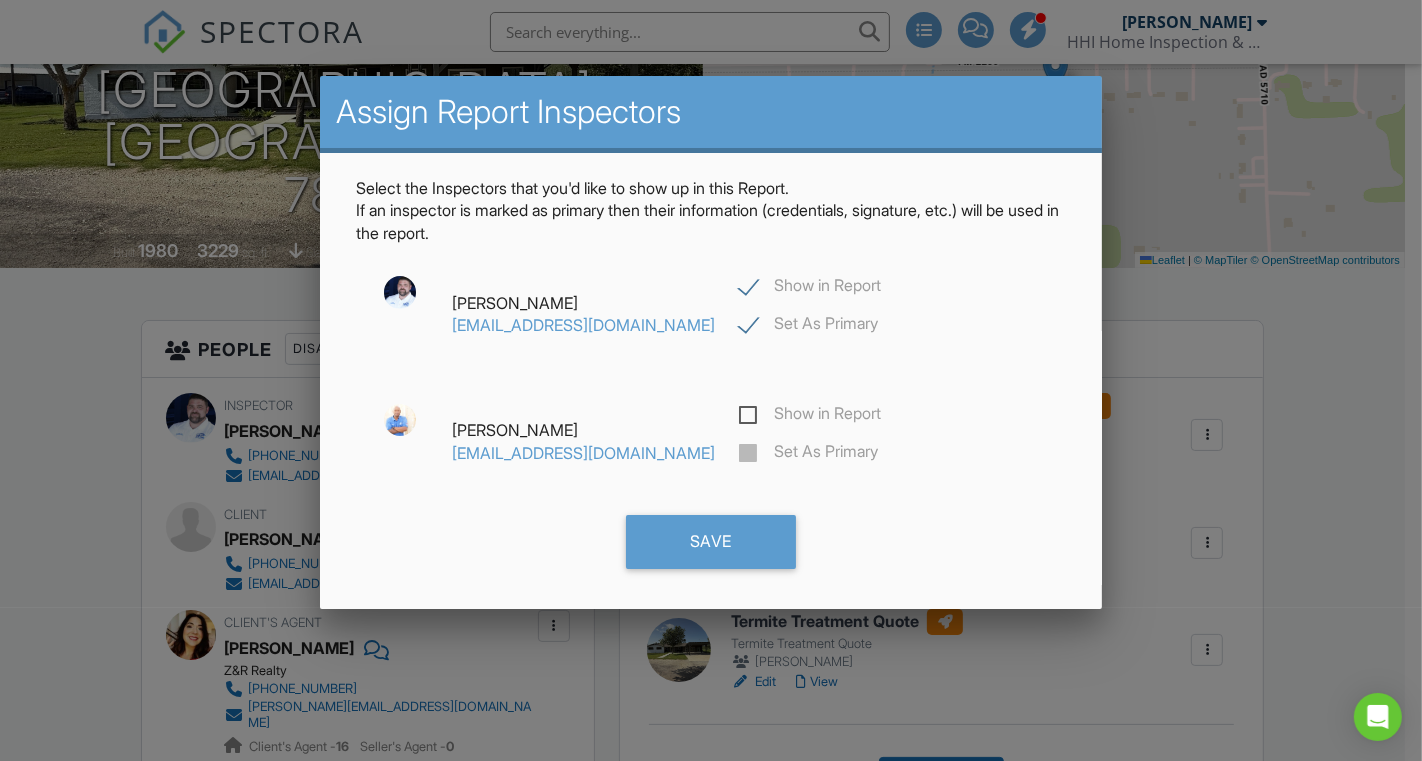 click on "Show in Report" 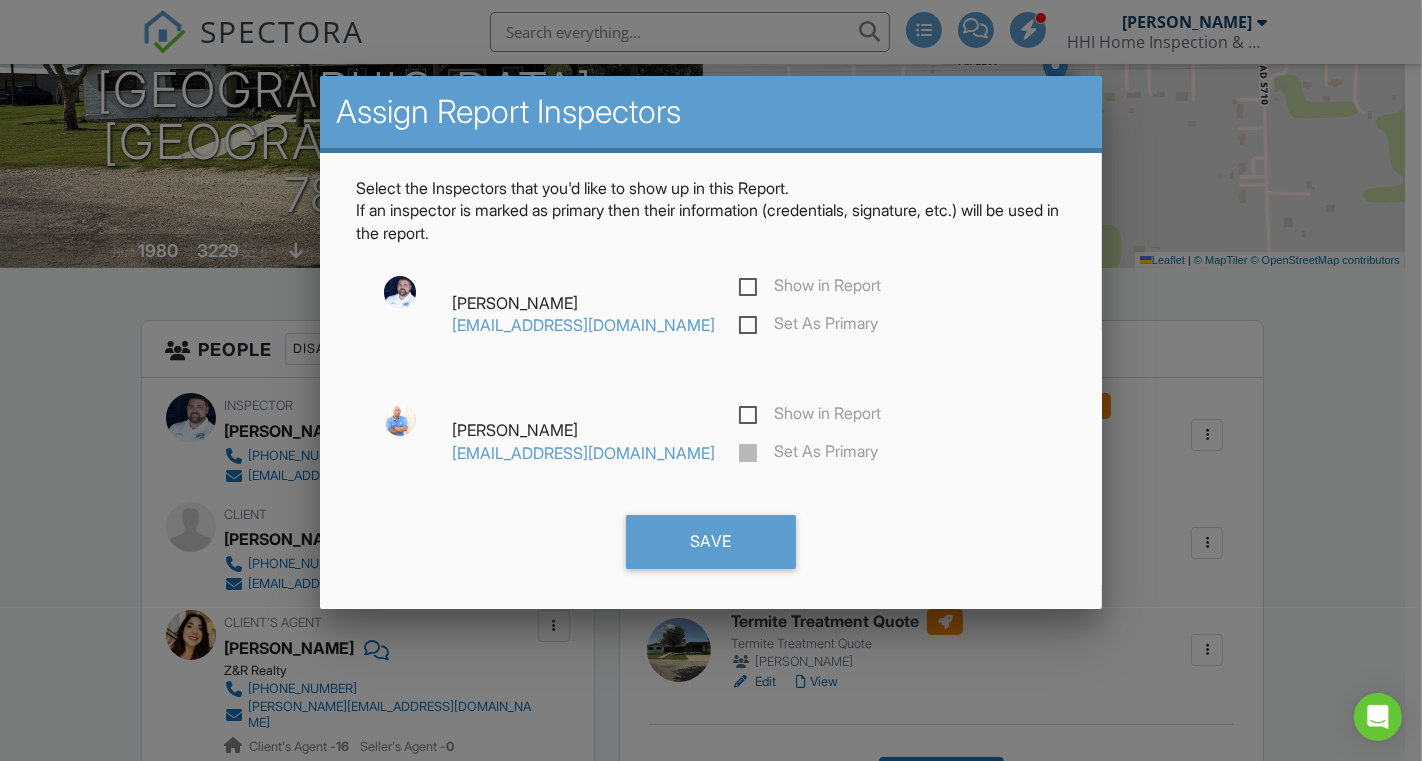 checkbox on "false" 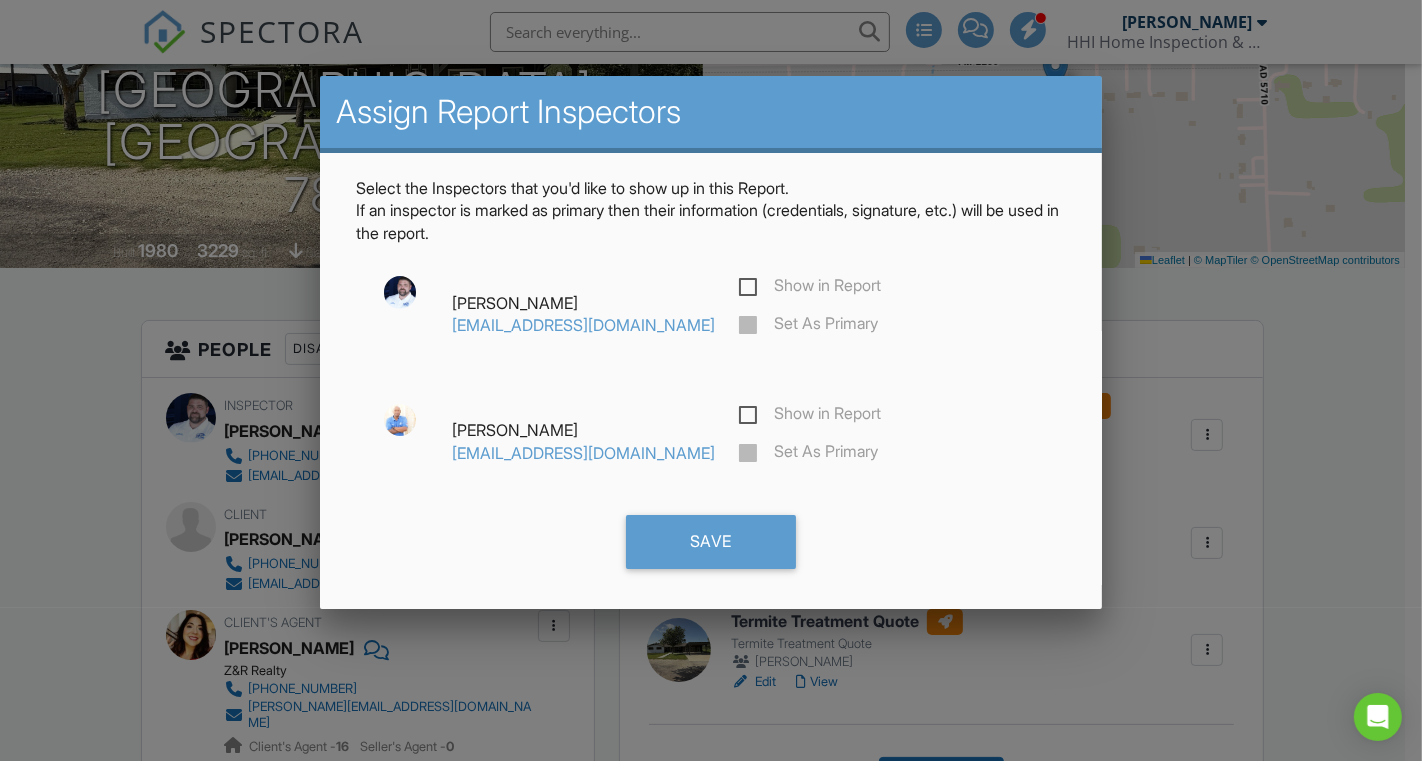 click on "Show in Report" 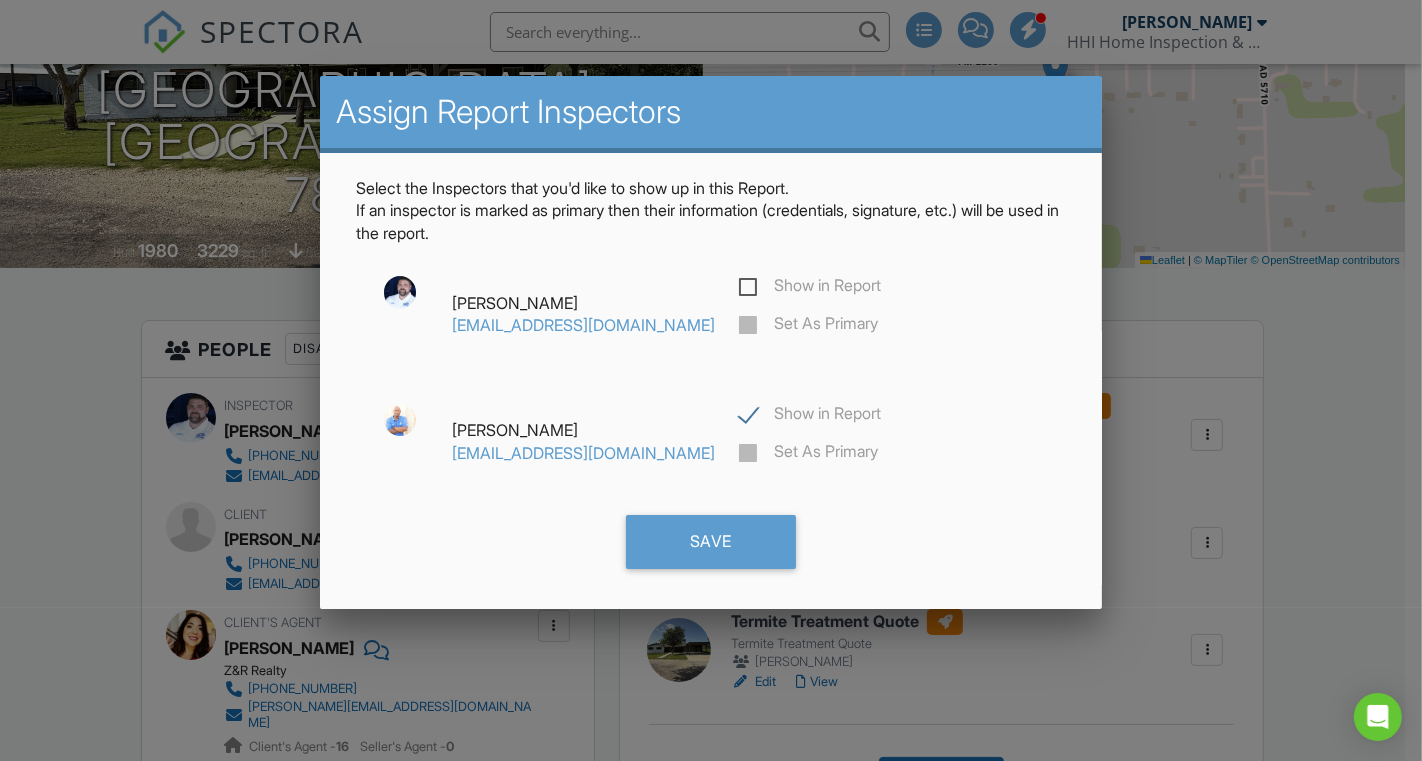 checkbox on "true" 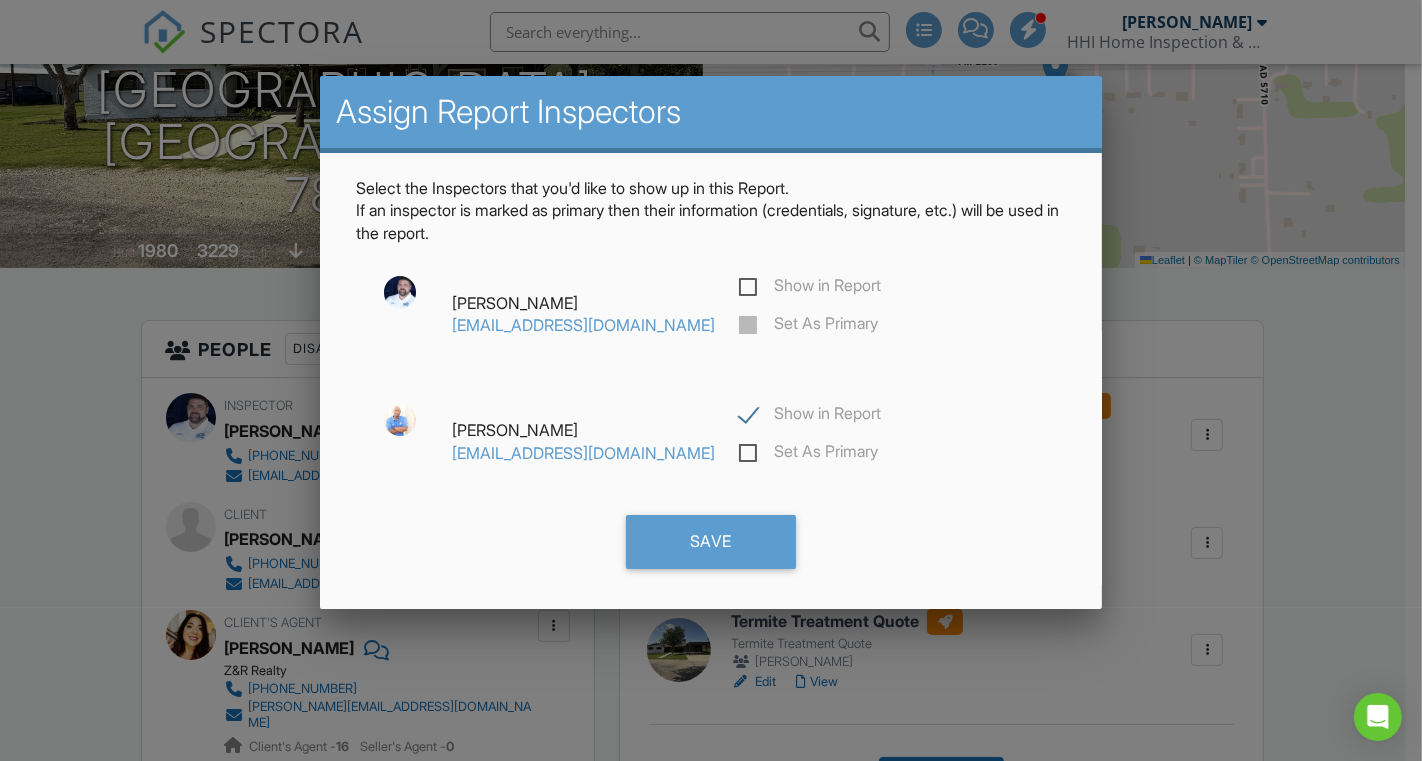 click on "Set As Primary" 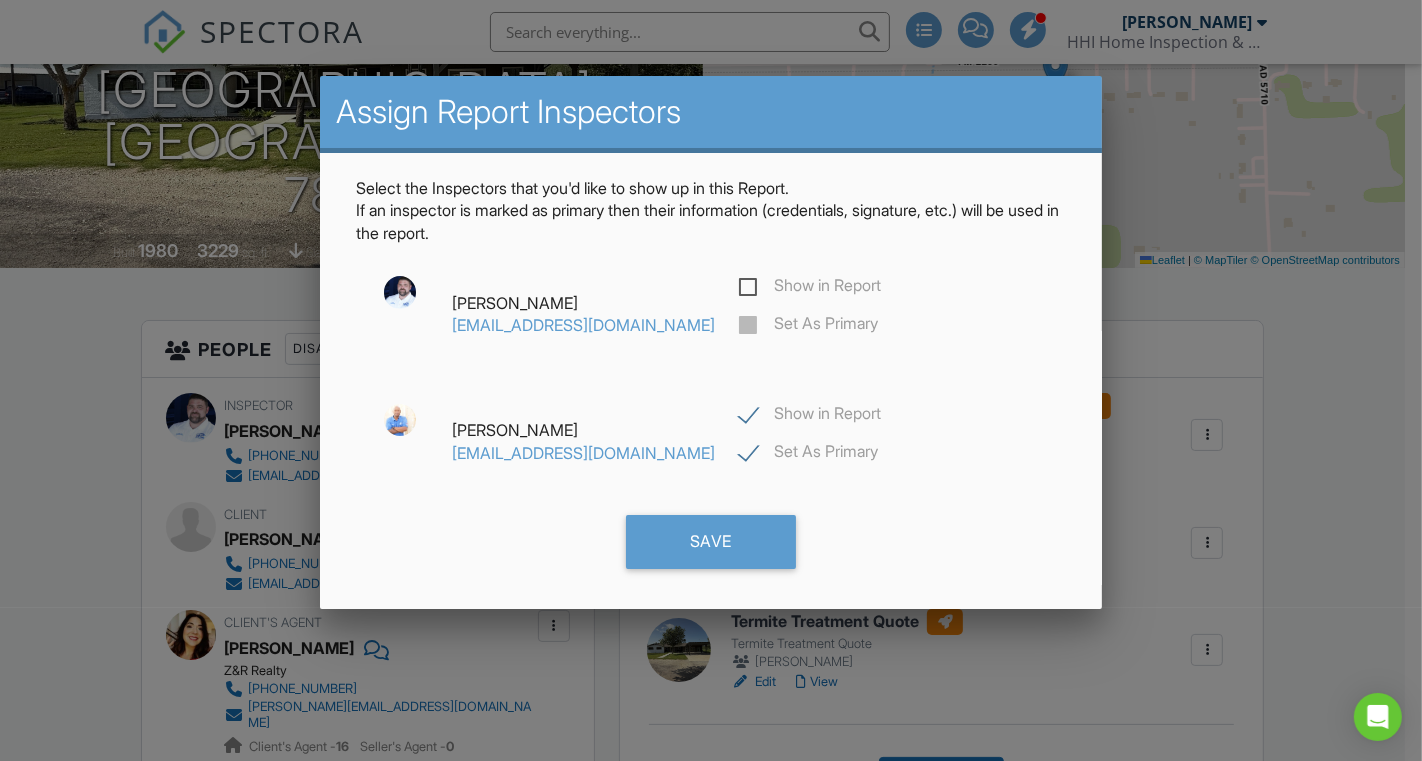 checkbox on "true" 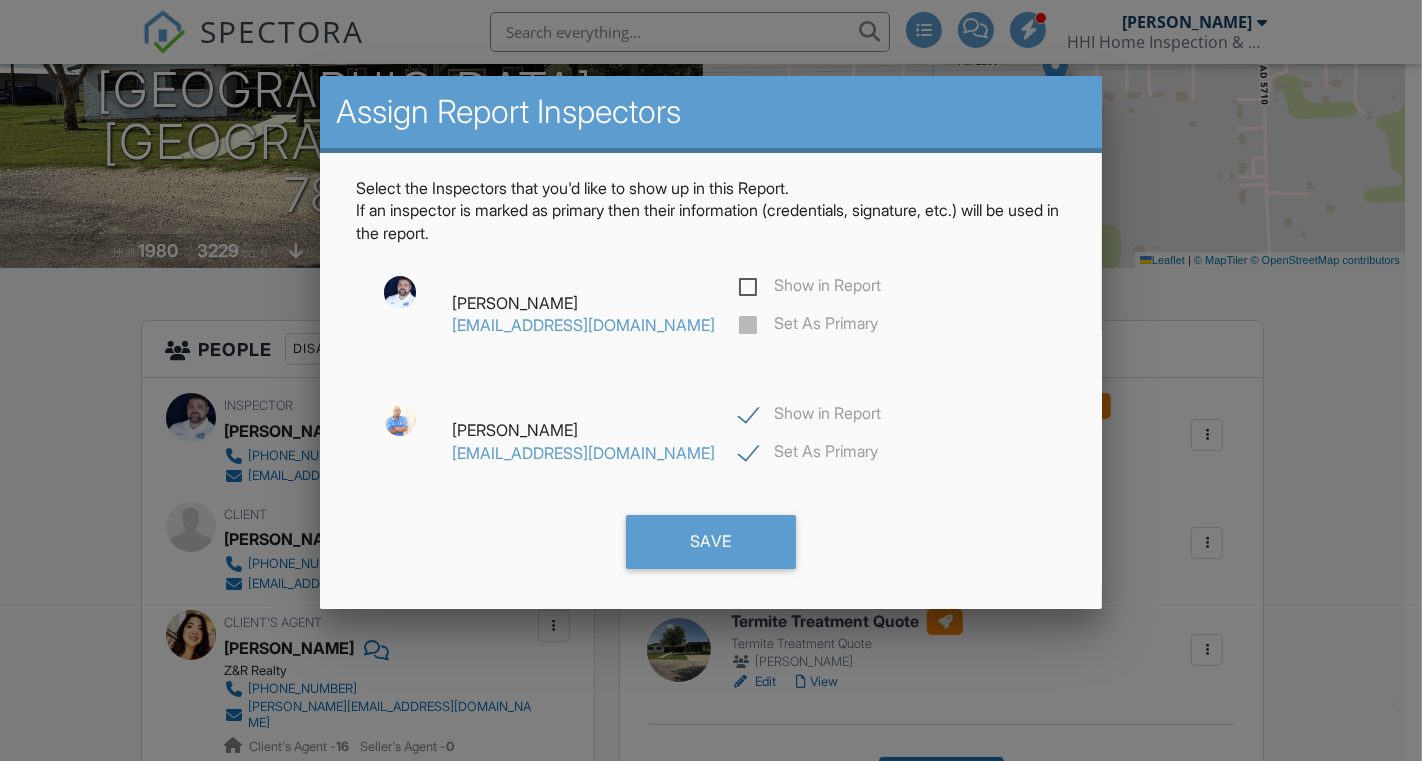 click on "Save" 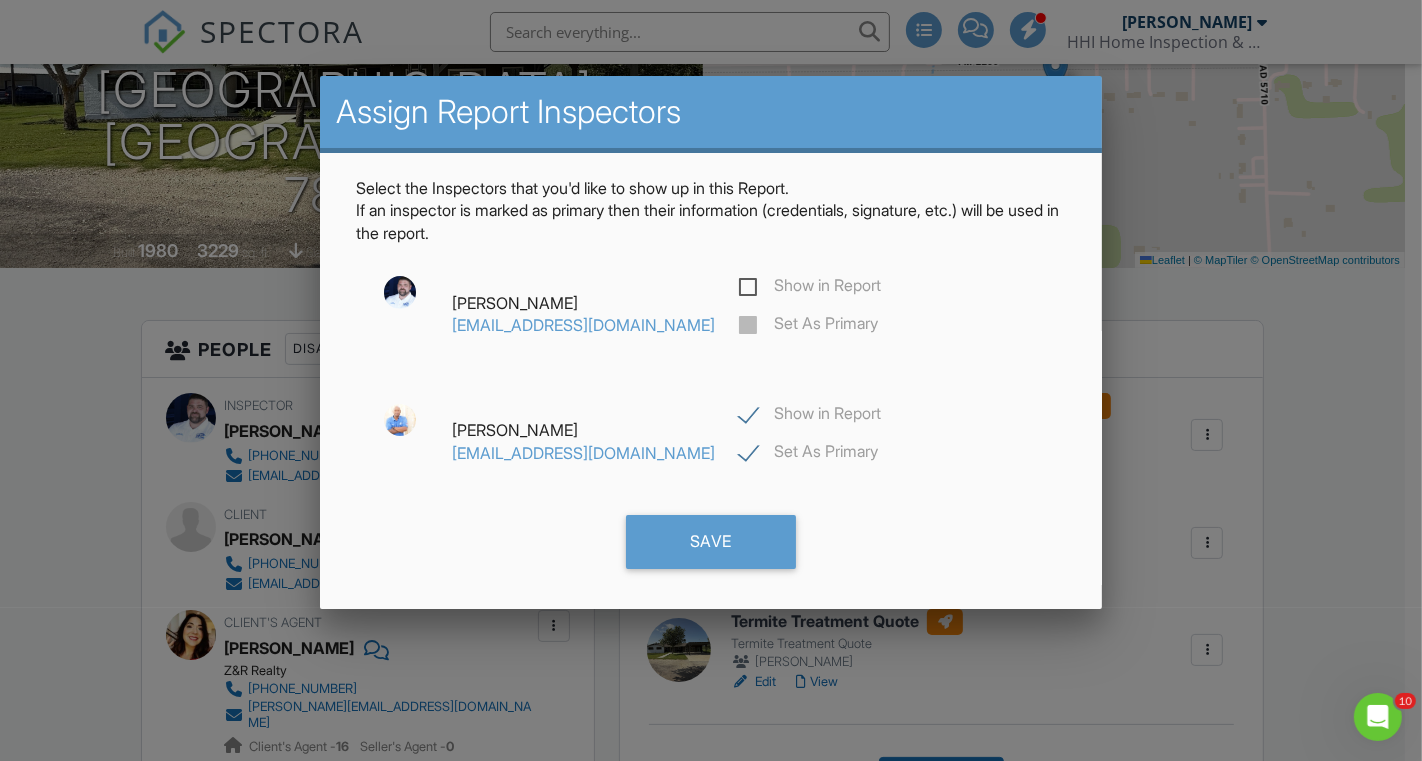 scroll, scrollTop: 0, scrollLeft: 0, axis: both 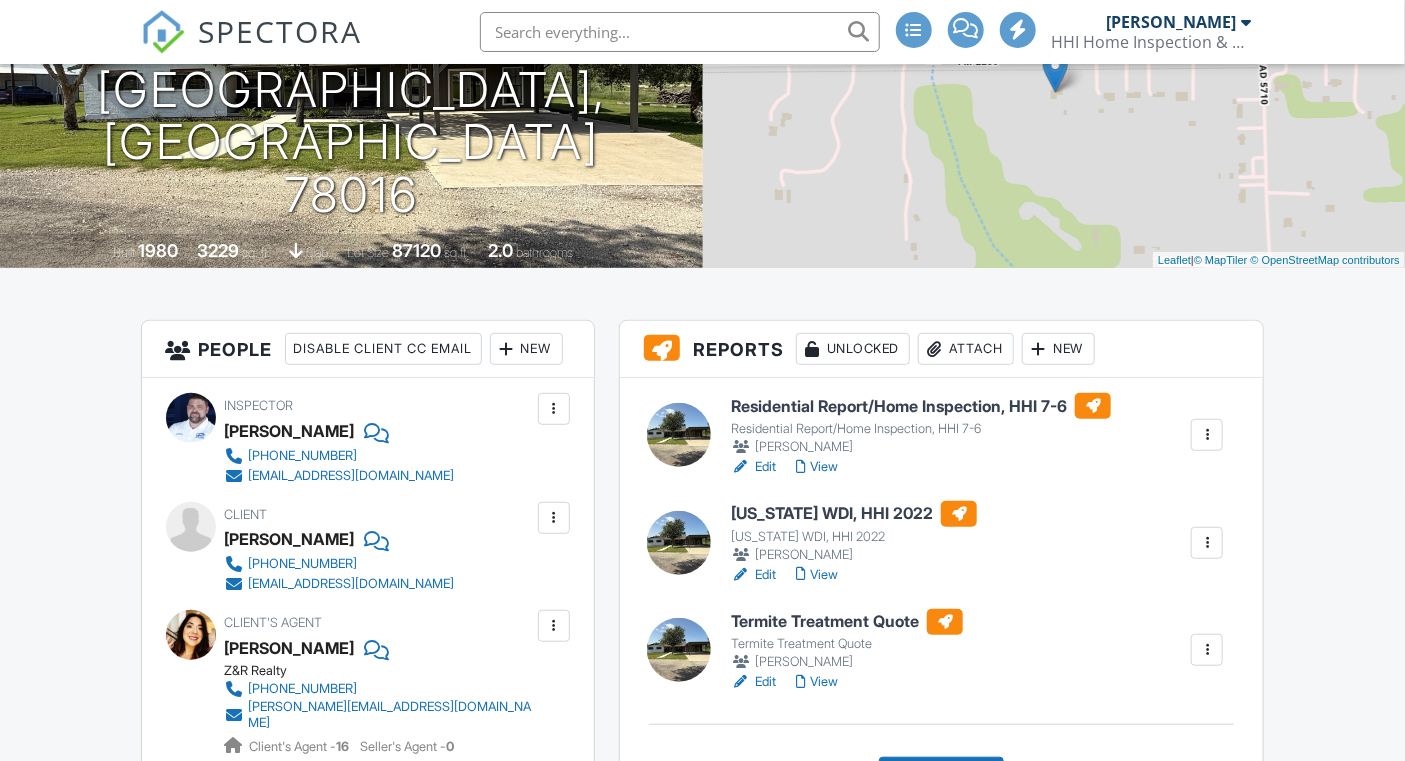 click at bounding box center [1207, 650] 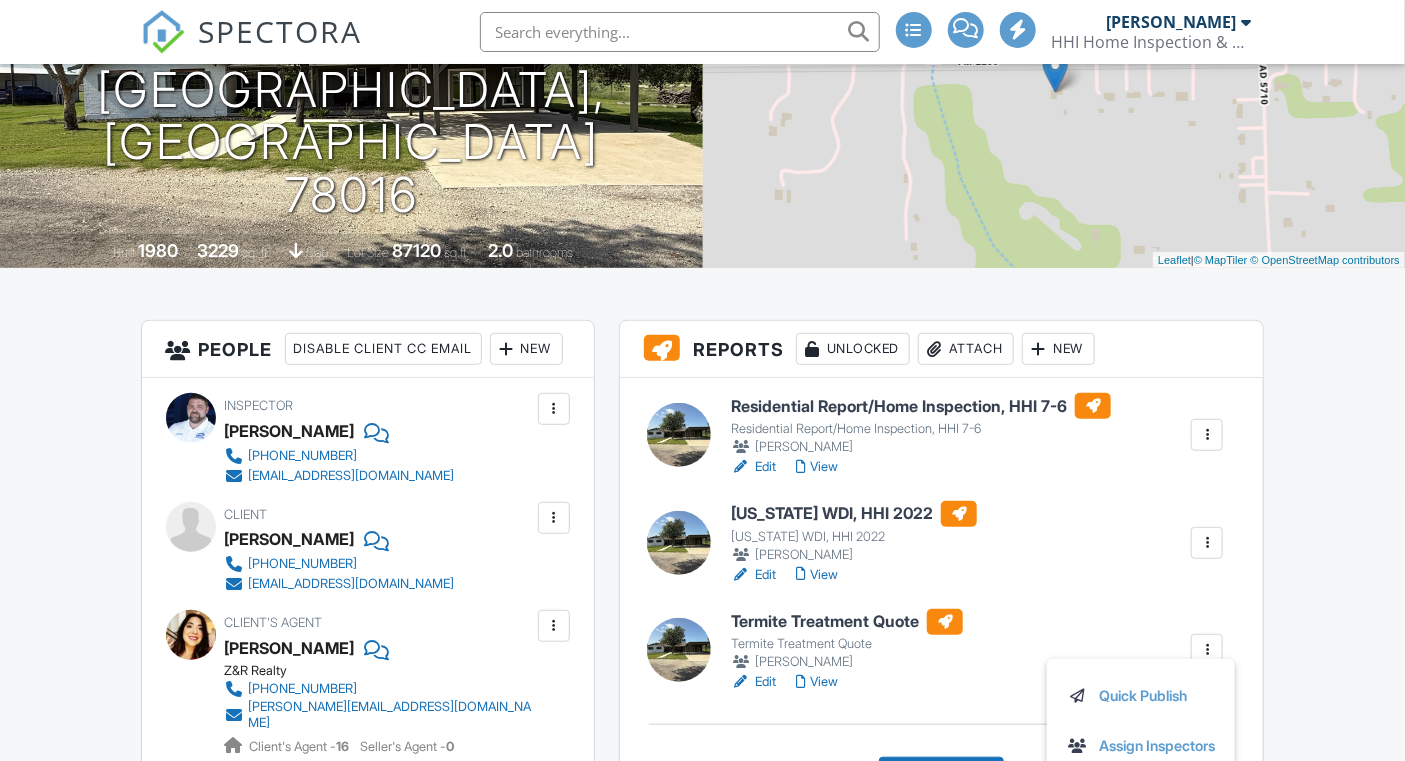 scroll, scrollTop: 0, scrollLeft: 0, axis: both 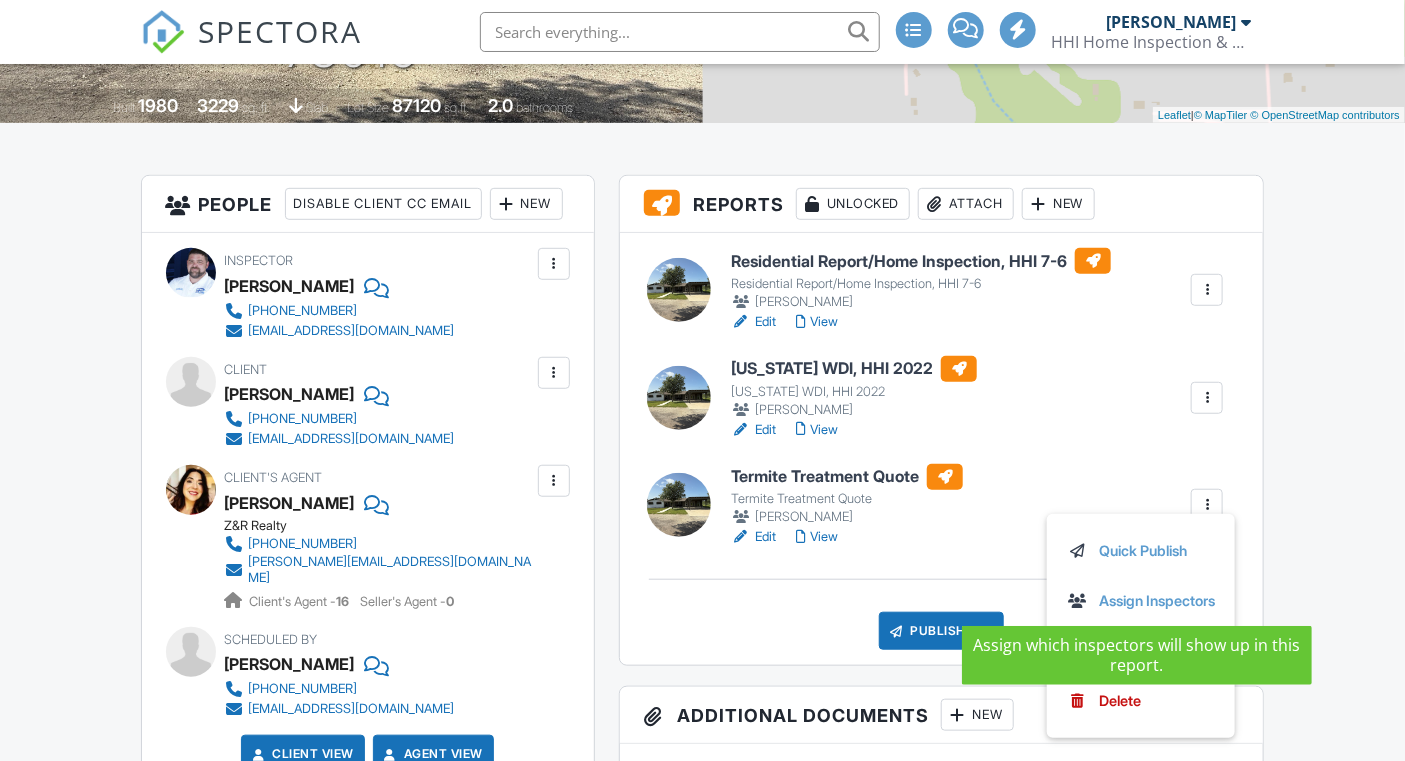 click on "Assign Inspectors" at bounding box center (1141, 601) 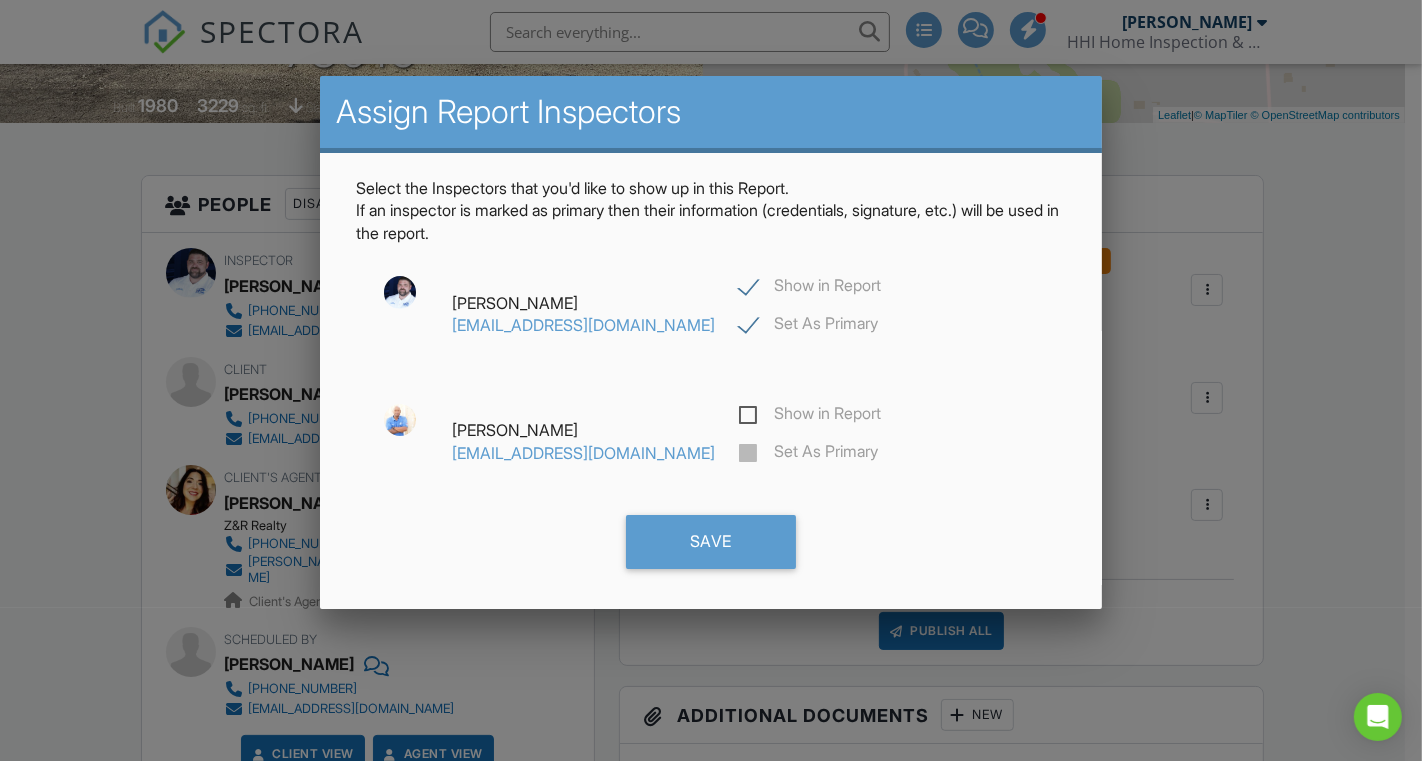 click on "Show in Report" 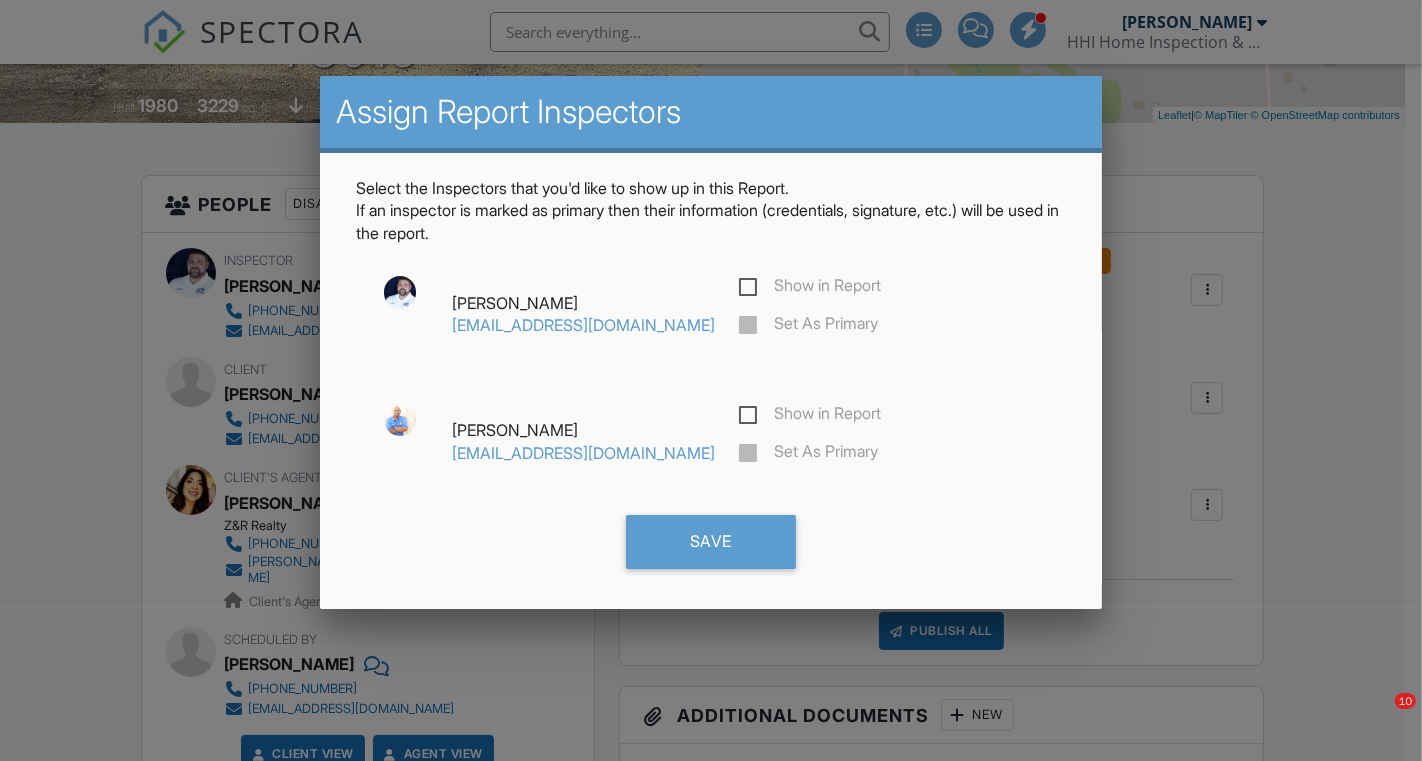 checkbox on "false" 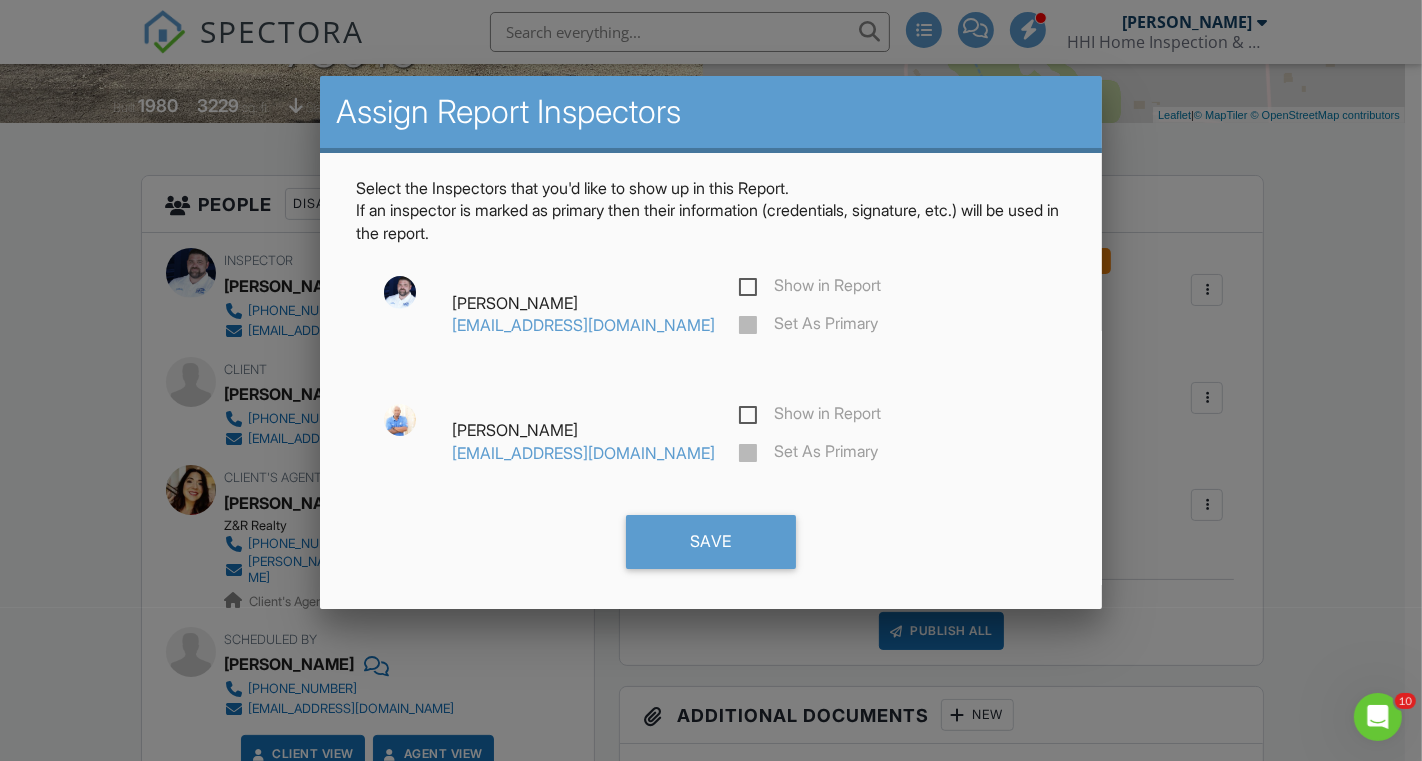 scroll, scrollTop: 0, scrollLeft: 0, axis: both 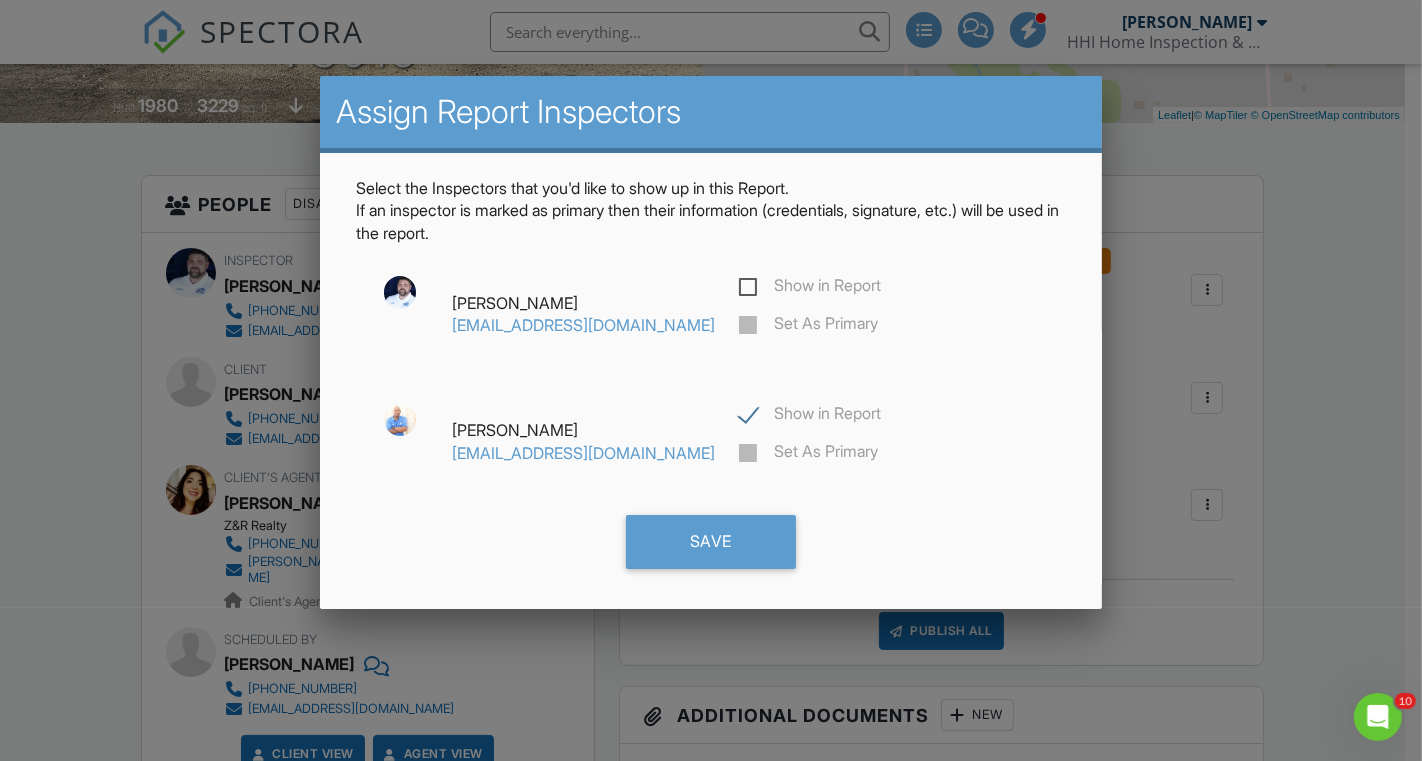 checkbox on "true" 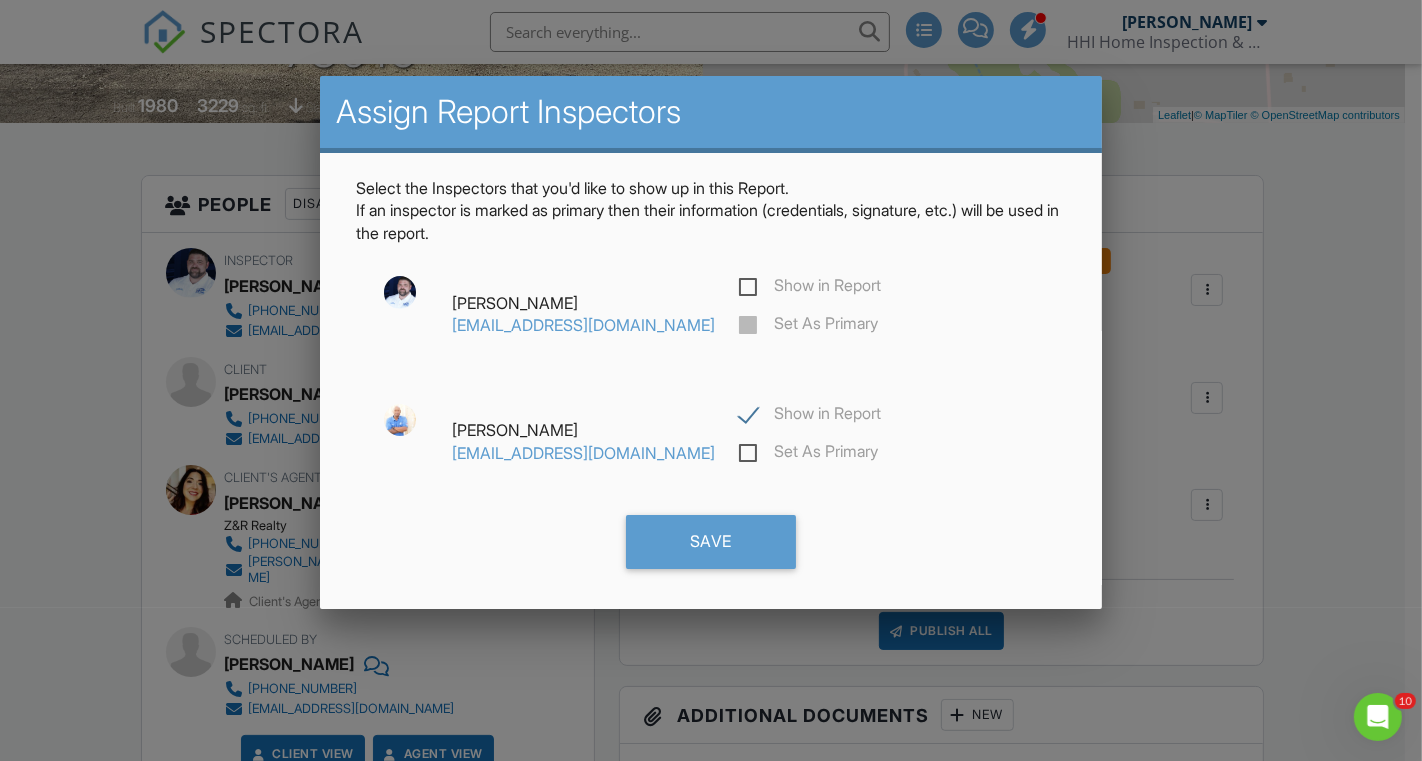 click on "Set As Primary" 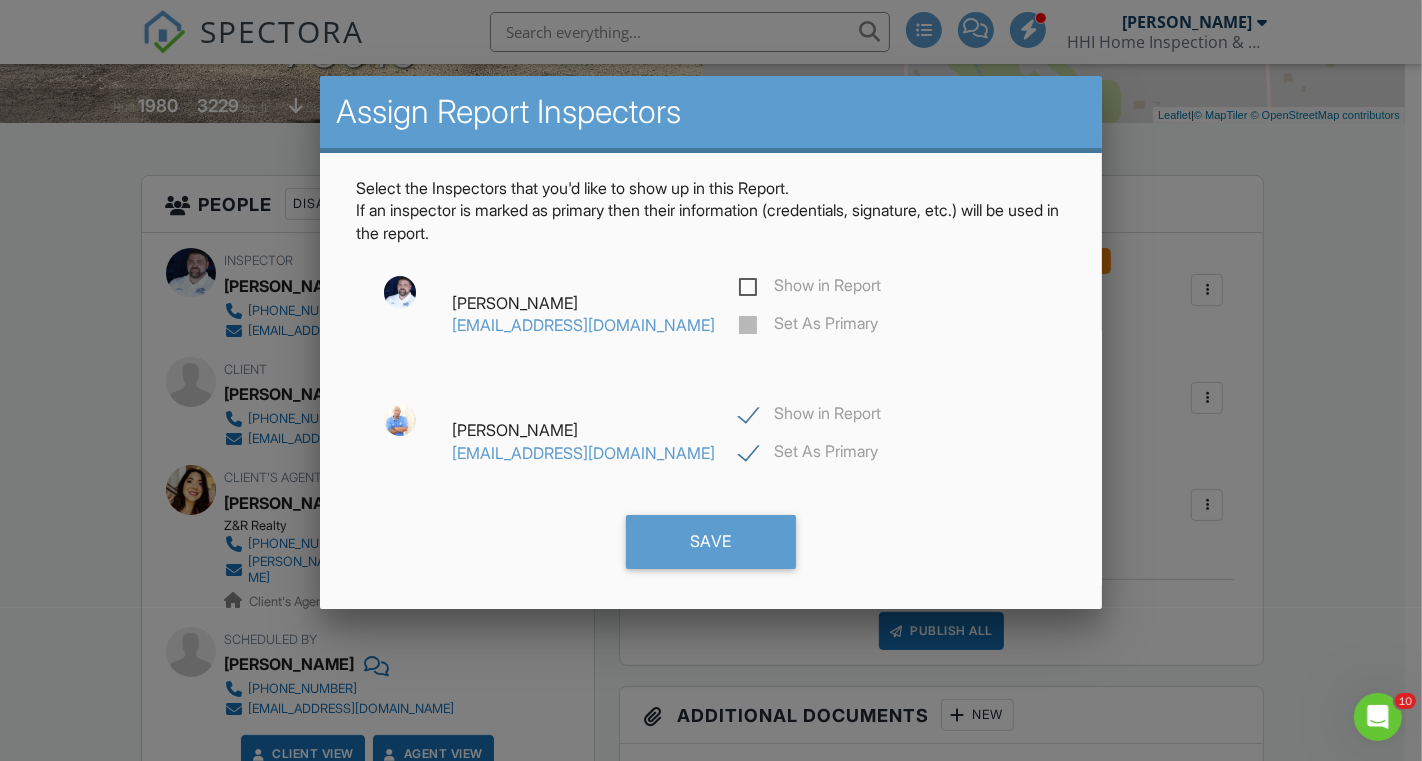 checkbox on "true" 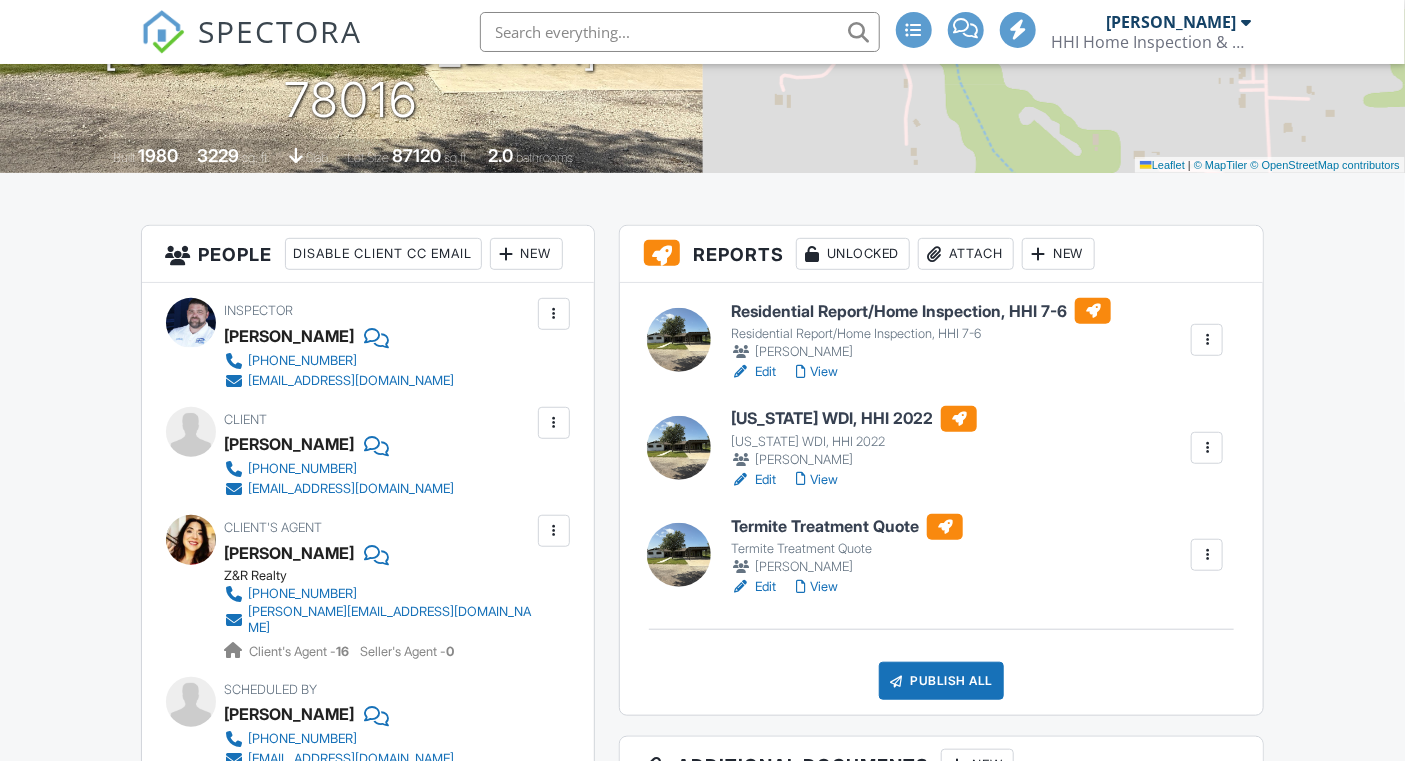 scroll, scrollTop: 361, scrollLeft: 0, axis: vertical 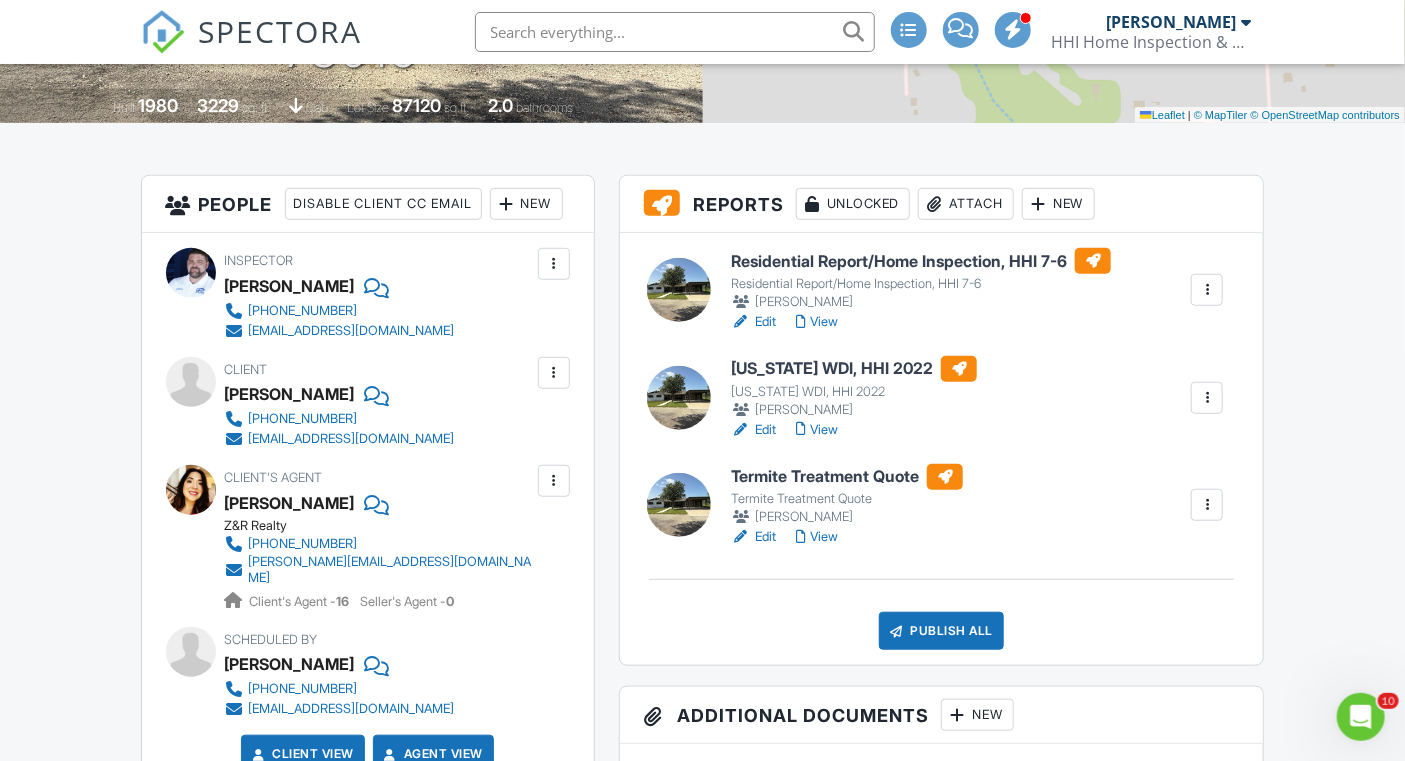 click on "Edit" at bounding box center [753, 430] 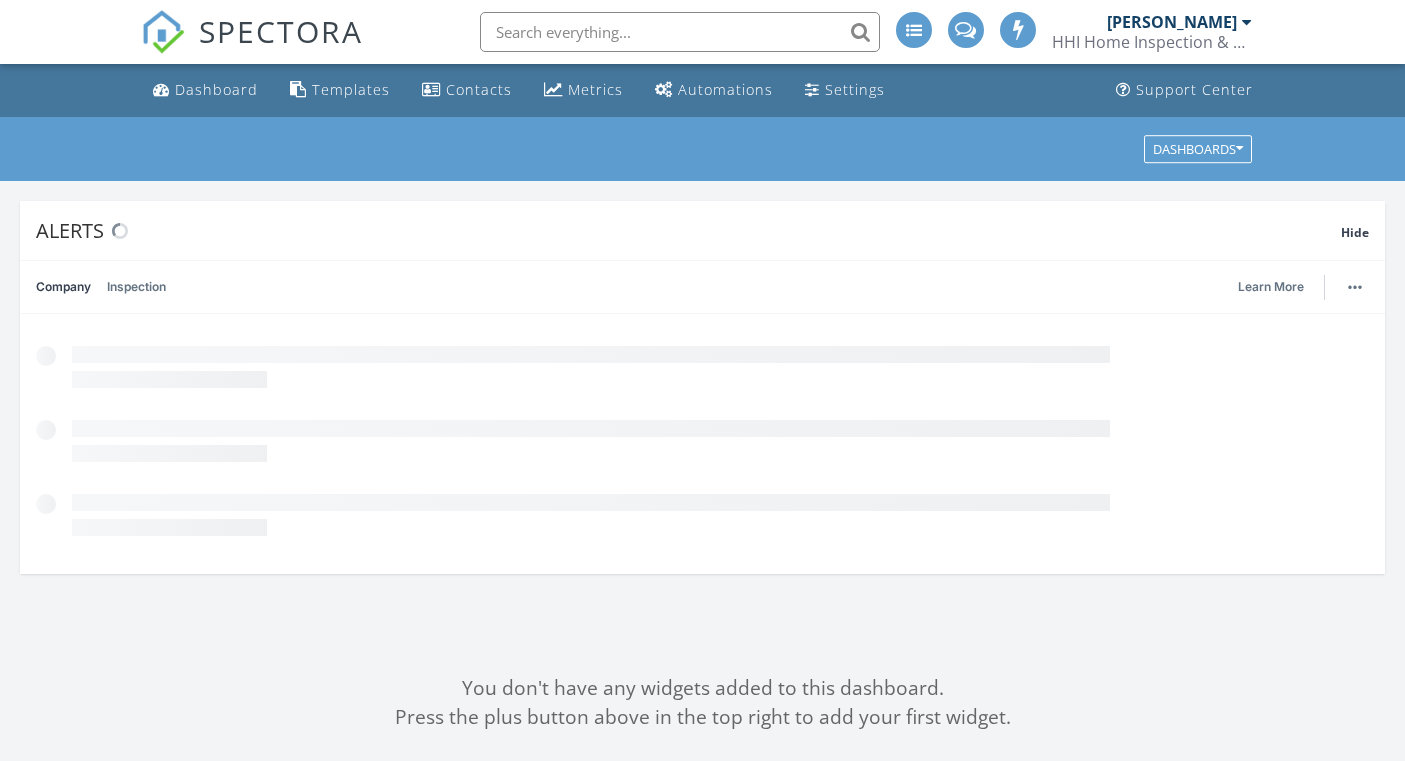 scroll, scrollTop: 0, scrollLeft: 0, axis: both 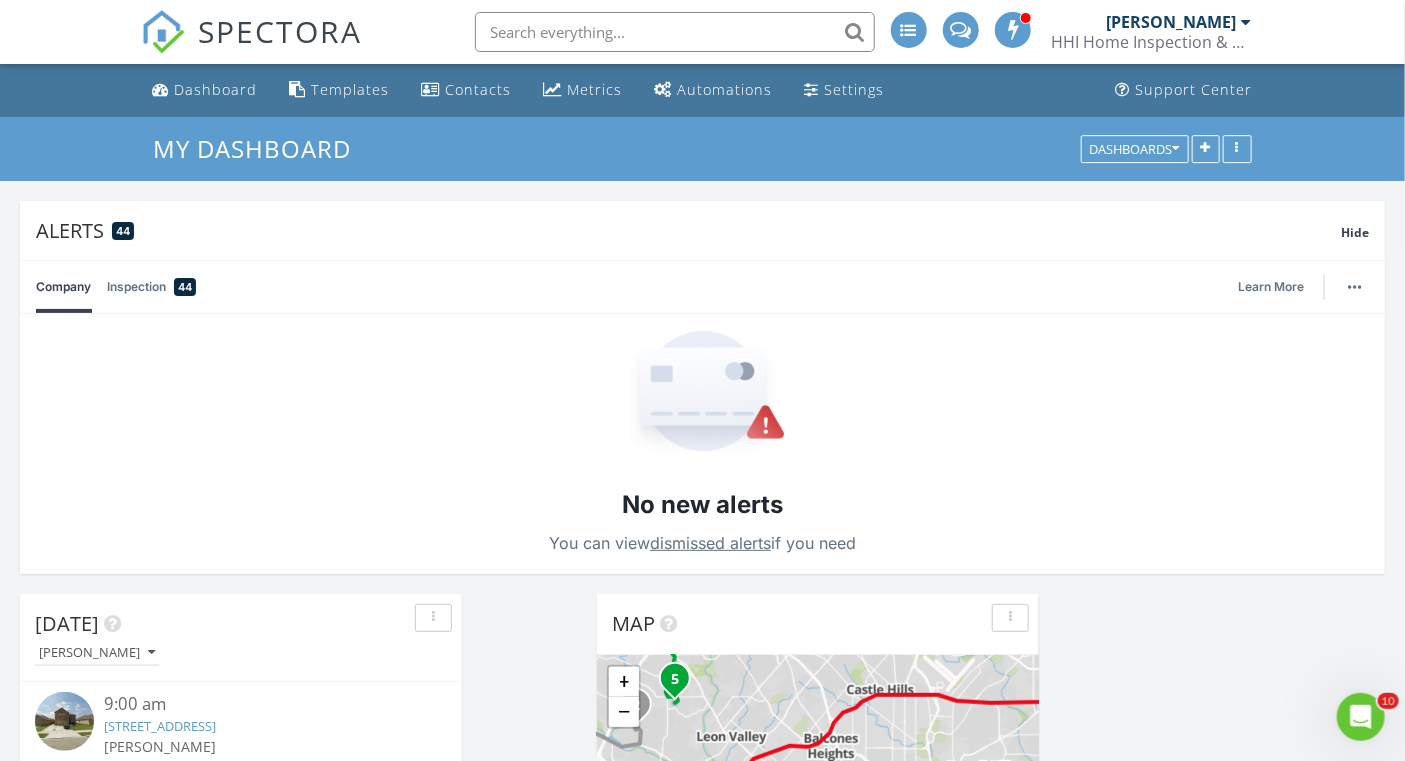 click at bounding box center (675, 32) 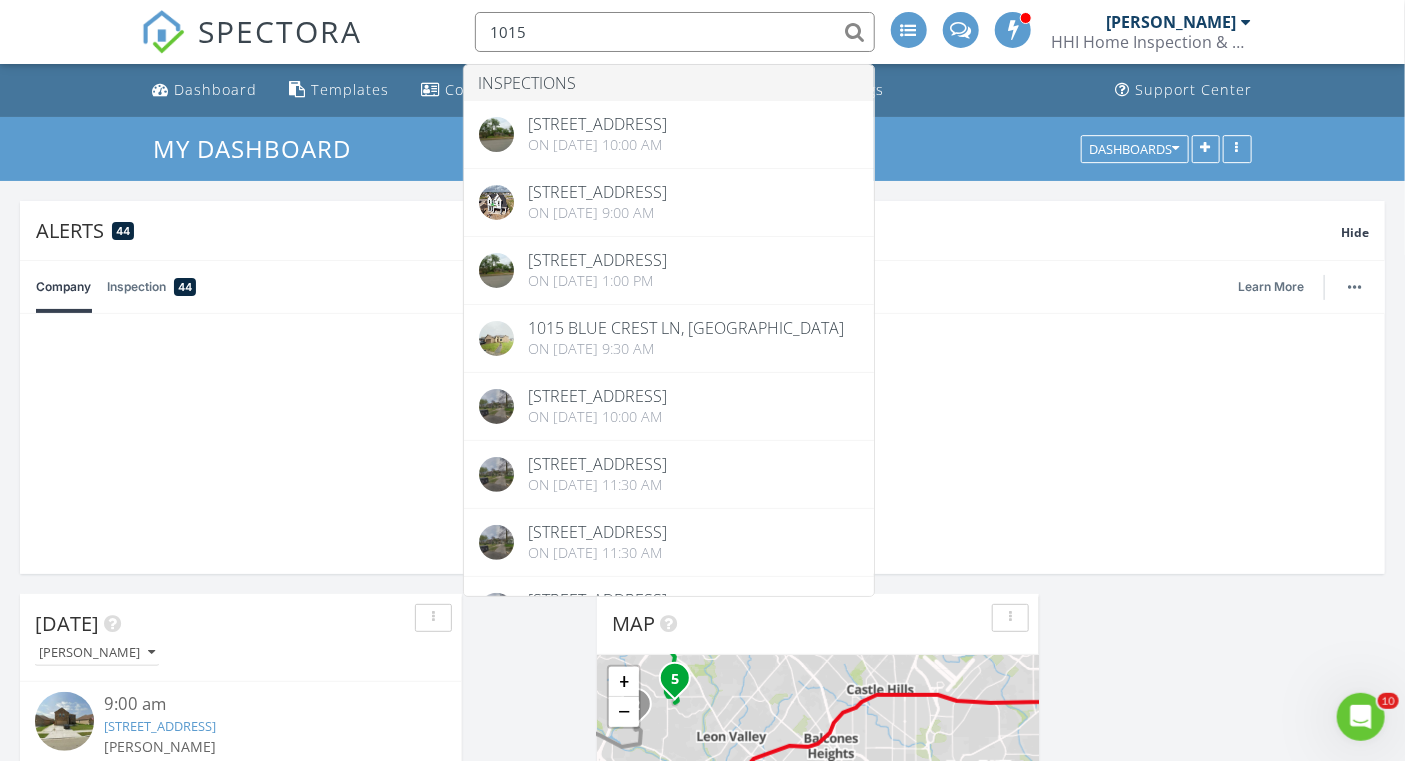 click on "1015" at bounding box center [675, 32] 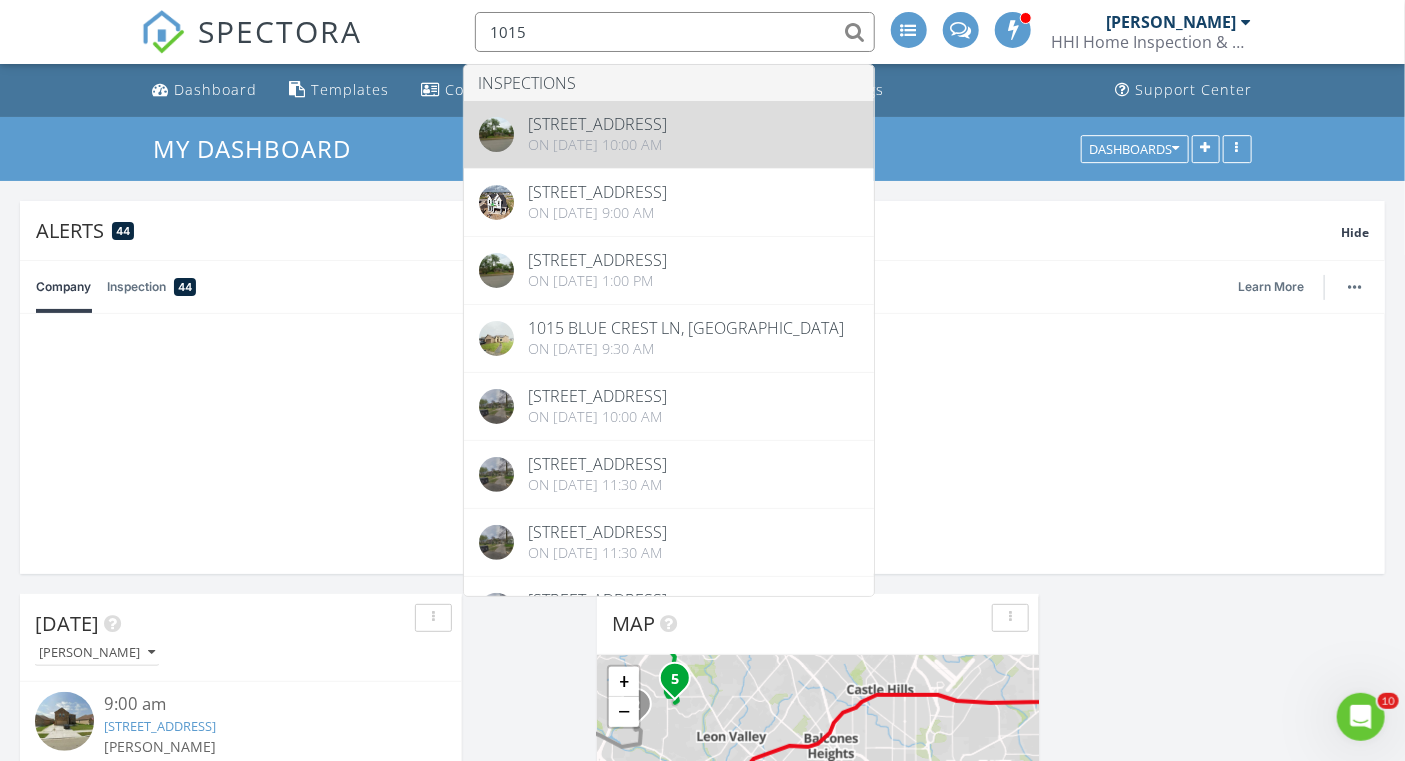 type on "1015" 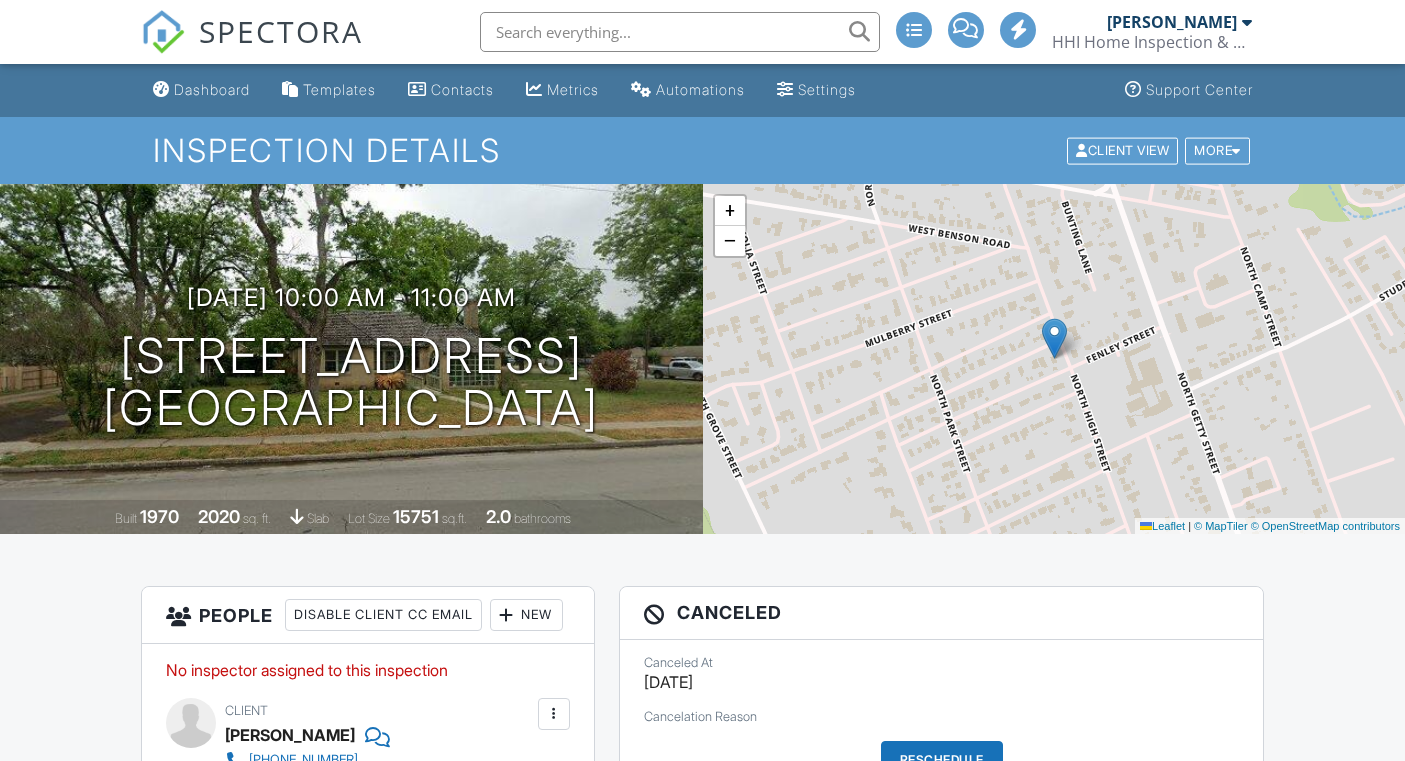 click at bounding box center [680, 32] 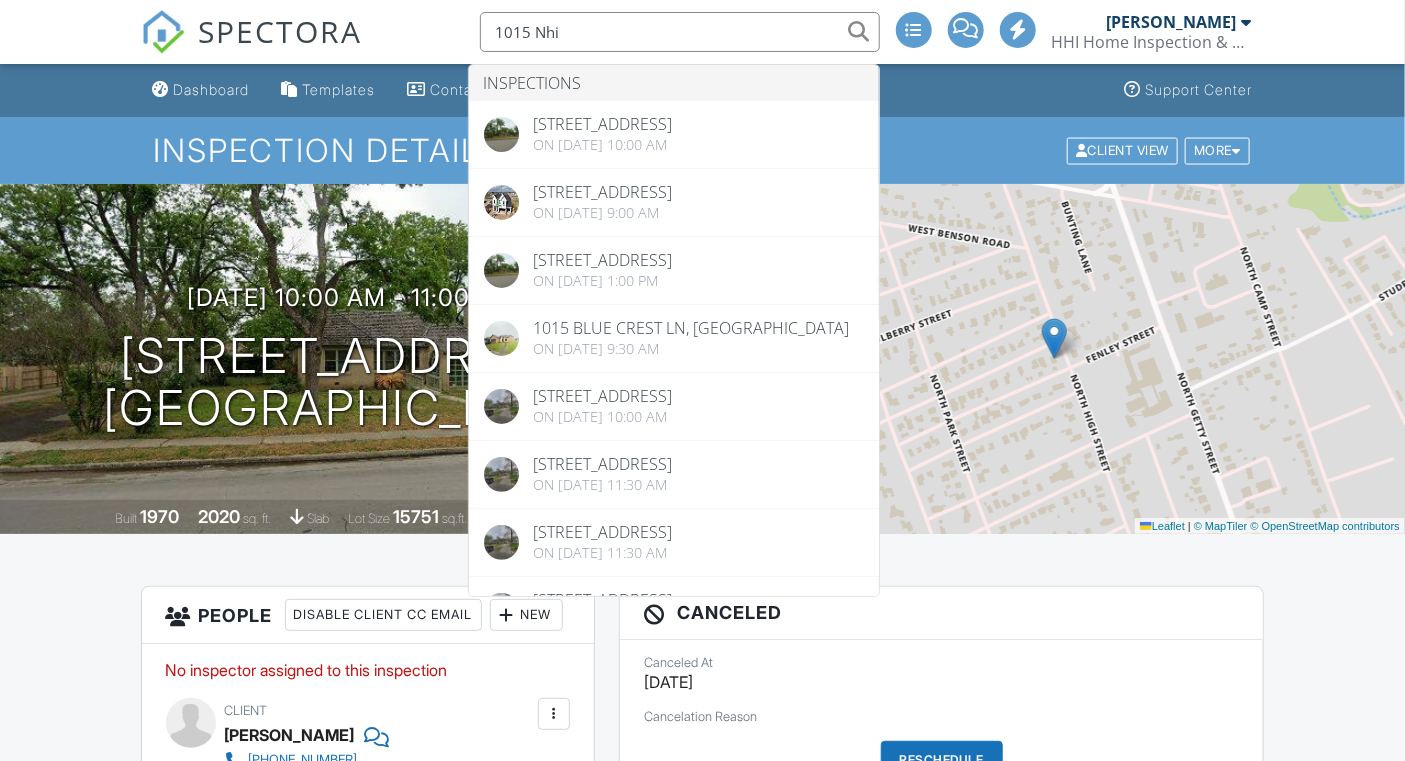scroll, scrollTop: 0, scrollLeft: 0, axis: both 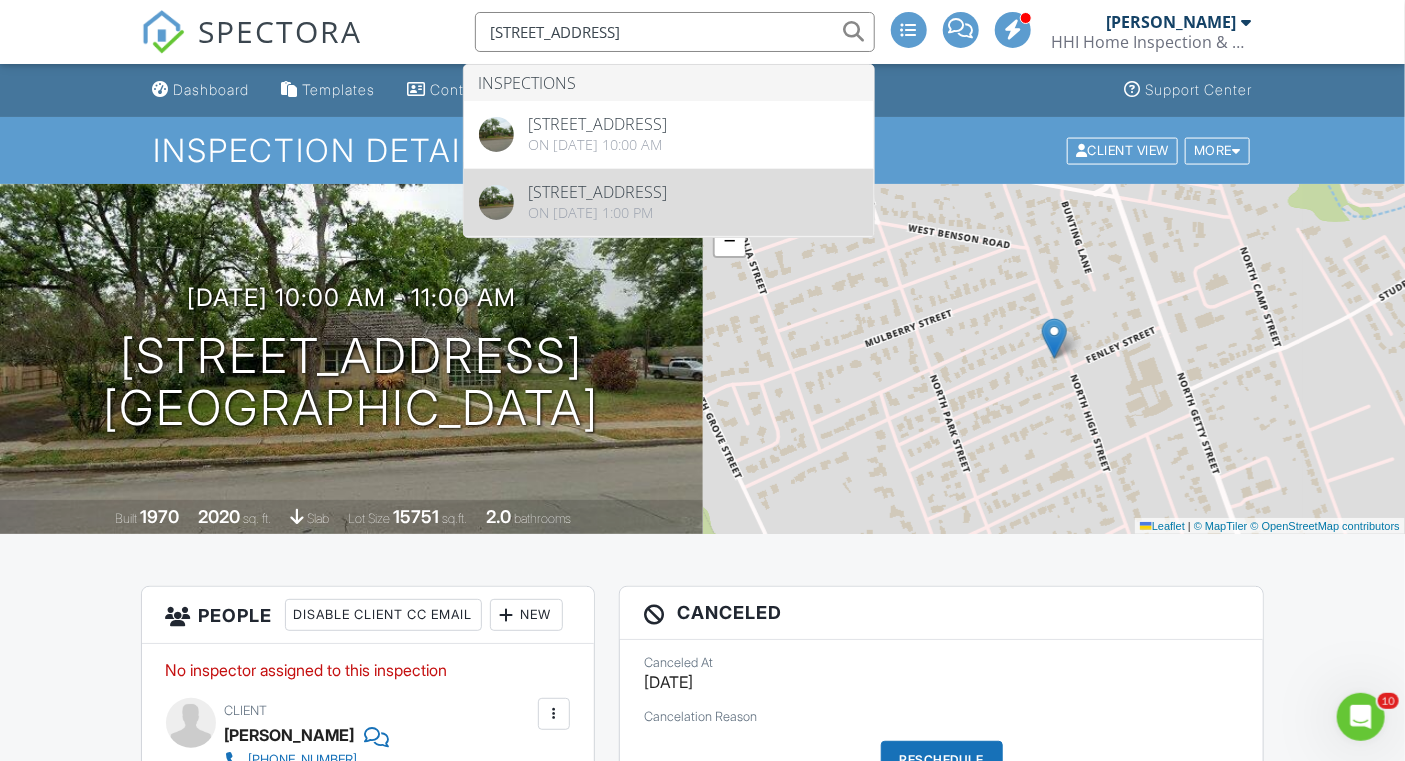 type on "[STREET_ADDRESS]" 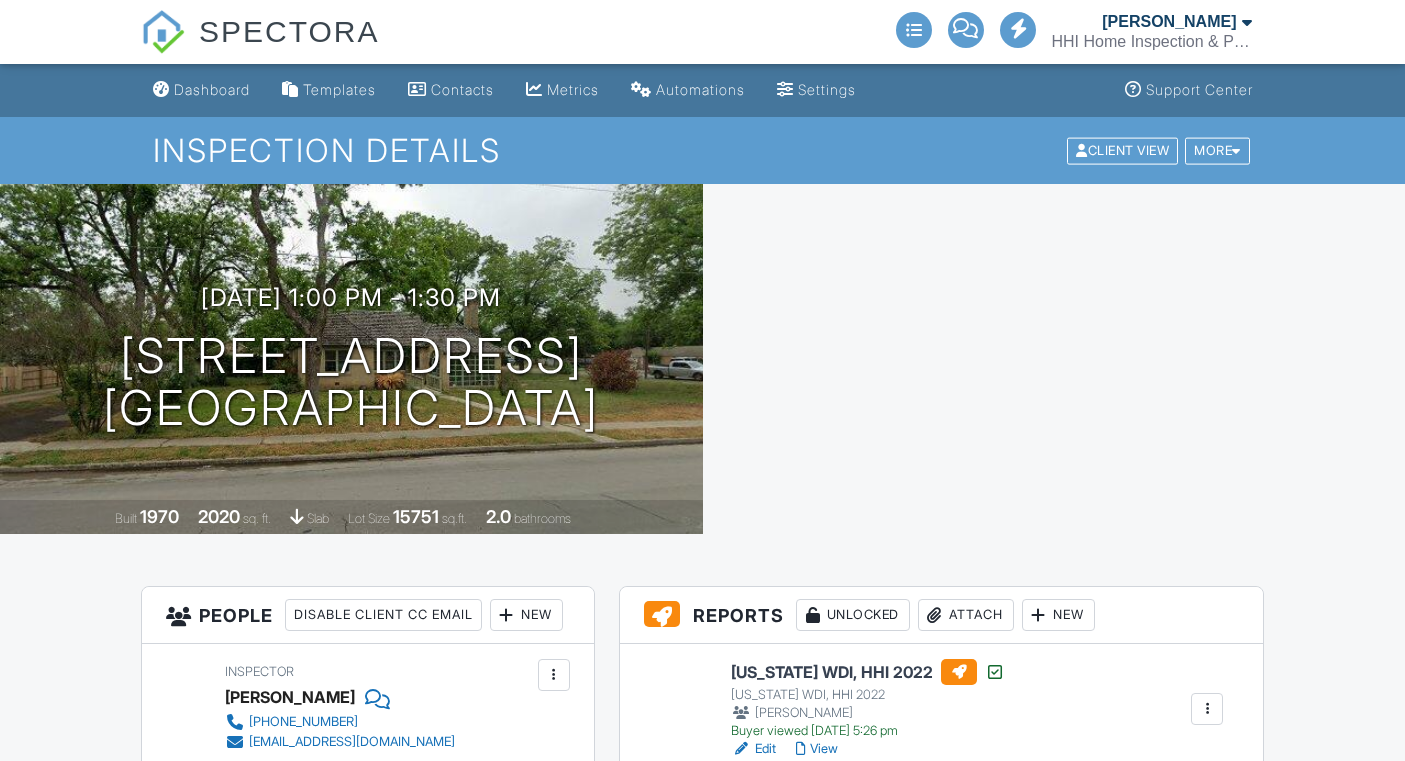 scroll, scrollTop: 279, scrollLeft: 0, axis: vertical 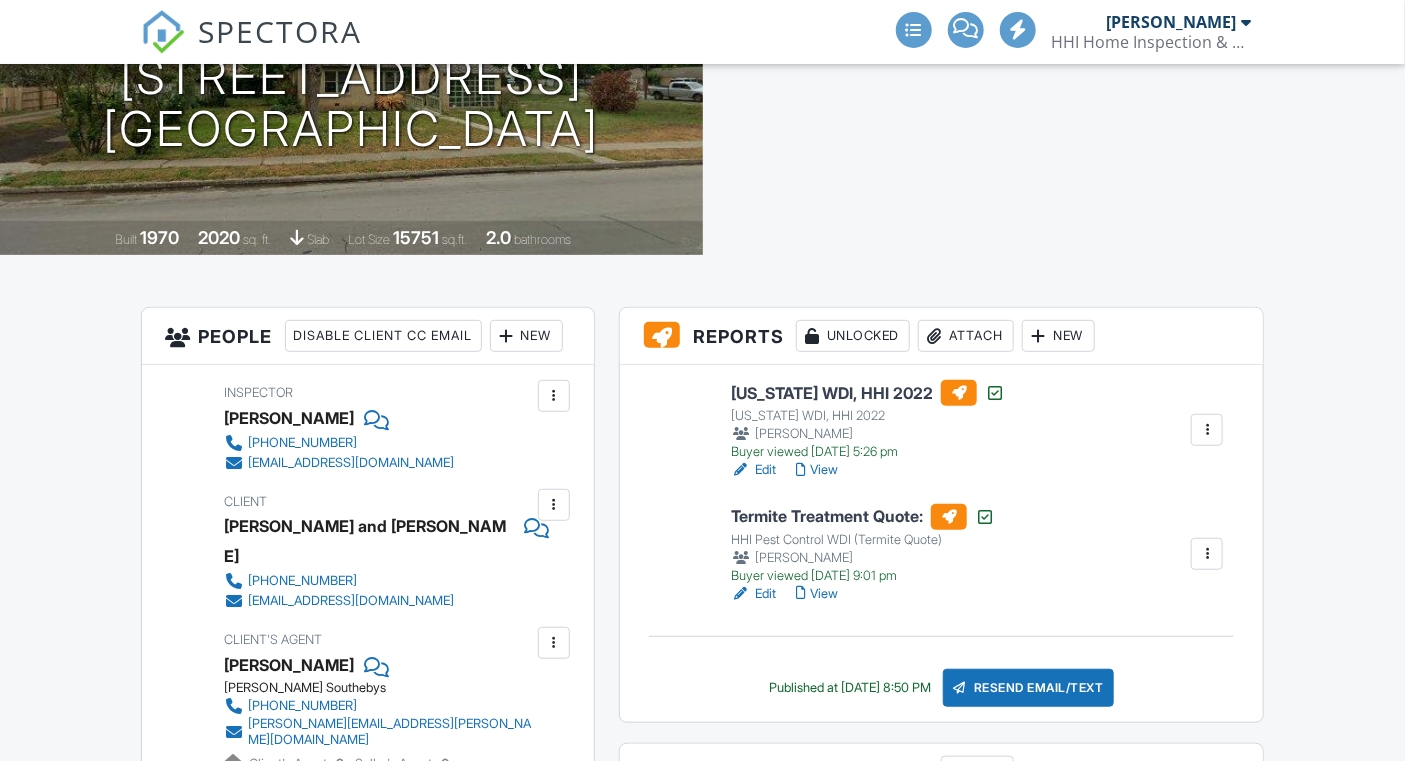 click on "Resend Email/Text" at bounding box center [1029, 688] 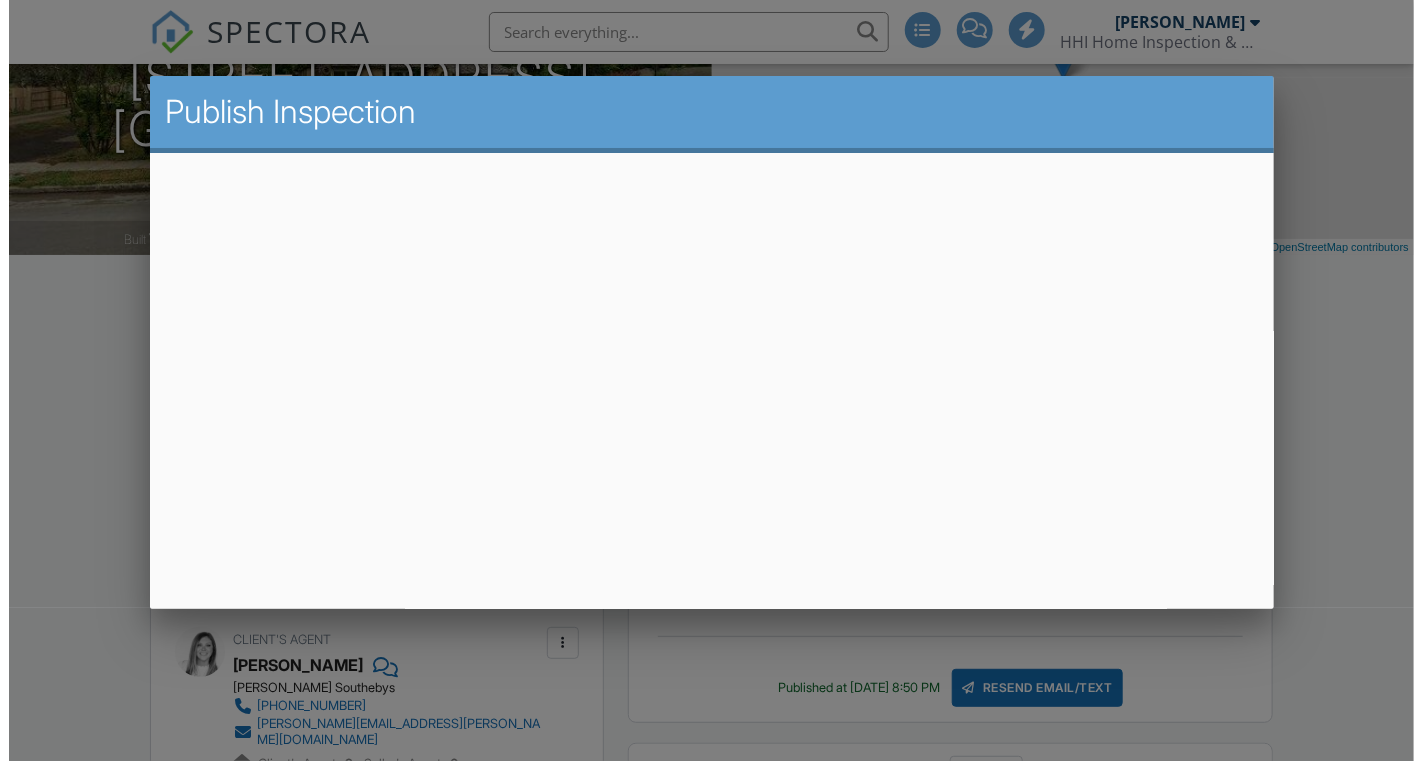 scroll, scrollTop: 358, scrollLeft: 0, axis: vertical 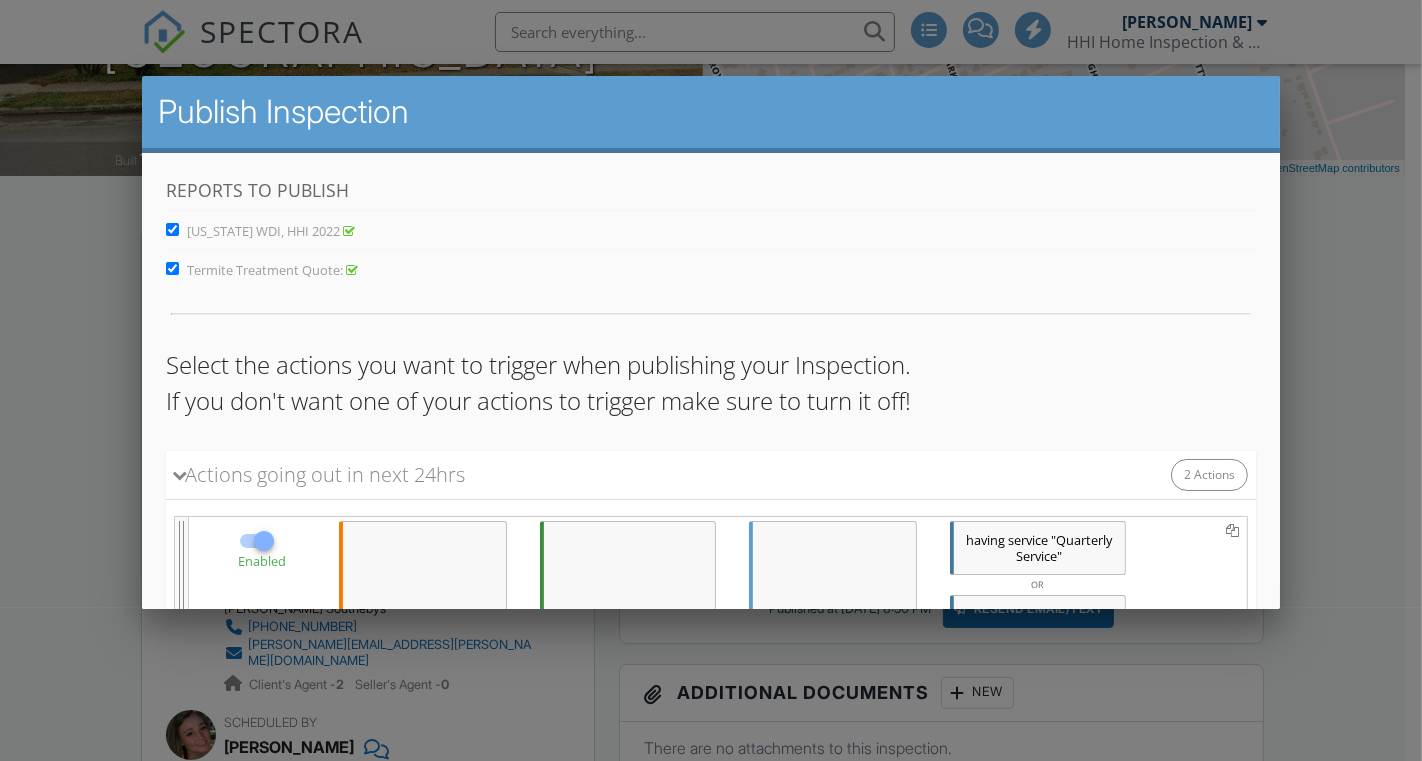 click on "Termite Treatment Quote:" at bounding box center (172, 268) 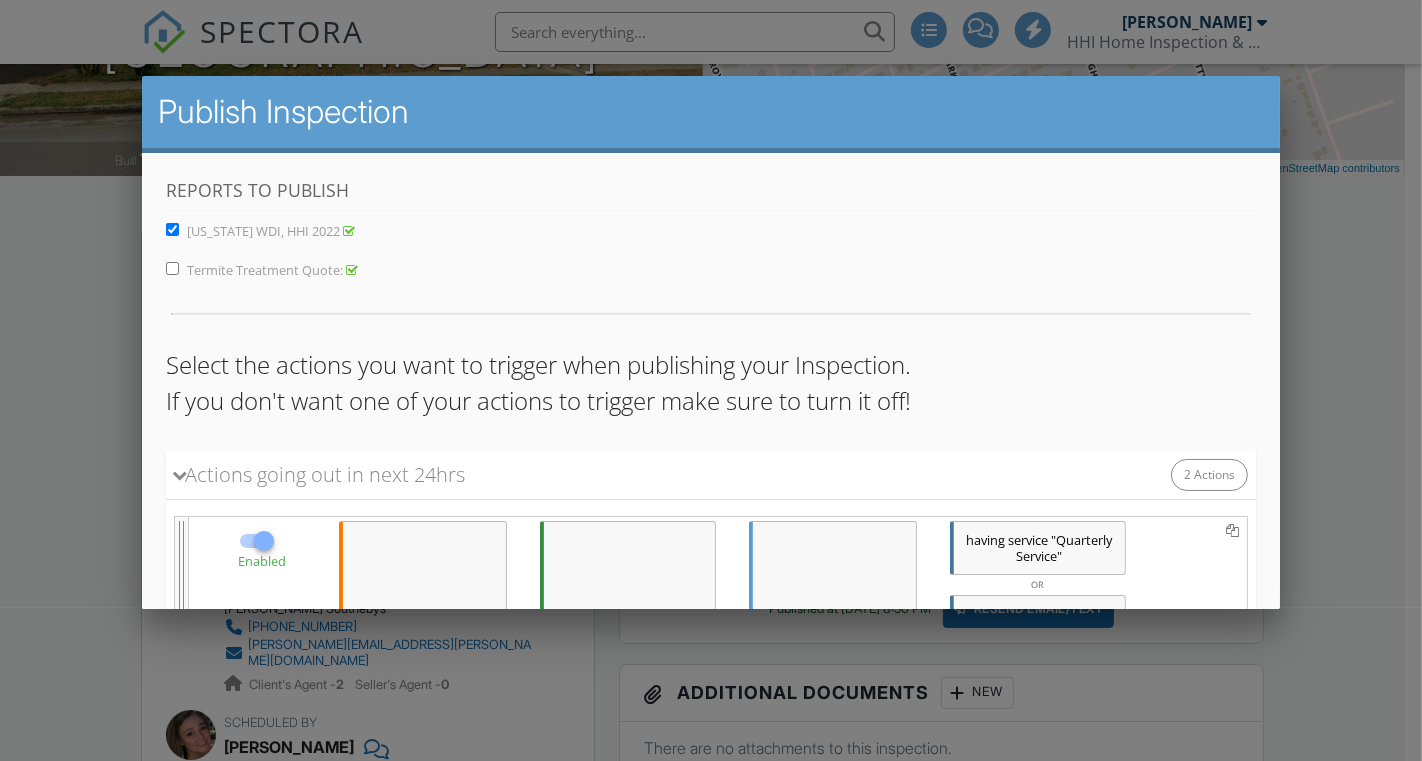 scroll, scrollTop: 0, scrollLeft: 0, axis: both 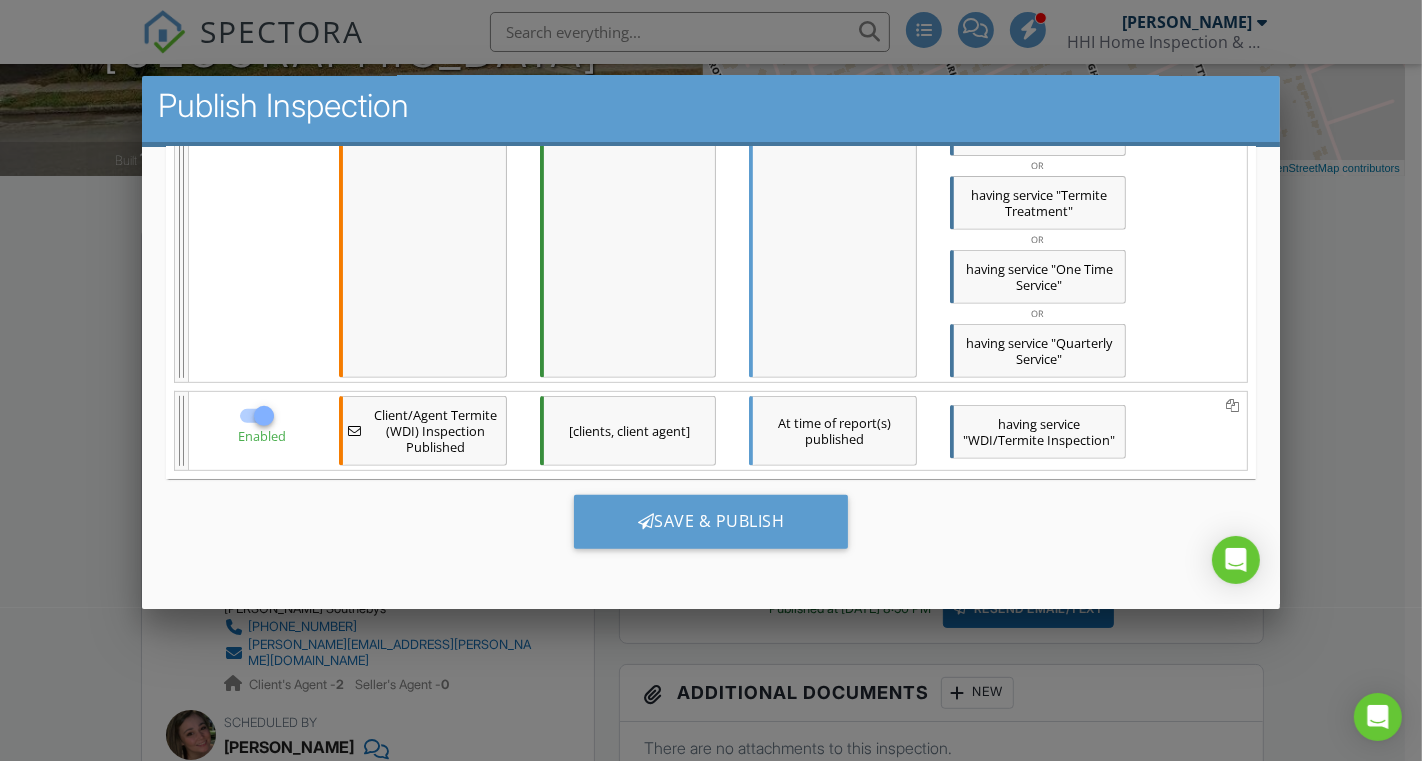 click at bounding box center [646, 521] 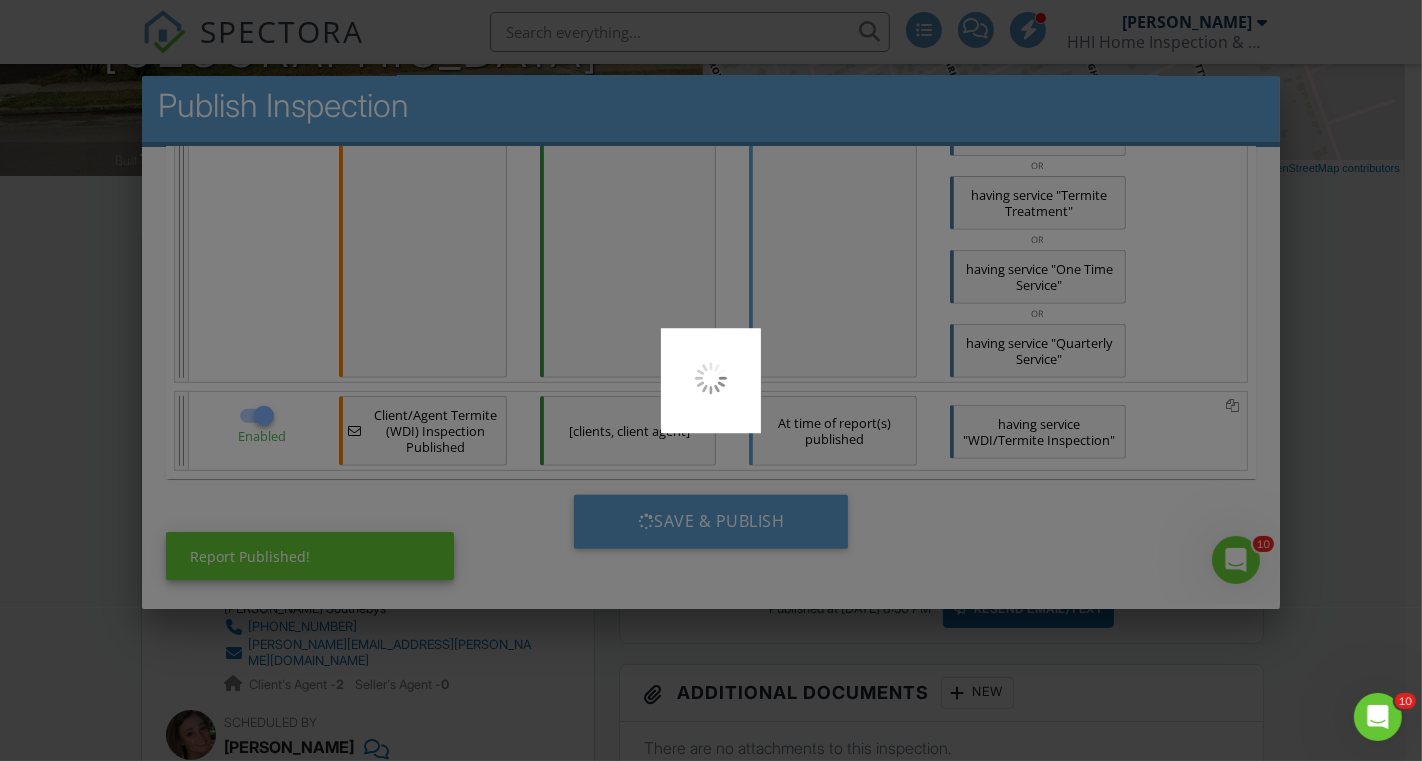 scroll, scrollTop: 0, scrollLeft: 0, axis: both 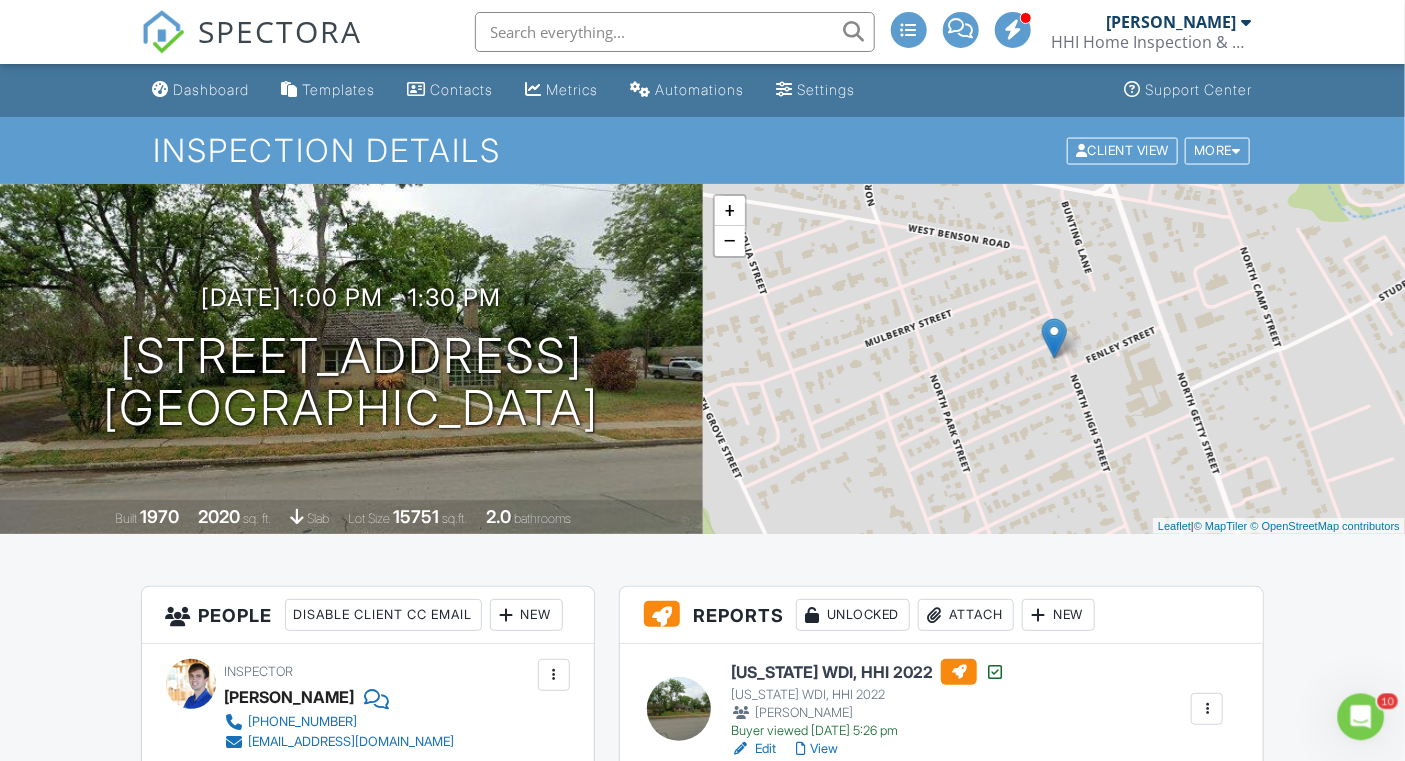 click on "SPECTORA" at bounding box center [281, 31] 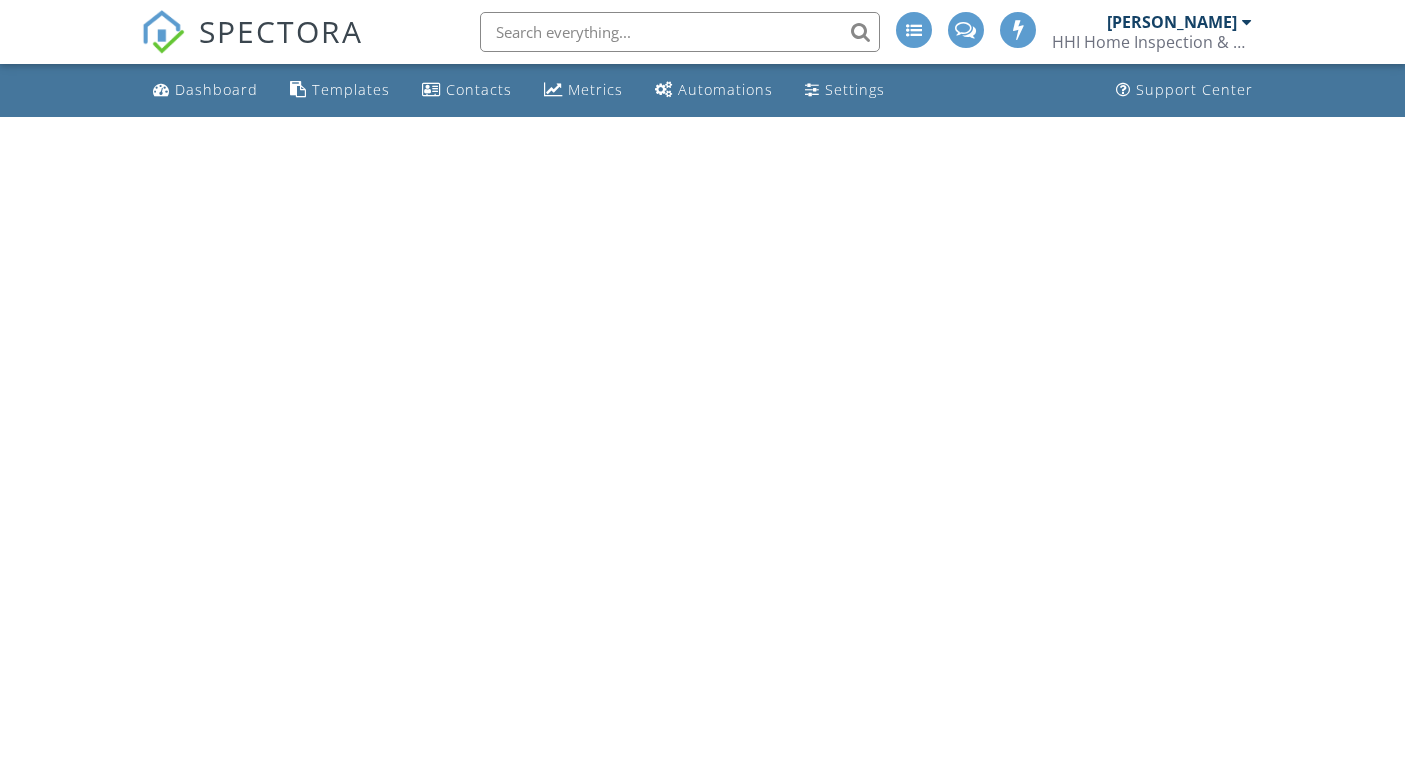 scroll, scrollTop: 0, scrollLeft: 0, axis: both 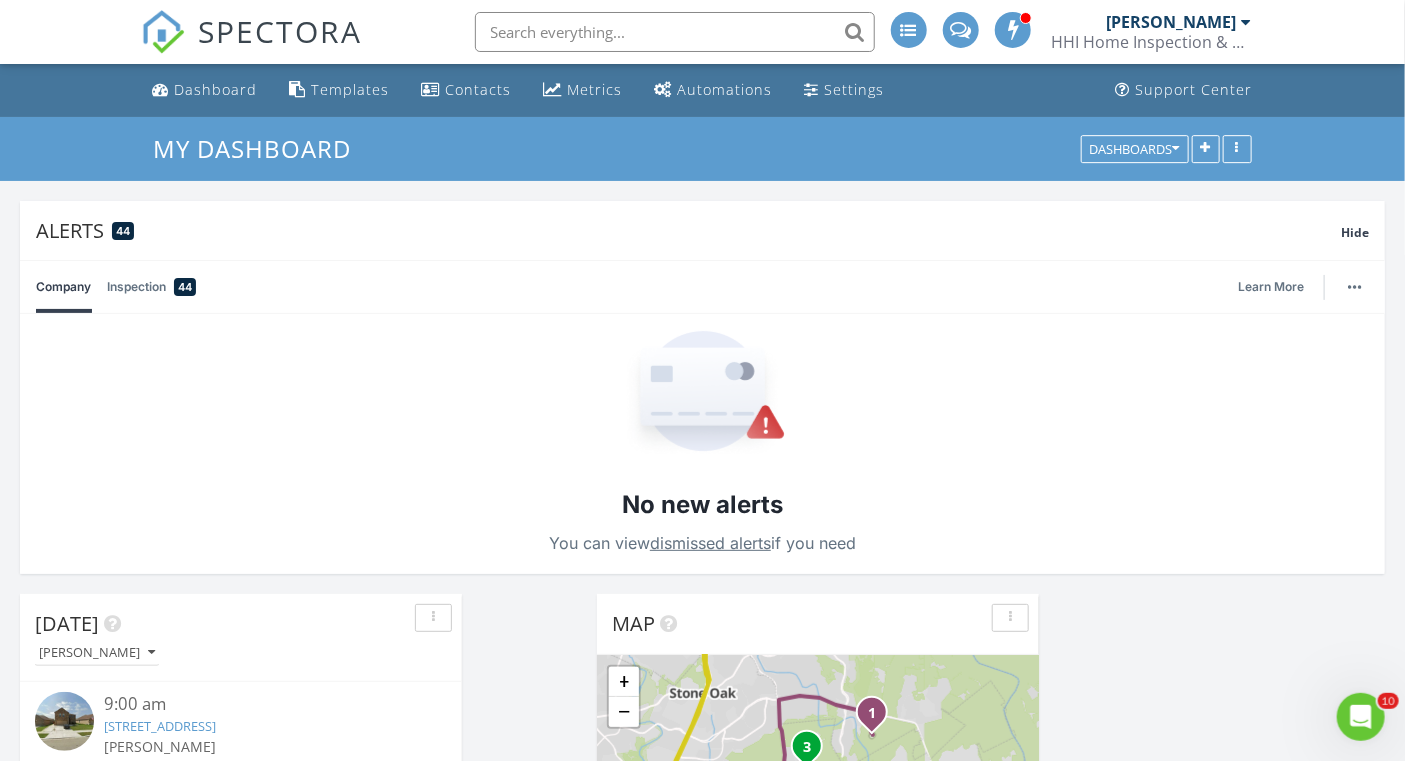 click at bounding box center [675, 32] 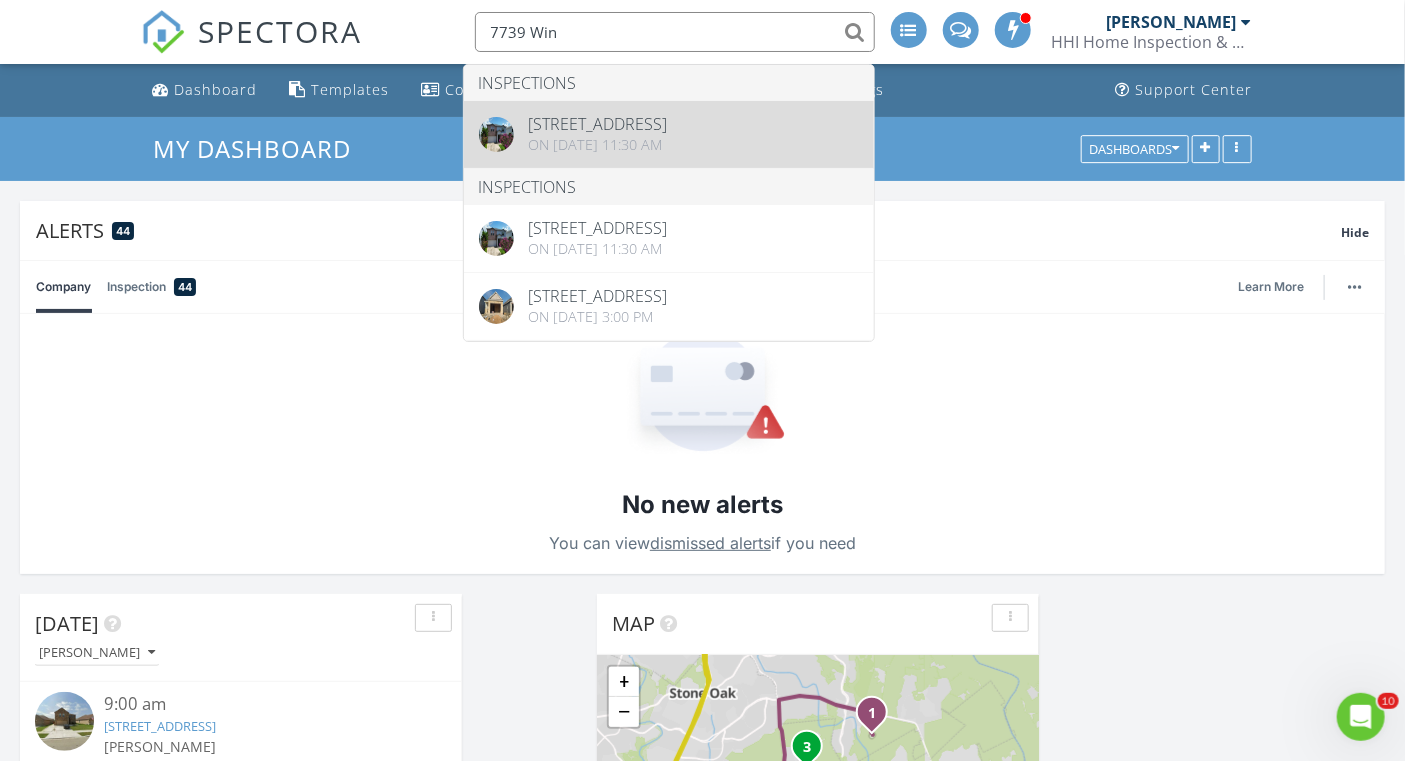 type on "7739 Win" 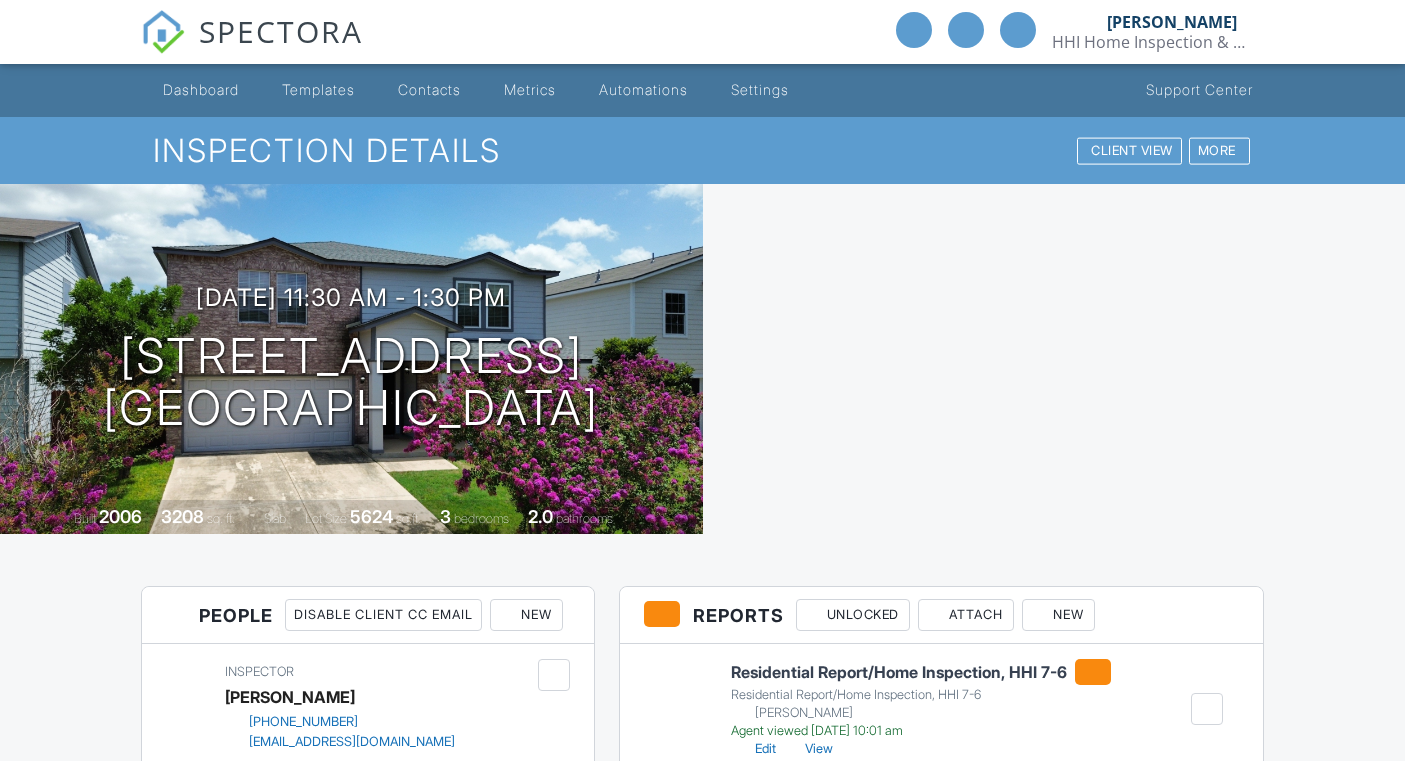 scroll, scrollTop: 353, scrollLeft: 0, axis: vertical 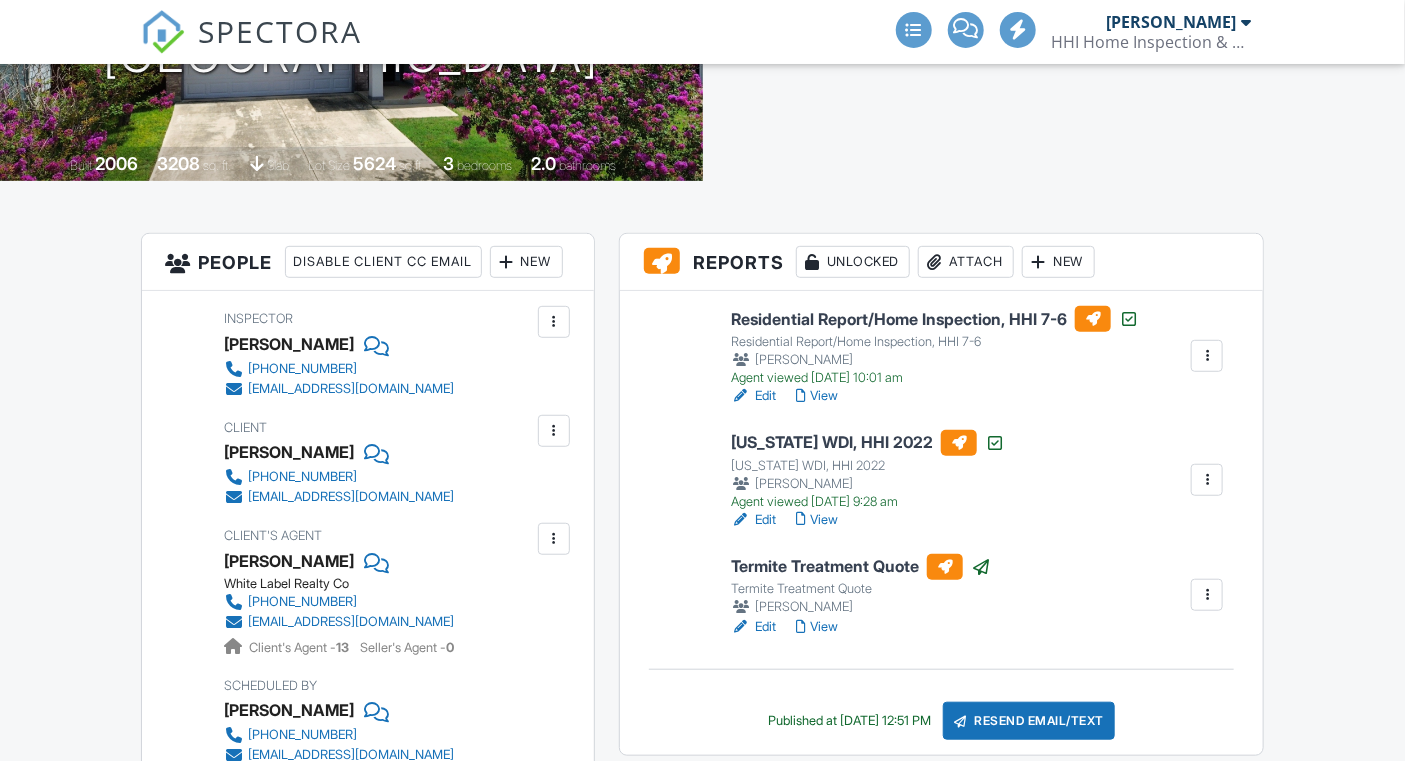 click on "Edit" at bounding box center [753, 520] 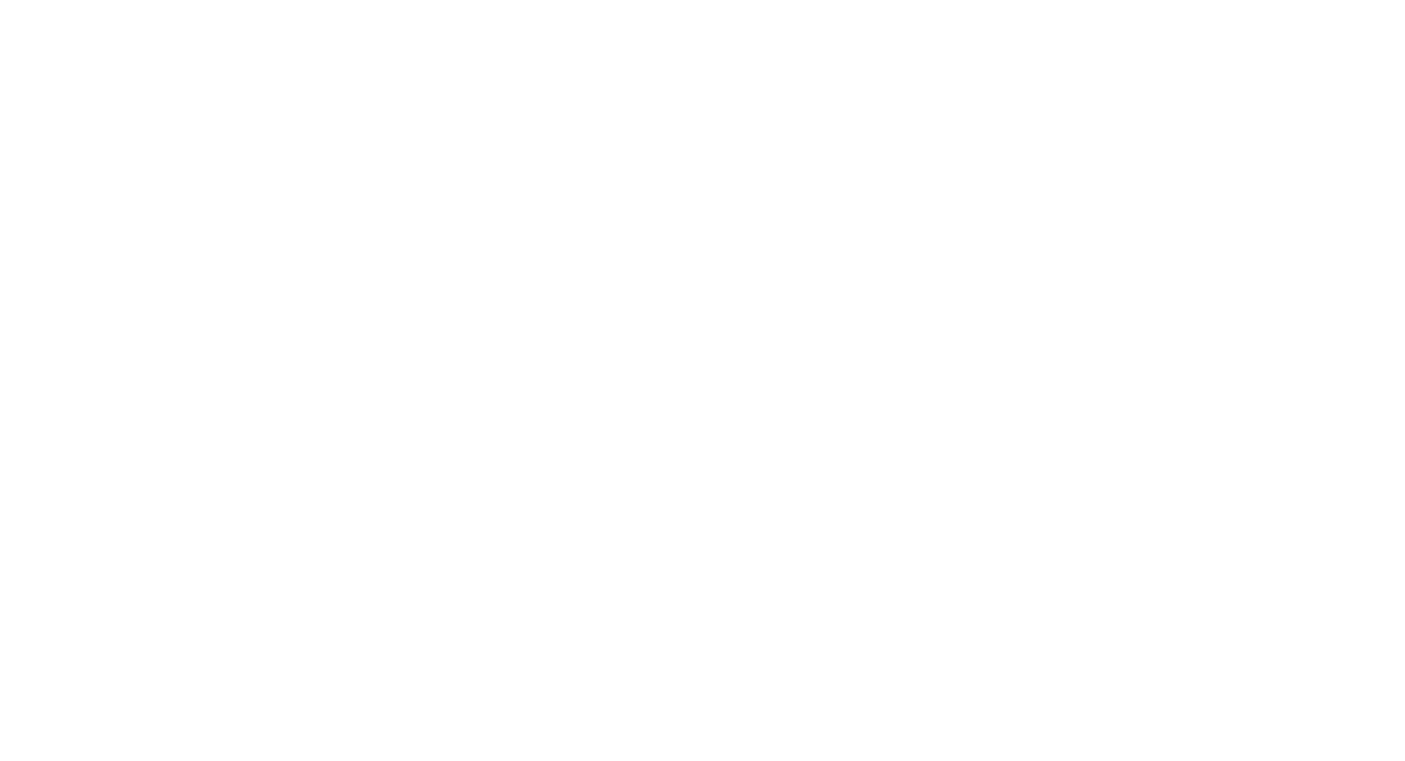 scroll, scrollTop: 354, scrollLeft: 0, axis: vertical 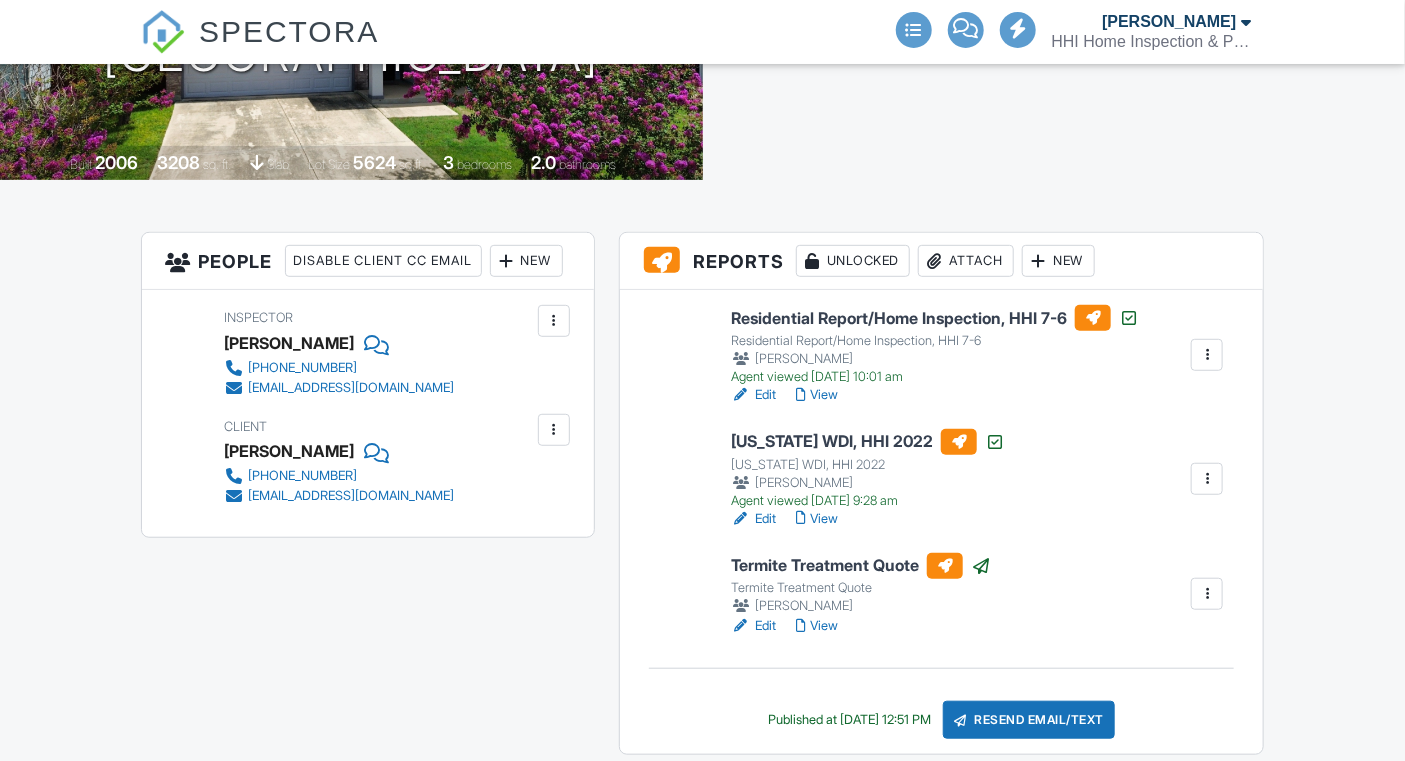 click on "Resend Email/Text" at bounding box center (1029, 720) 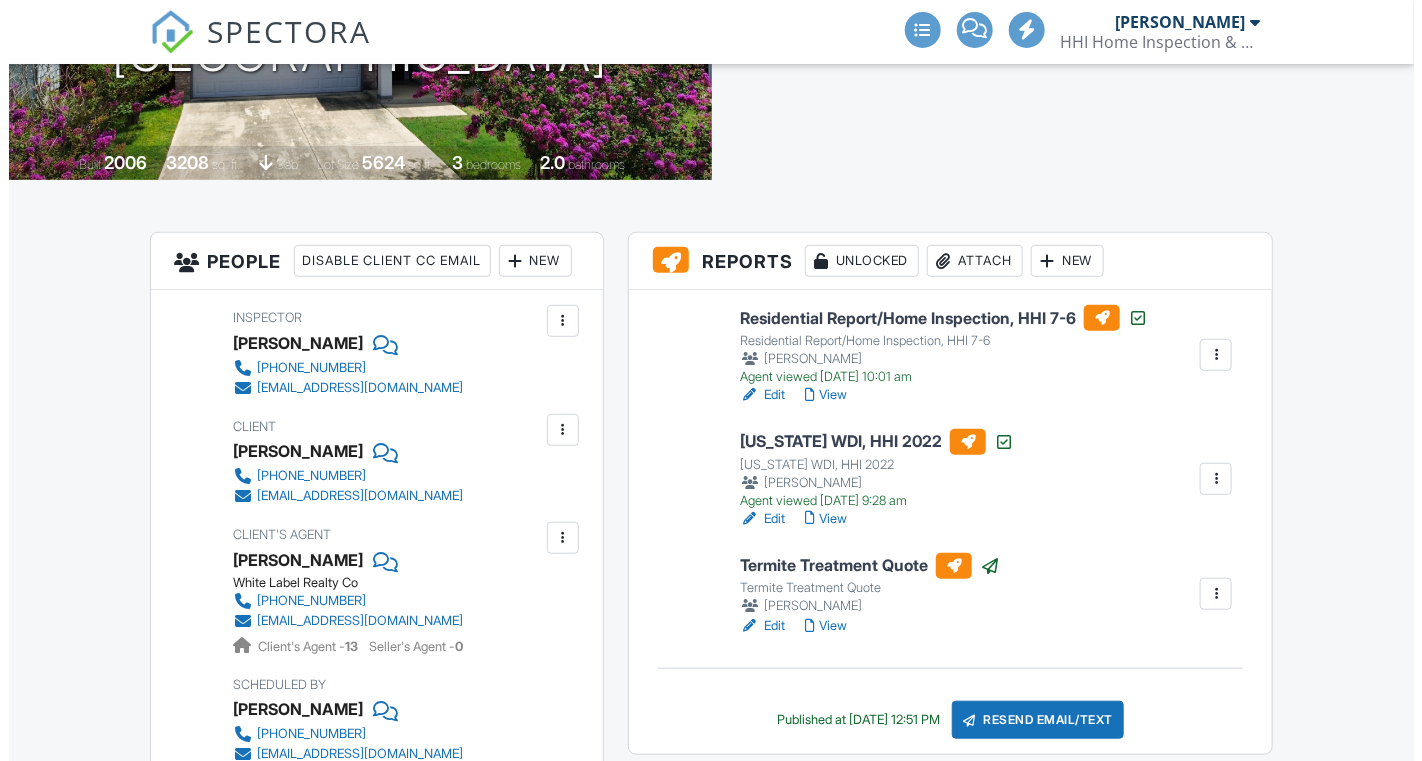 scroll, scrollTop: 354, scrollLeft: 0, axis: vertical 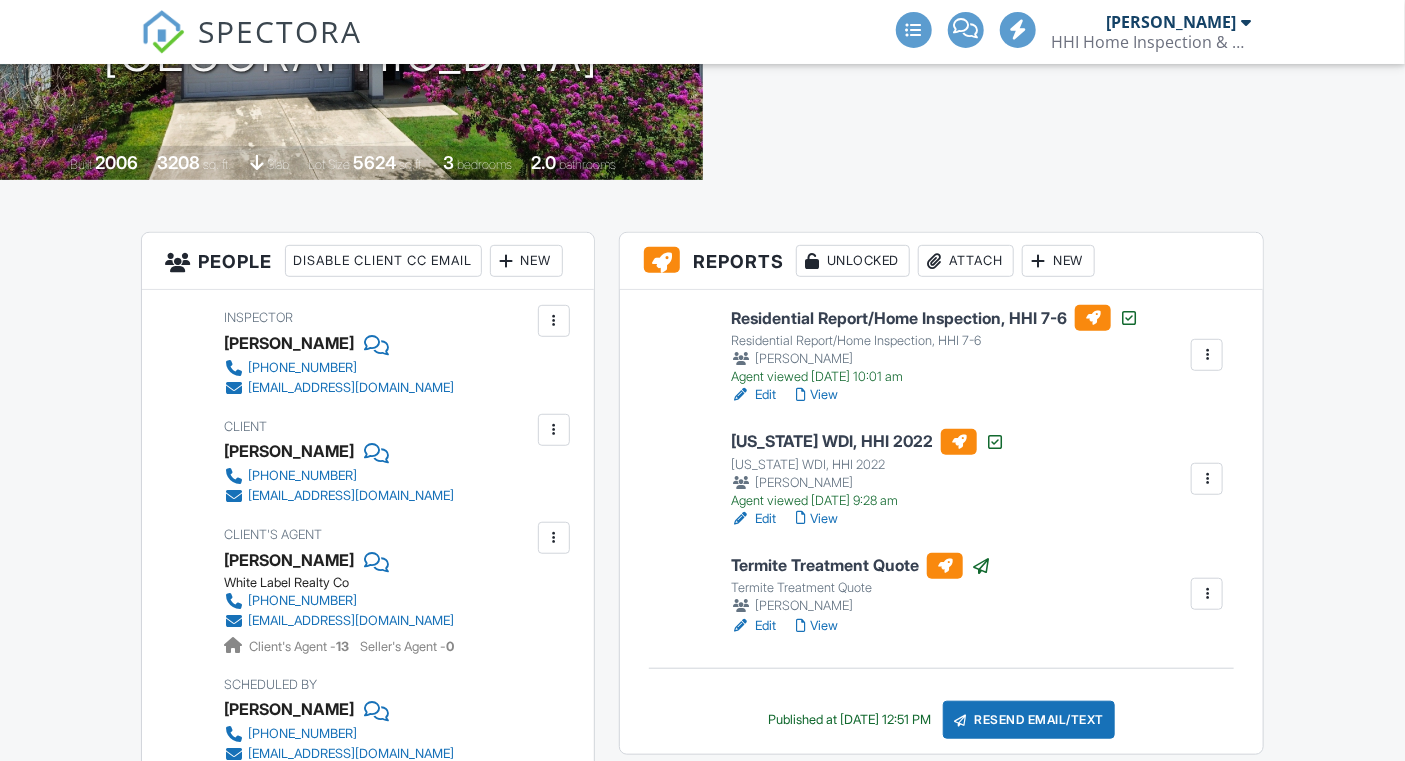 click on "Resend Email/Text" at bounding box center (1029, 720) 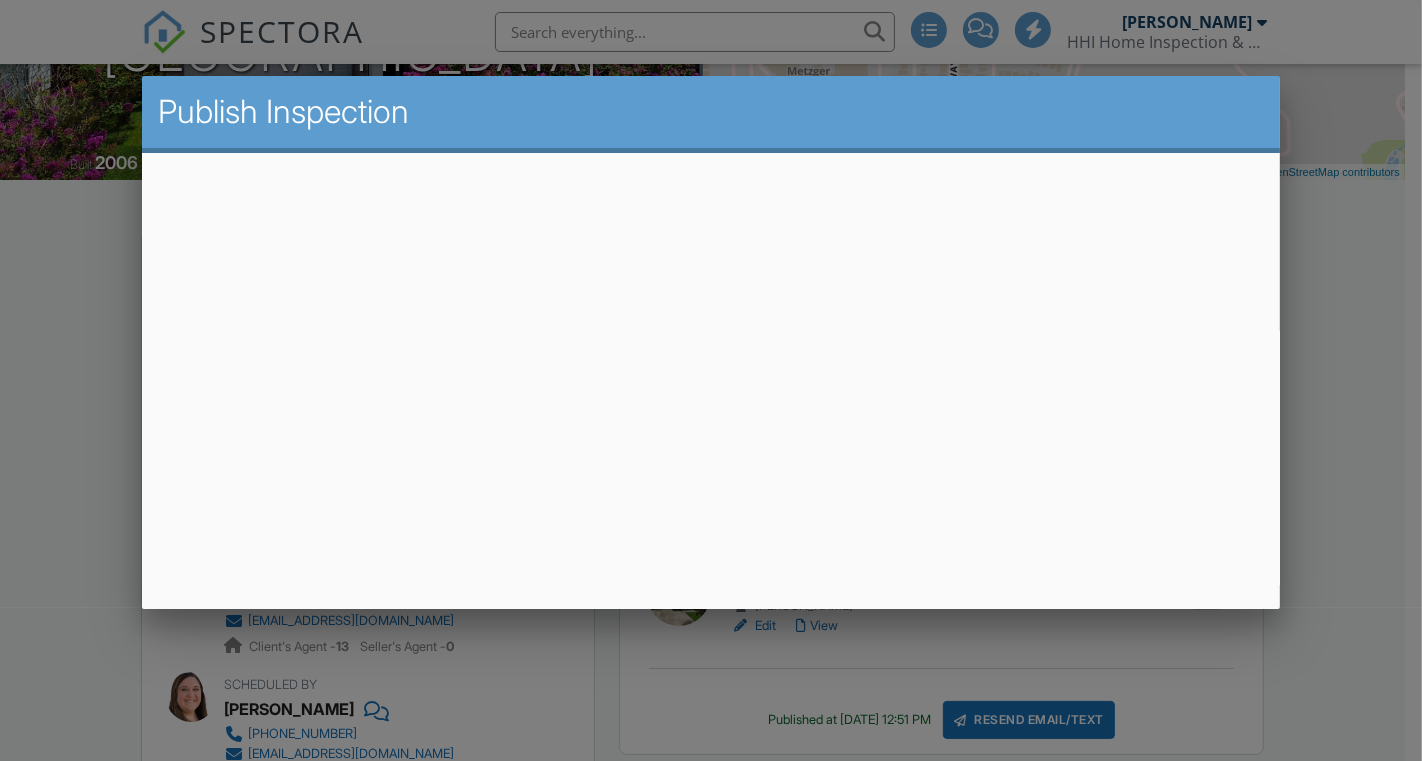 scroll, scrollTop: 0, scrollLeft: 0, axis: both 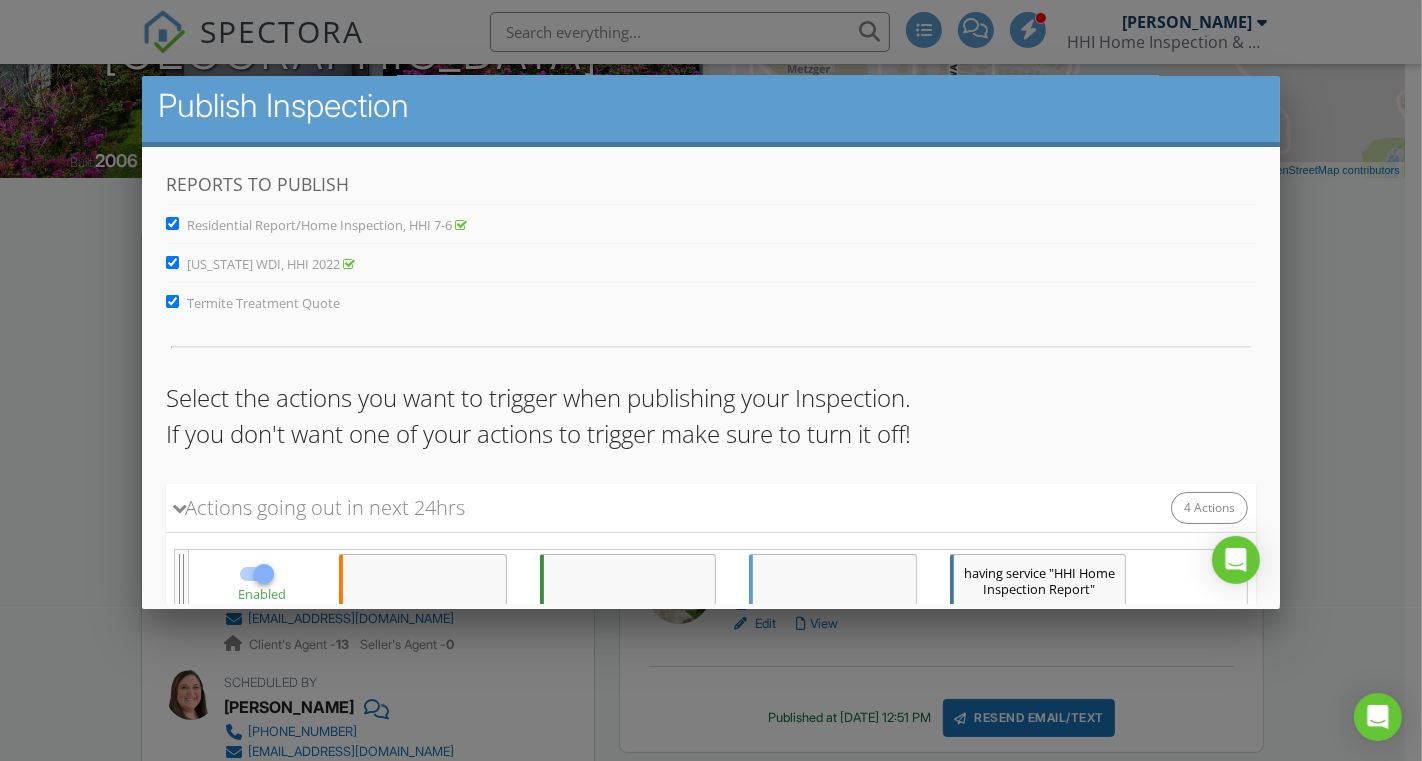 click on "Residential Report/Home Inspection, HHI 7-6" at bounding box center (172, 223) 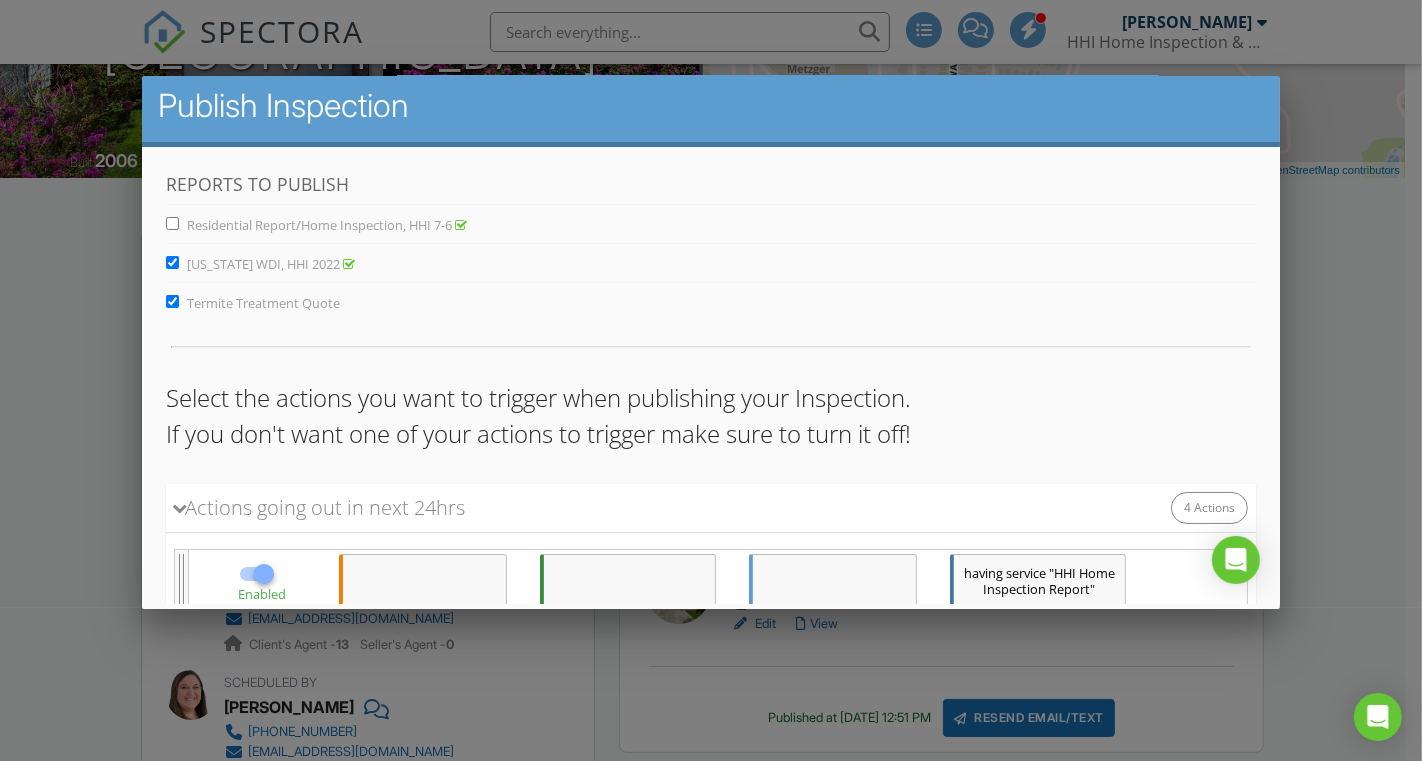 click on "Termite Treatment Quote" at bounding box center (711, 298) 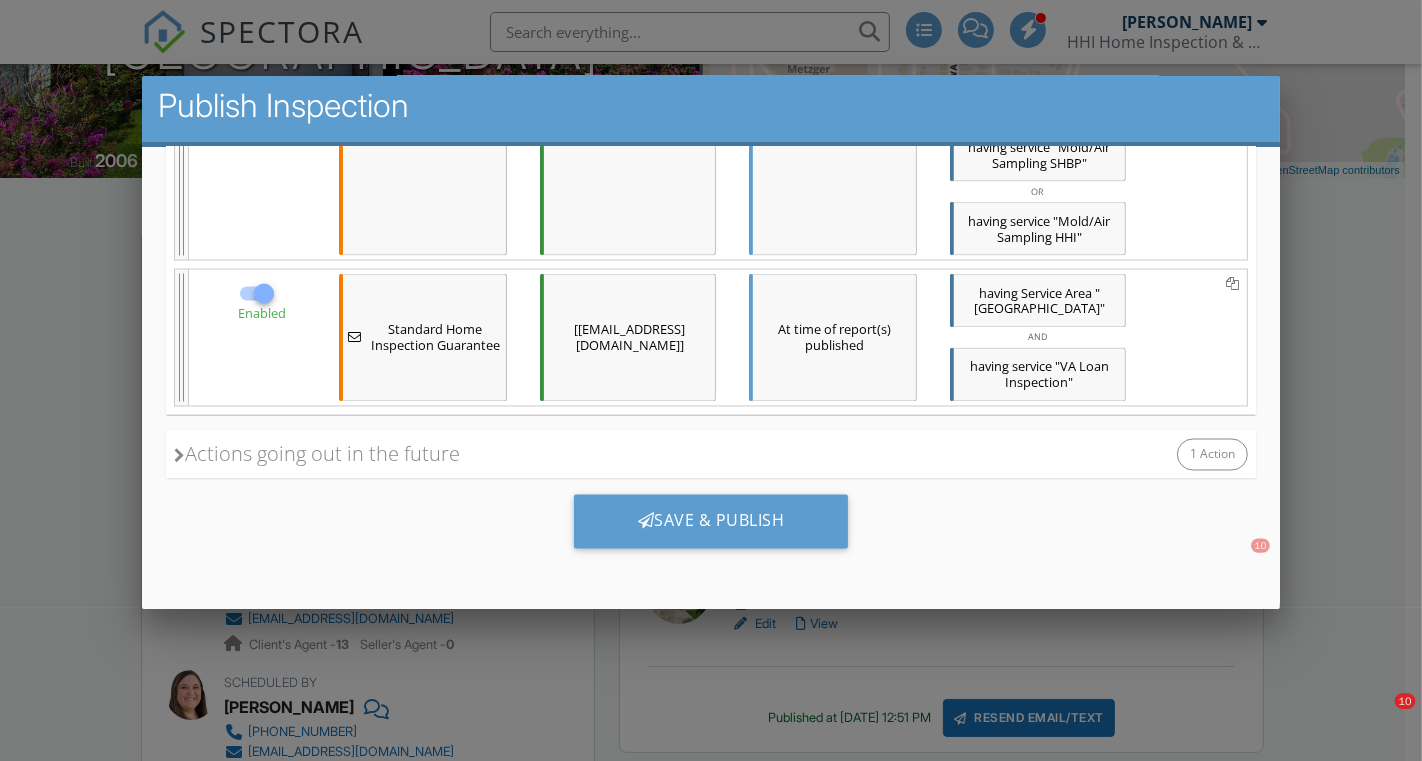 scroll, scrollTop: 3090, scrollLeft: 0, axis: vertical 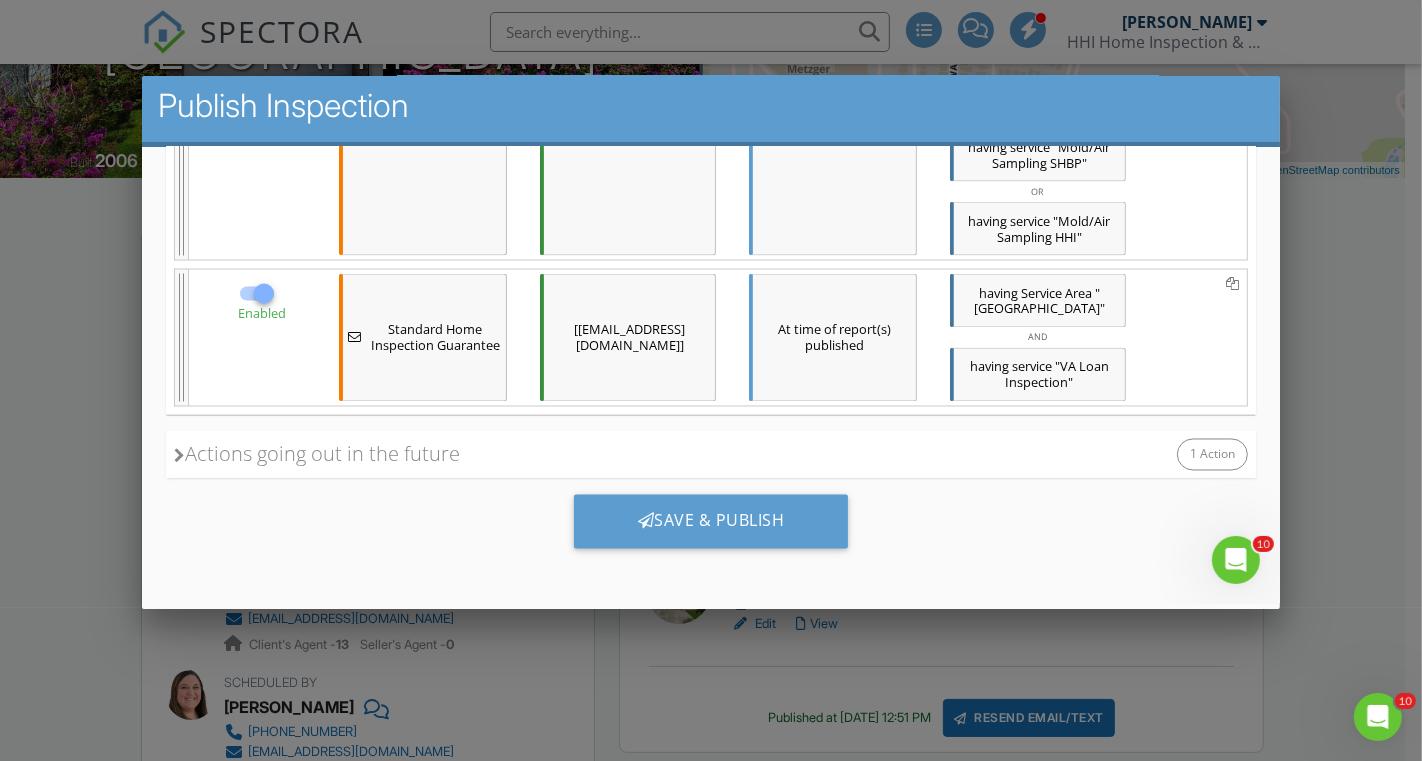 click on "Save & Publish" at bounding box center (711, 522) 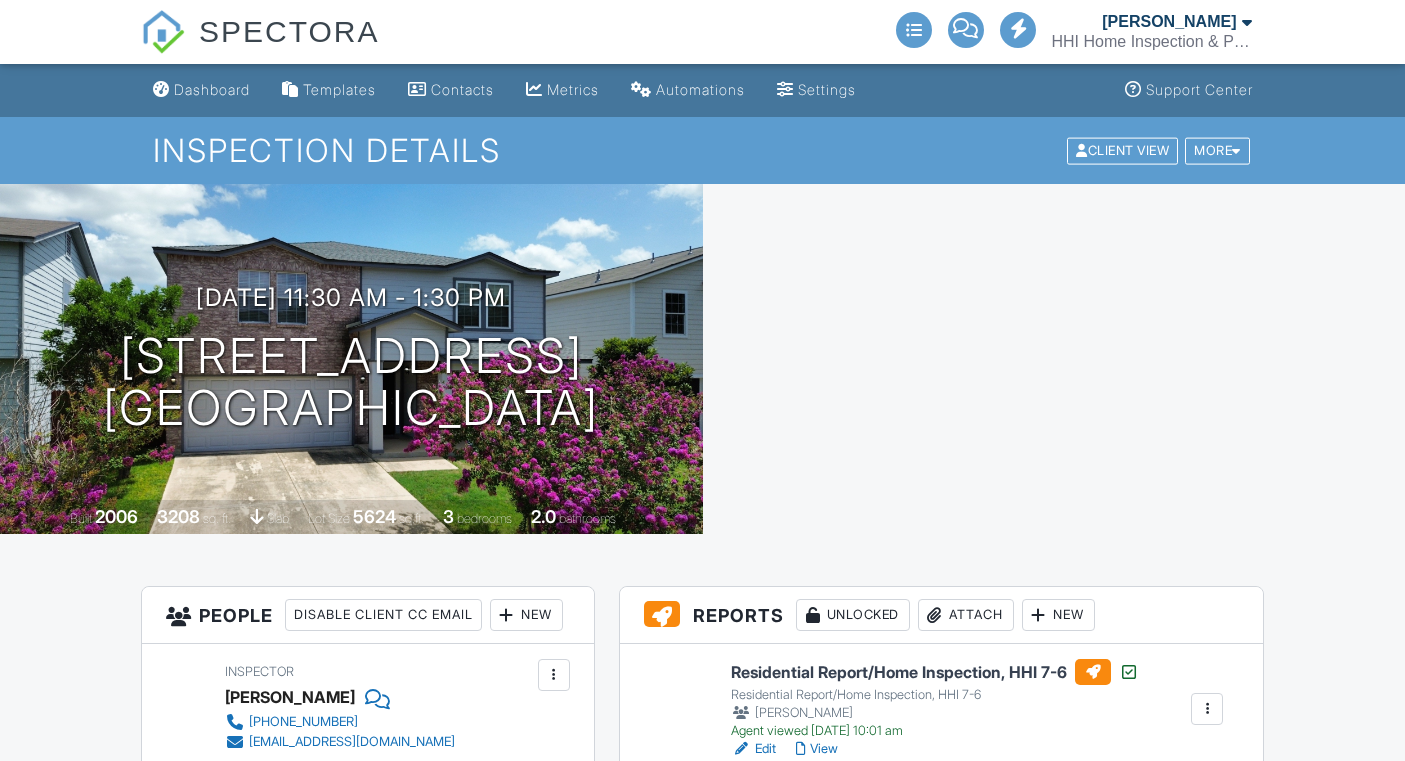 scroll, scrollTop: 0, scrollLeft: 0, axis: both 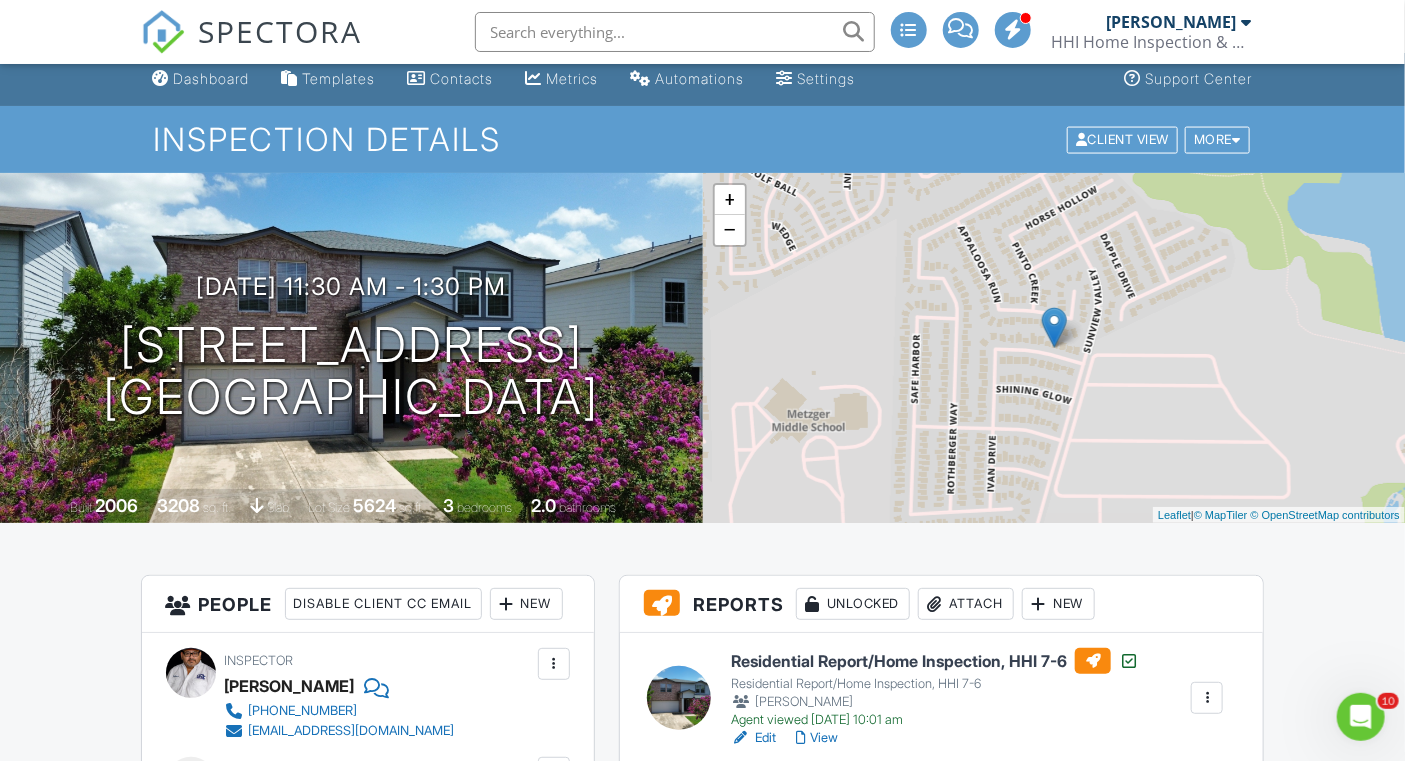 click on "SPECTORA" at bounding box center [281, 31] 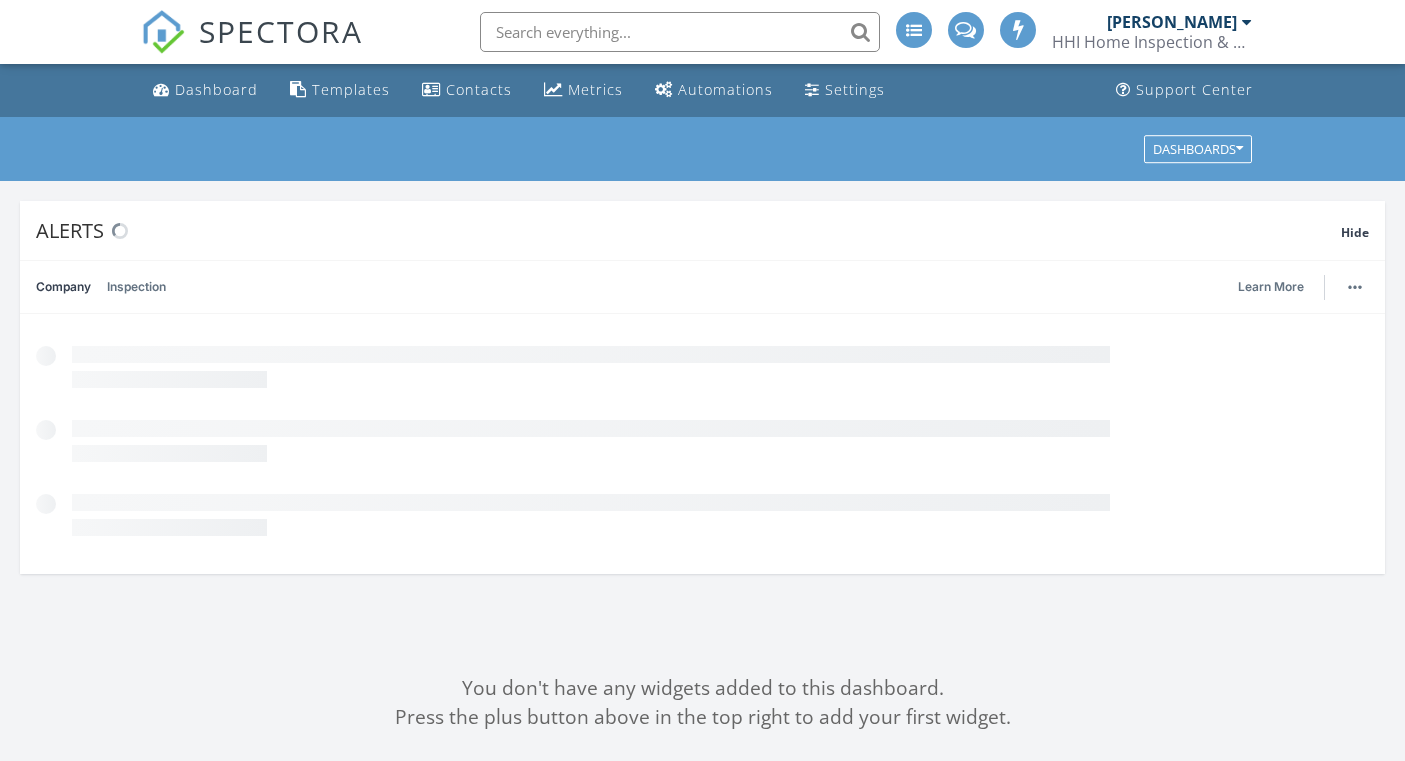 scroll, scrollTop: 0, scrollLeft: 0, axis: both 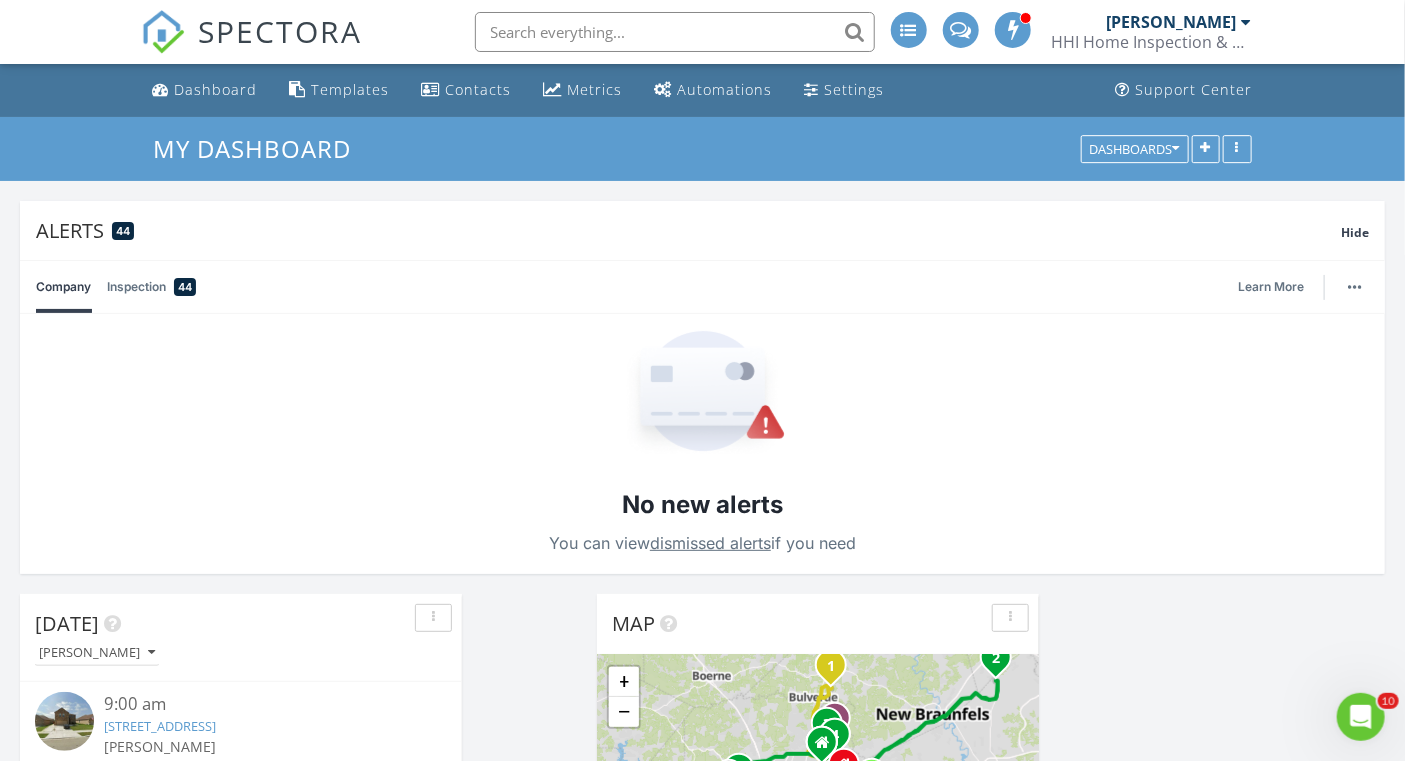 click at bounding box center (675, 32) 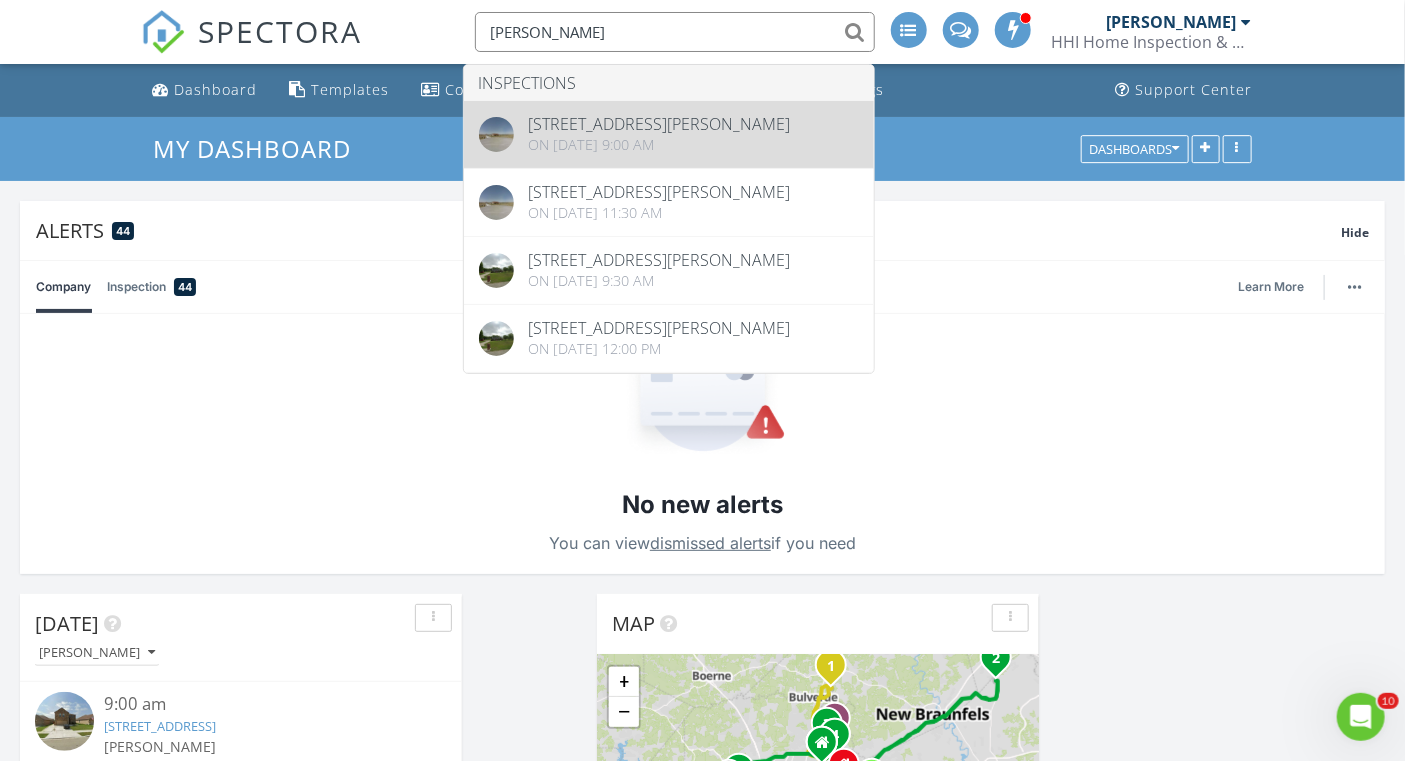 type on "colette" 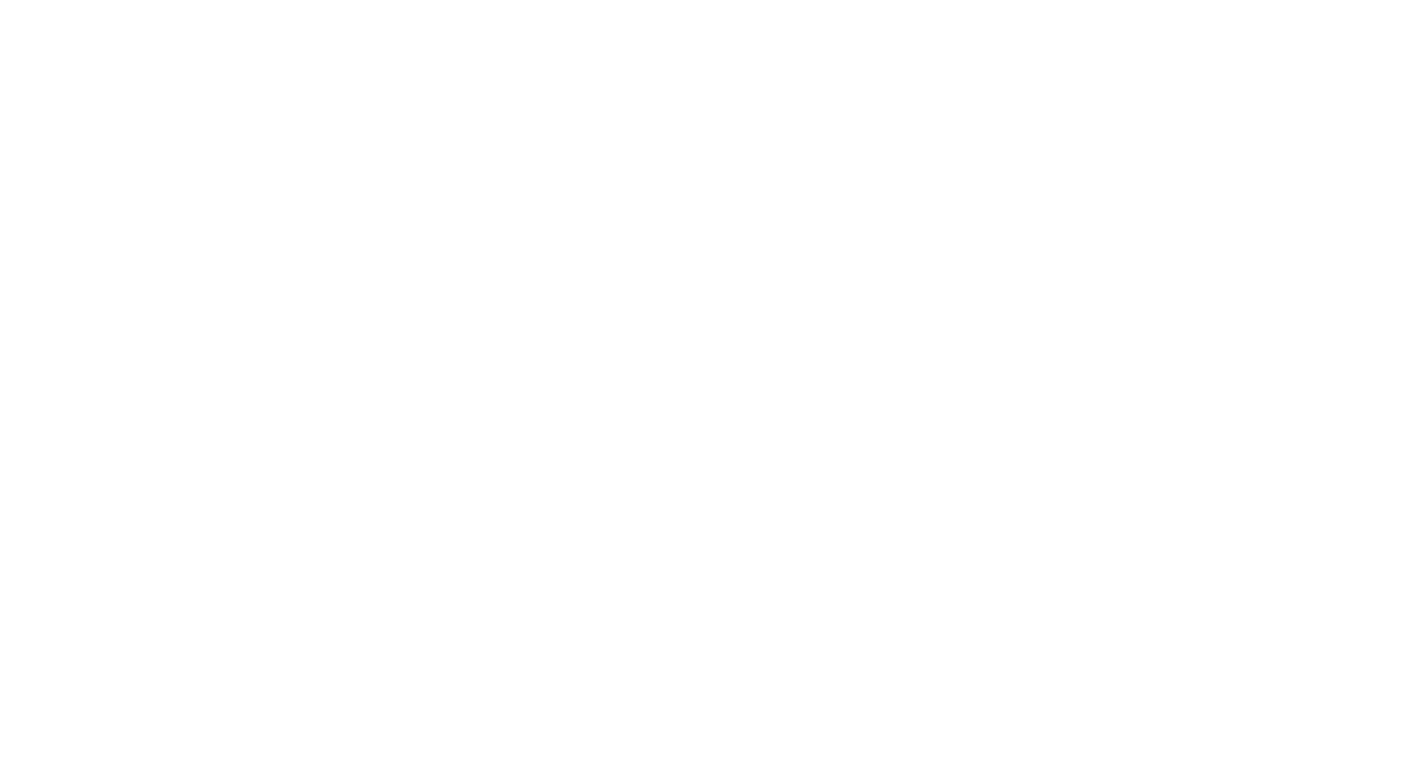 scroll, scrollTop: 0, scrollLeft: 0, axis: both 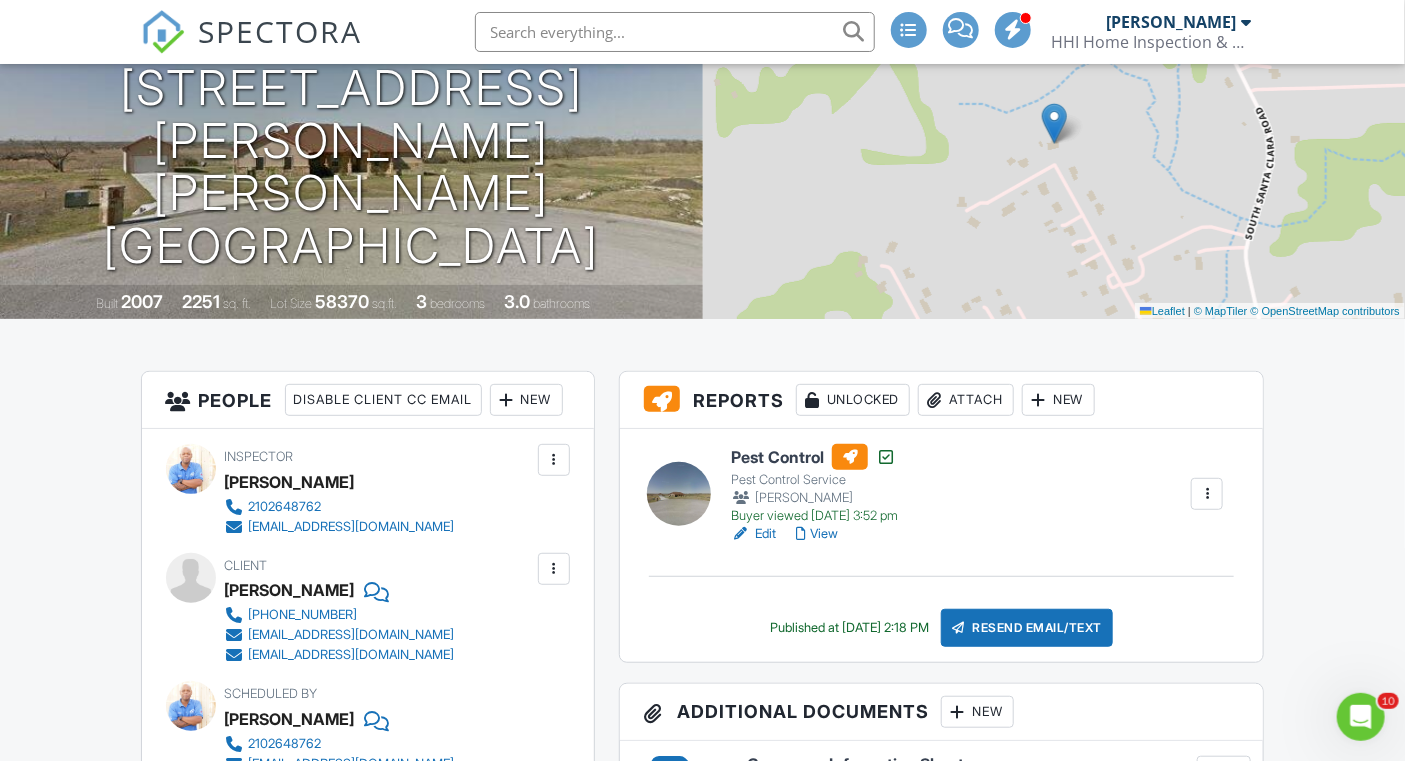 click on "Edit" at bounding box center [753, 534] 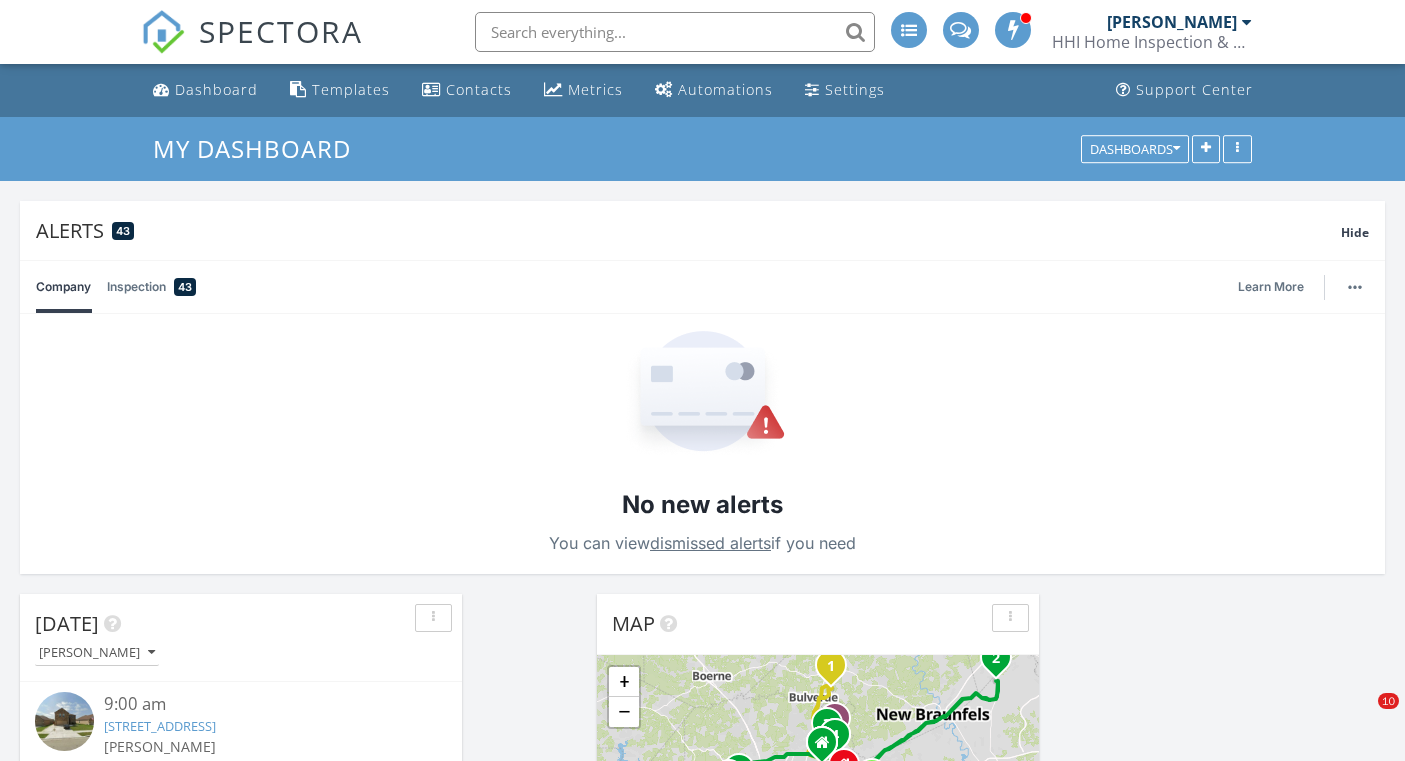 scroll, scrollTop: 0, scrollLeft: 0, axis: both 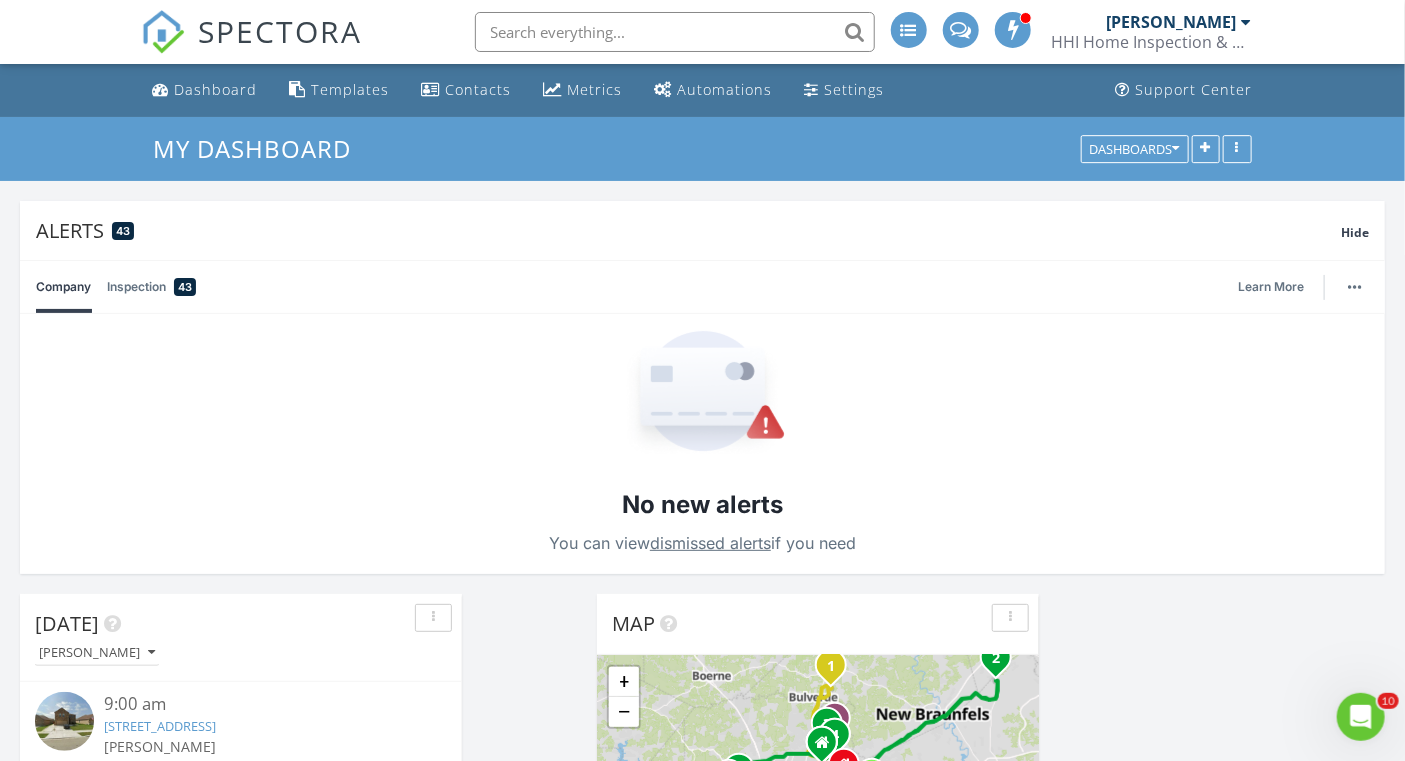 click at bounding box center [675, 32] 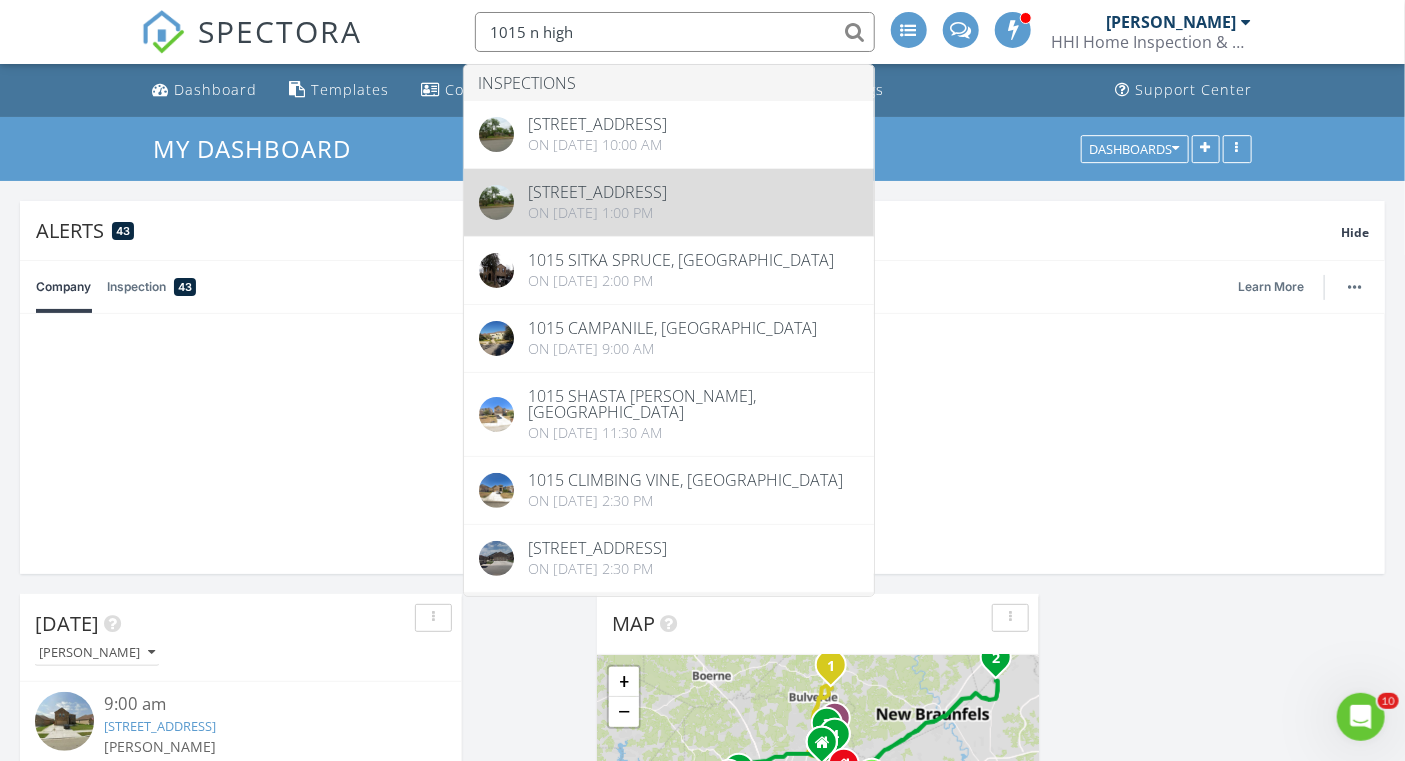 type on "1015 n high" 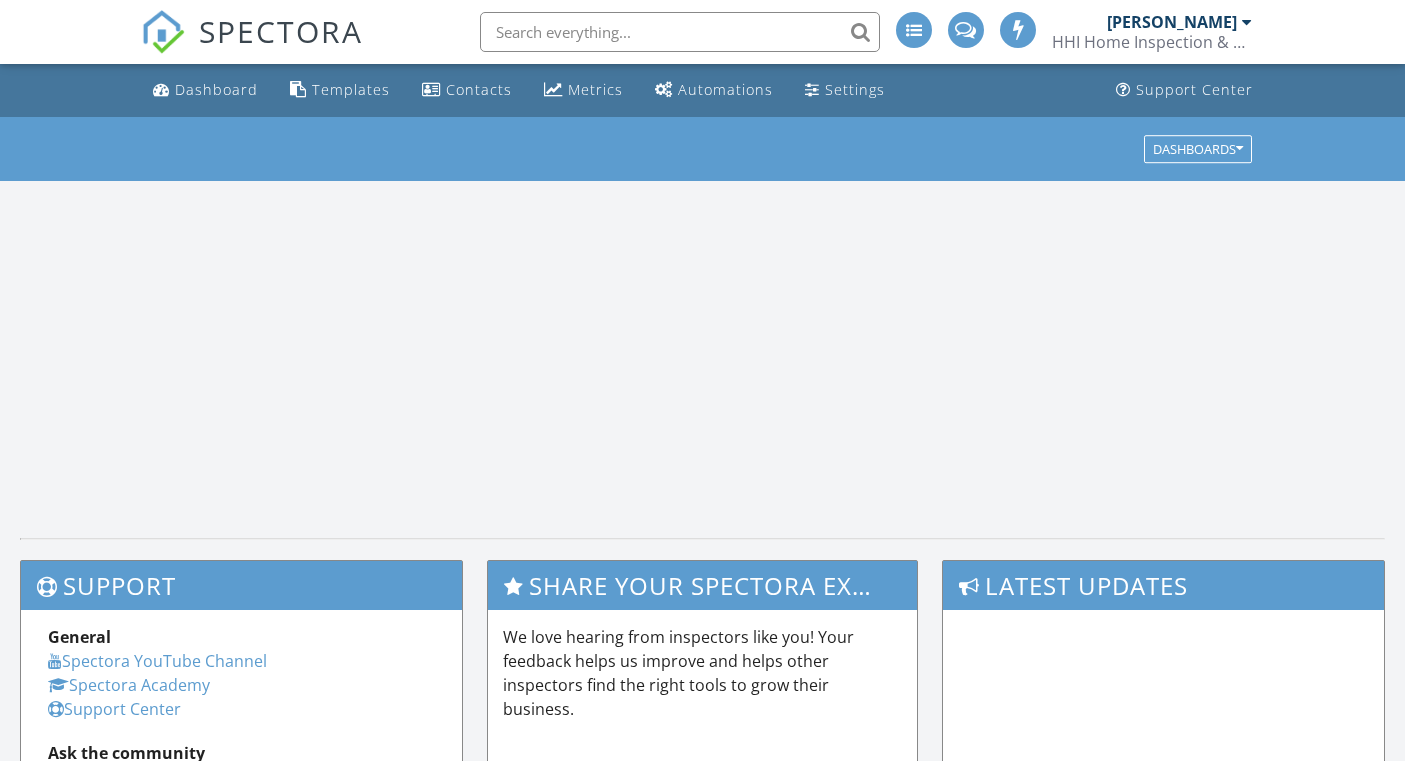 click at bounding box center [680, 32] 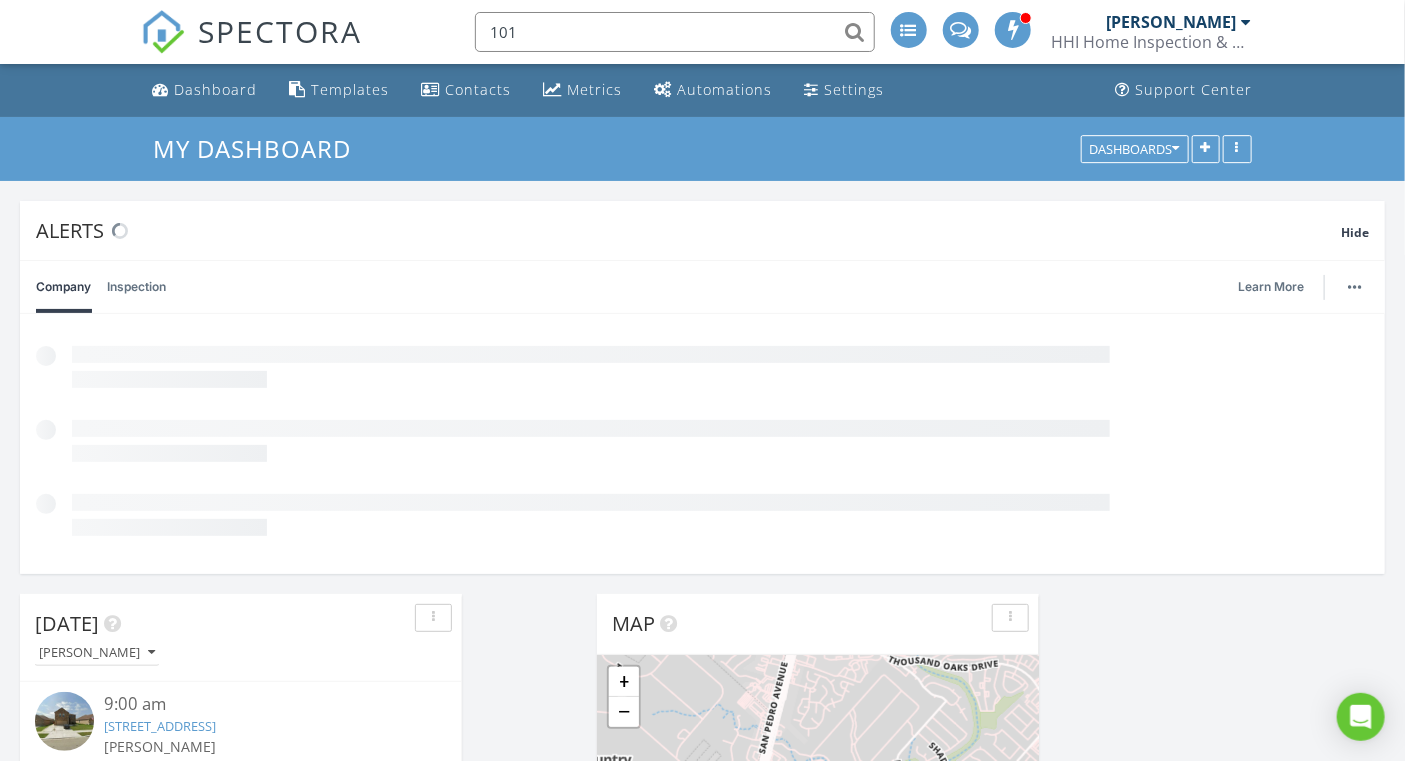 scroll, scrollTop: 0, scrollLeft: 0, axis: both 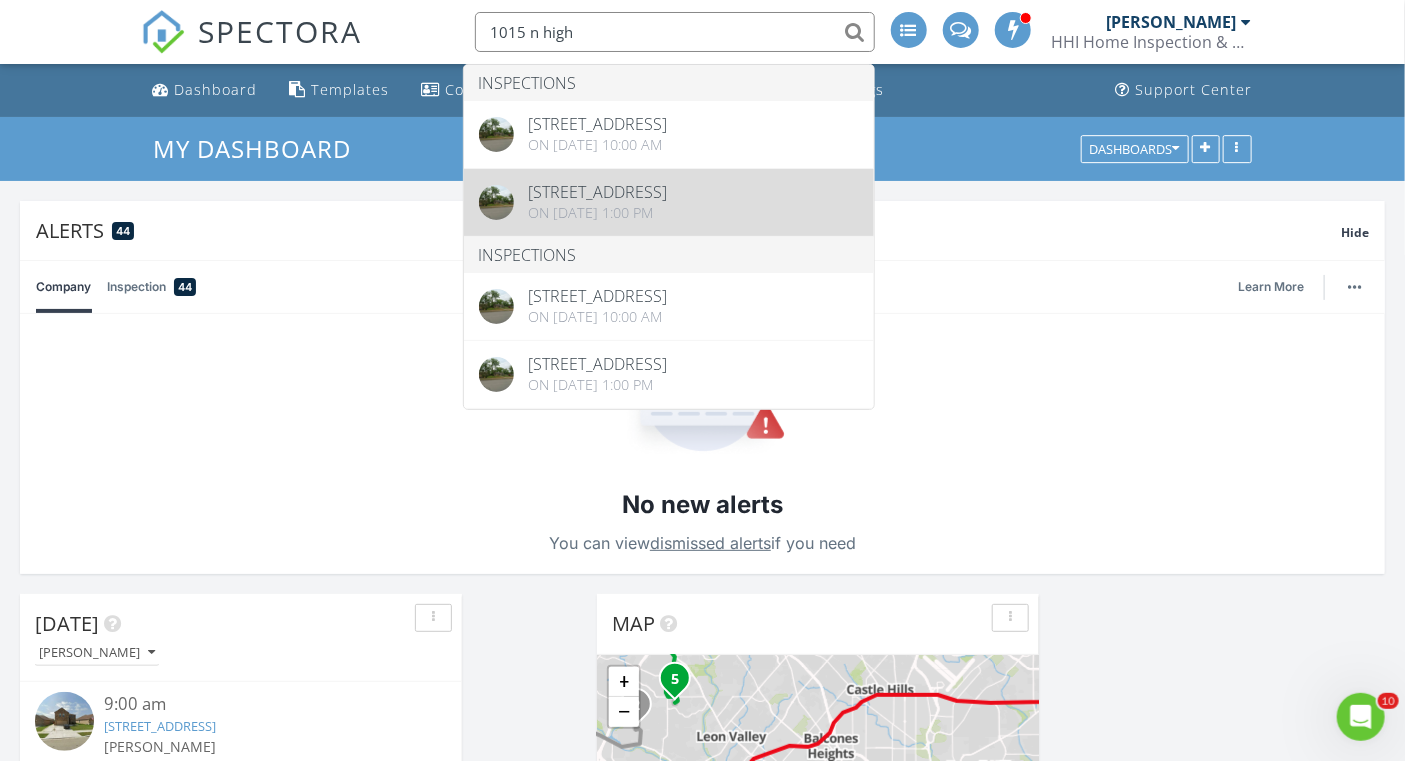 type on "1015 n high" 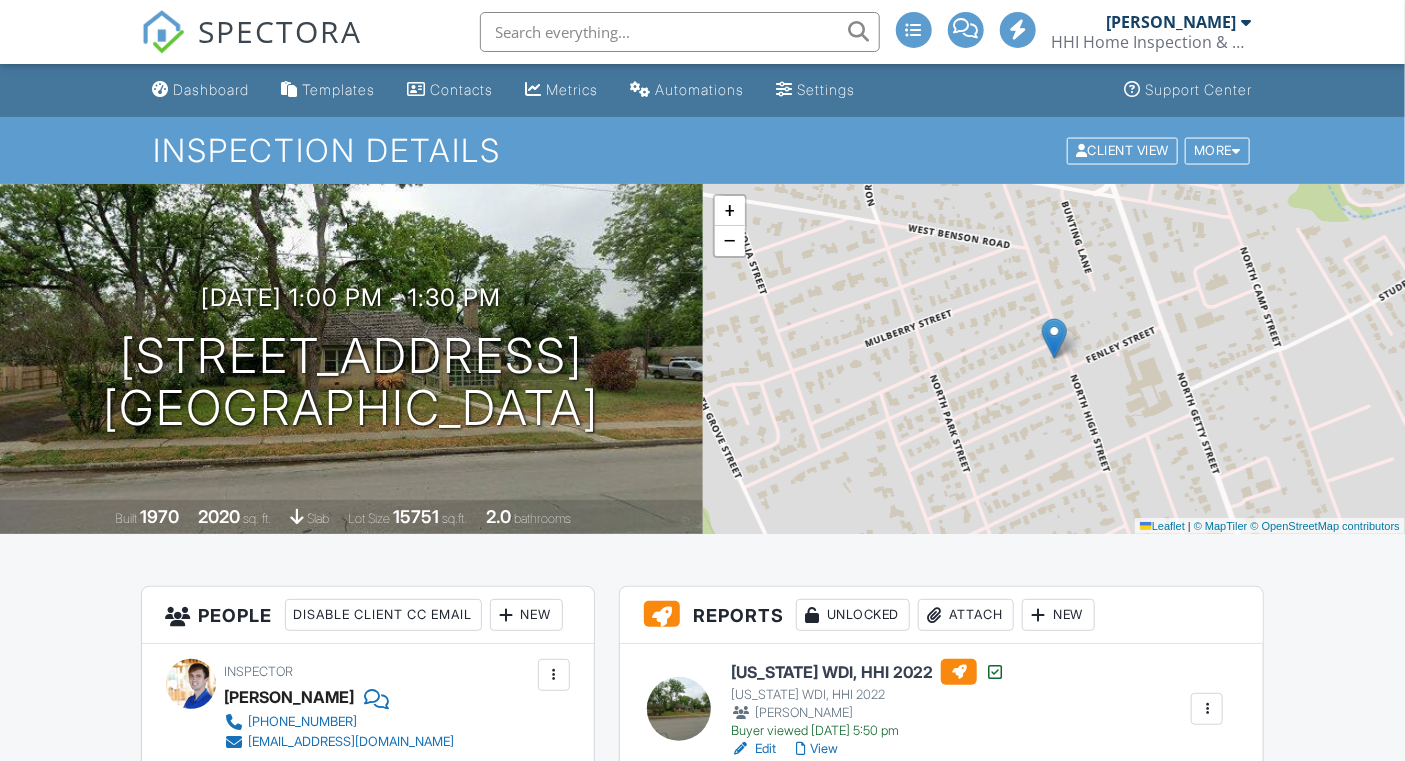 scroll, scrollTop: 248, scrollLeft: 0, axis: vertical 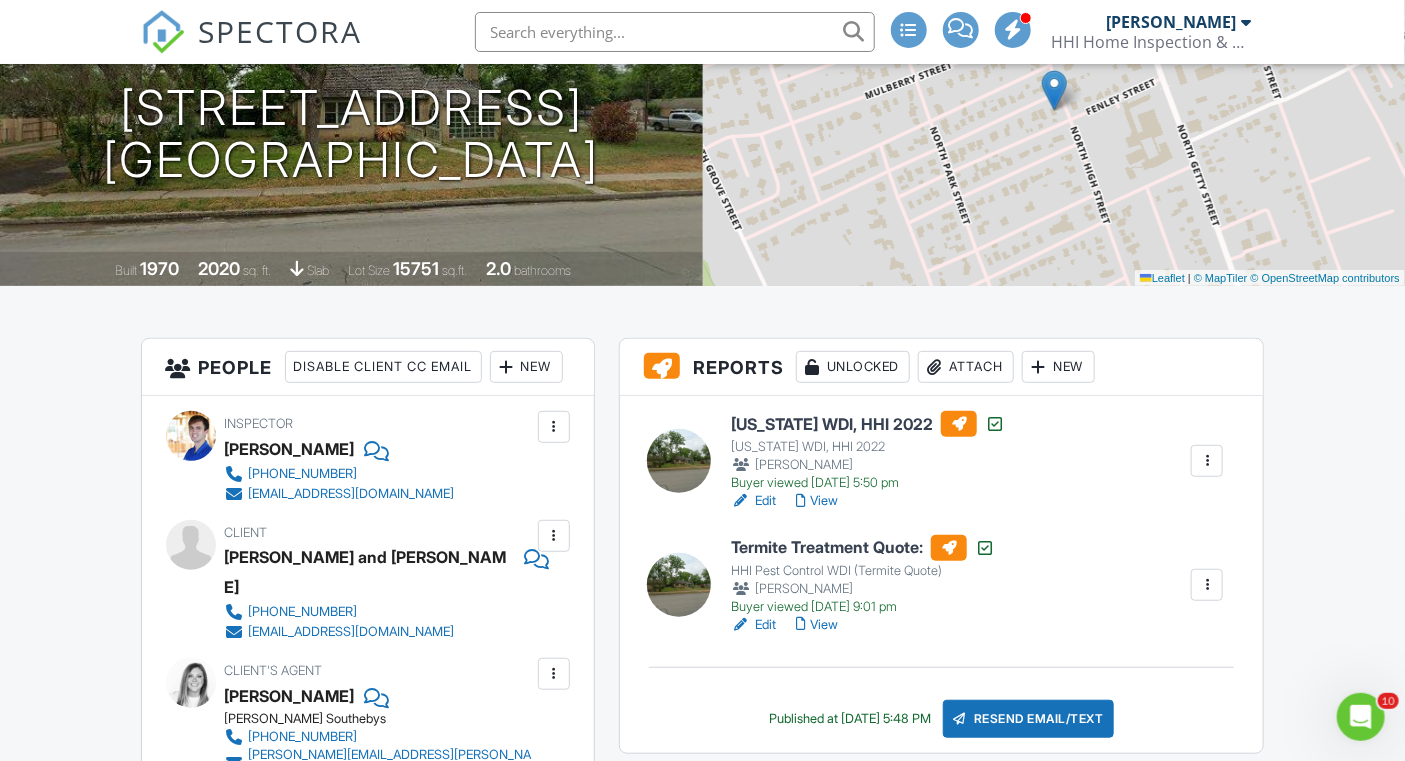 click at bounding box center (741, 501) 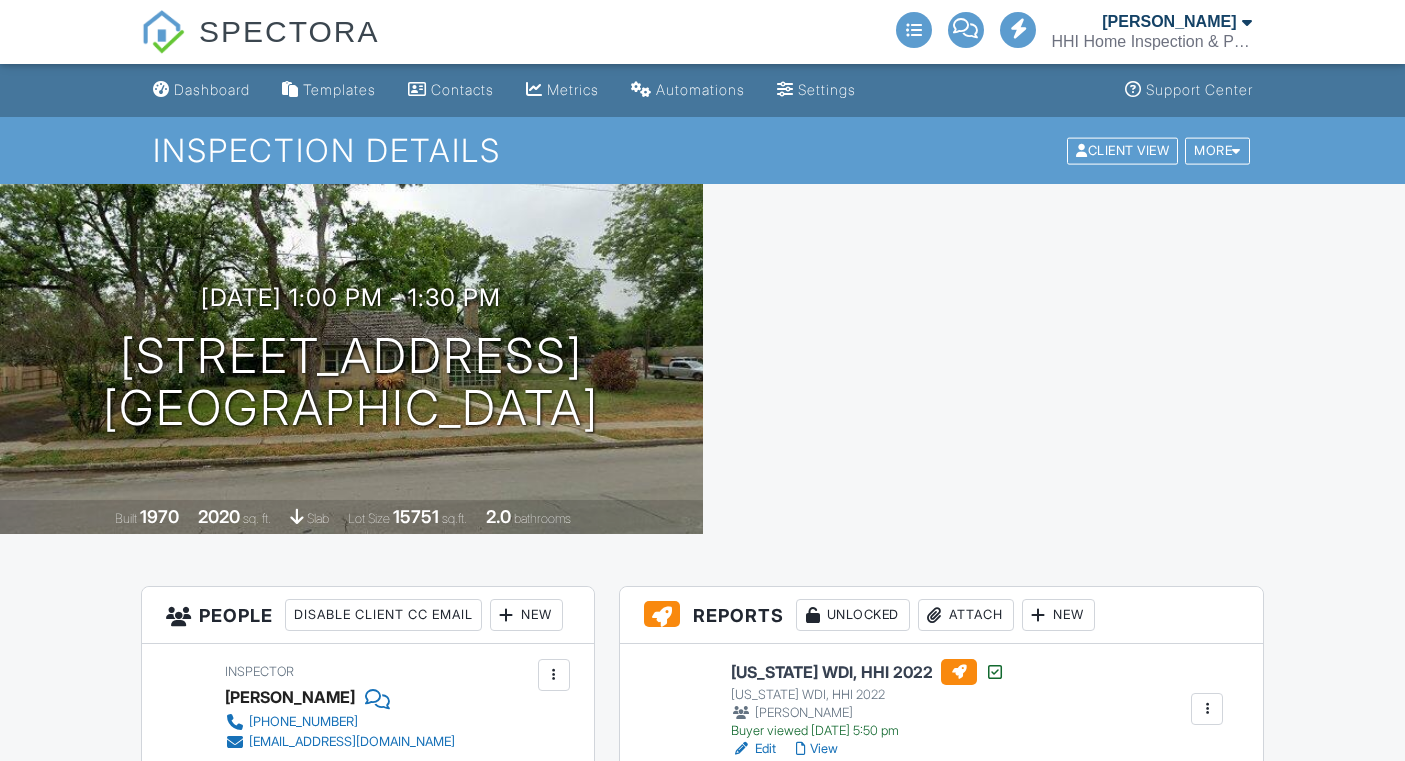 click on "Resend Email/Text" at bounding box center [1029, 967] 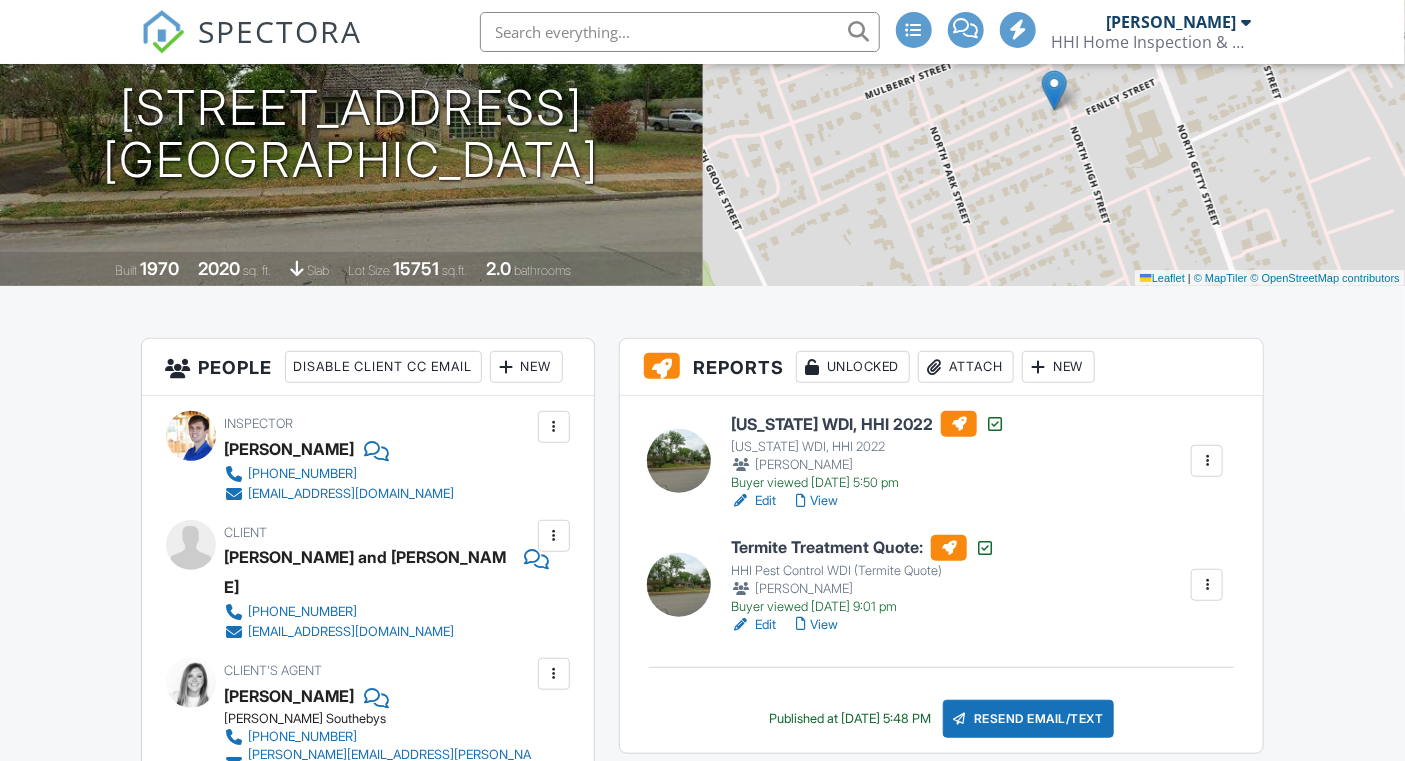 scroll, scrollTop: 248, scrollLeft: 0, axis: vertical 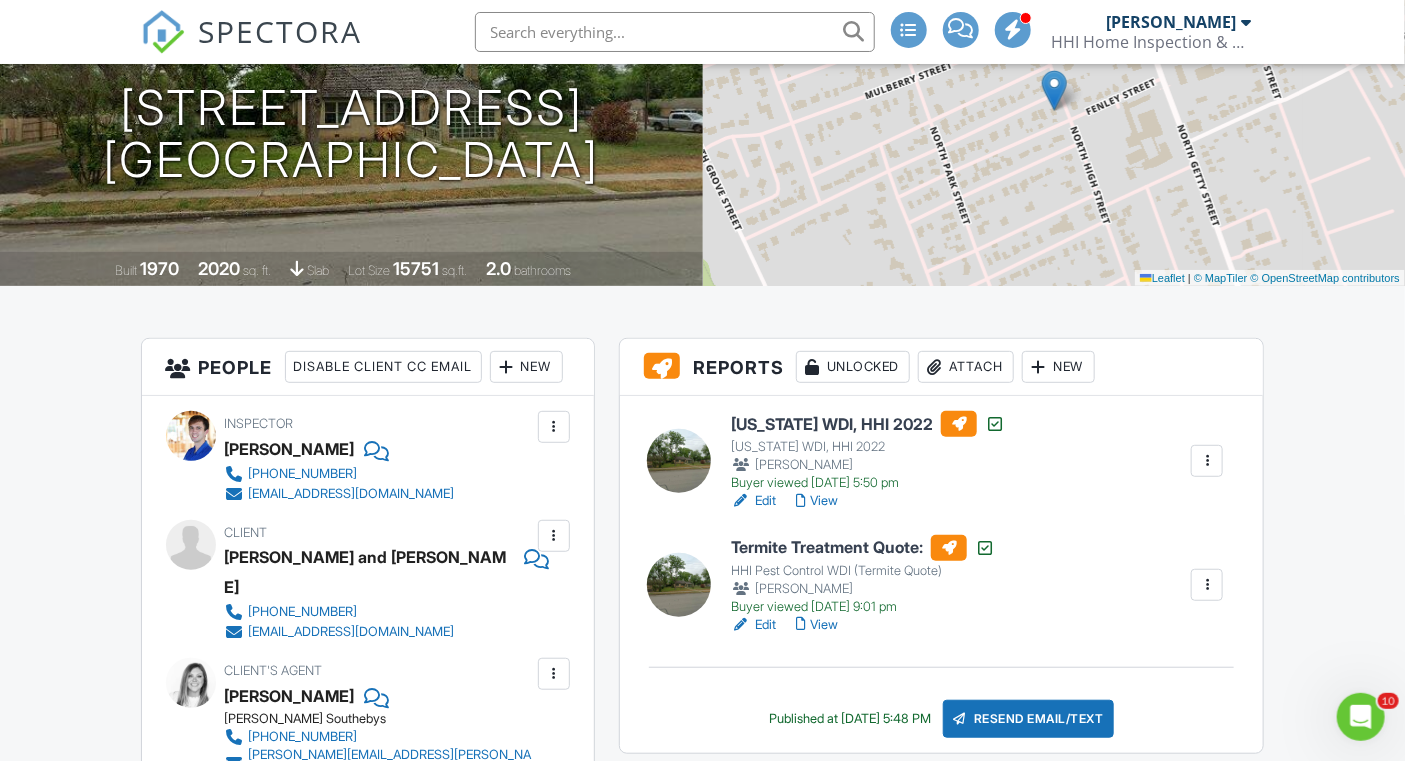 click on "Resend Email/Text" at bounding box center [1029, 719] 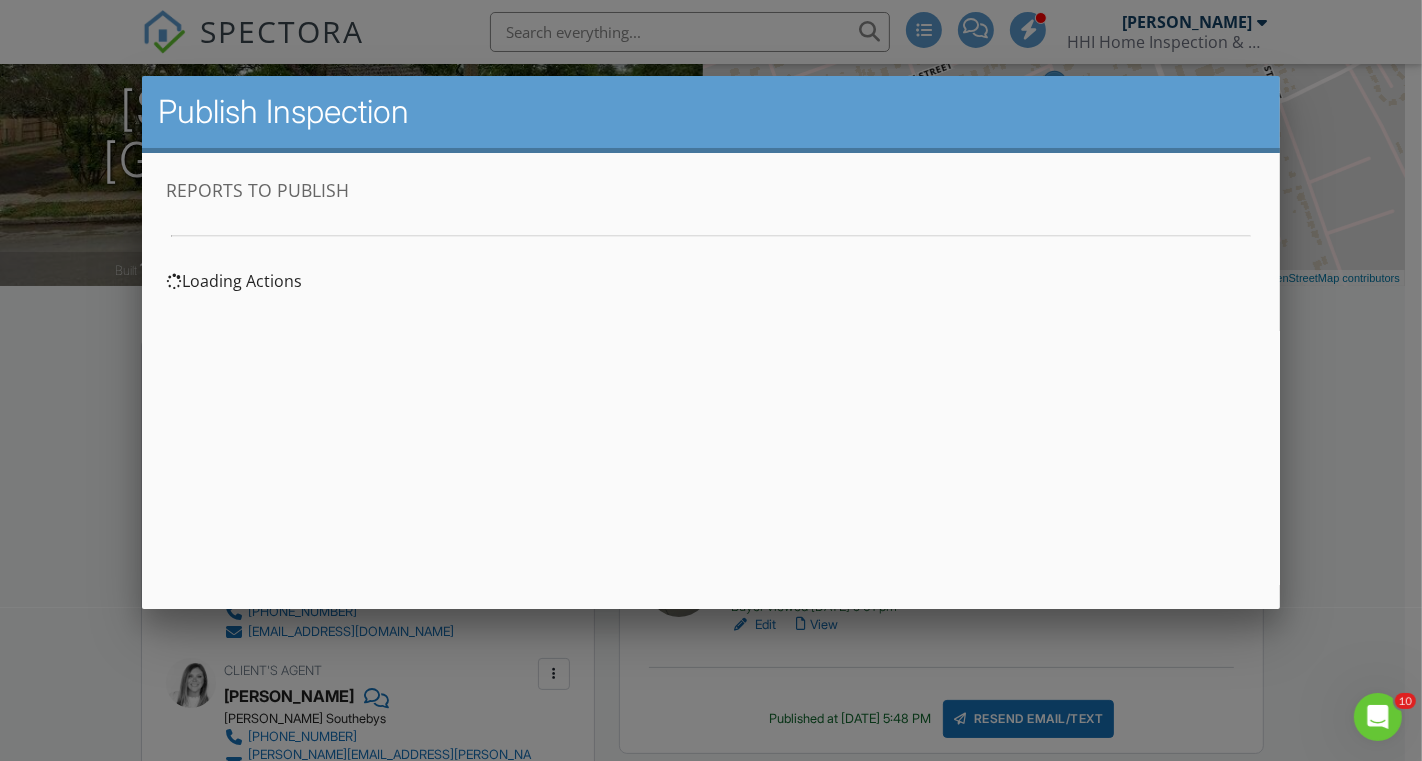 scroll, scrollTop: 0, scrollLeft: 0, axis: both 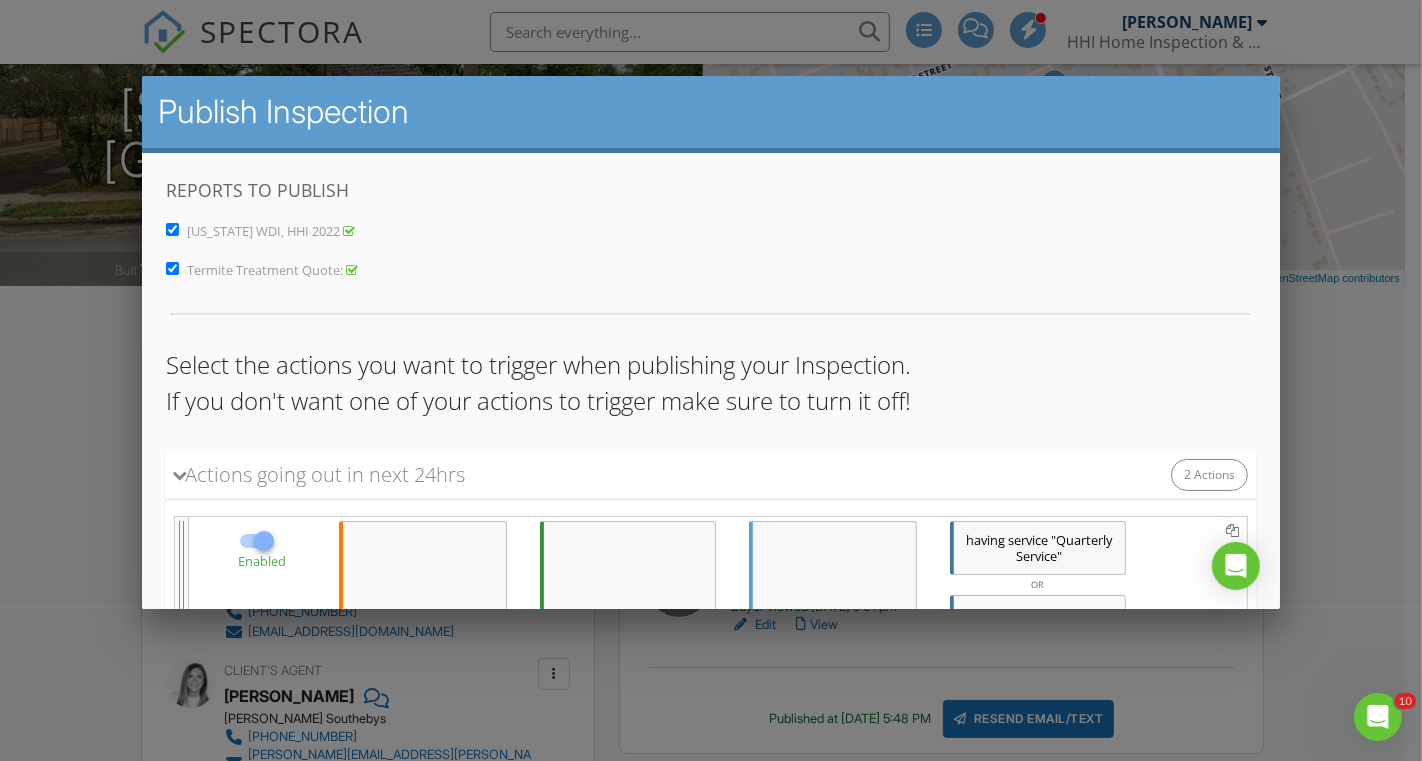 click on "Termite Treatment Quote:" at bounding box center [172, 268] 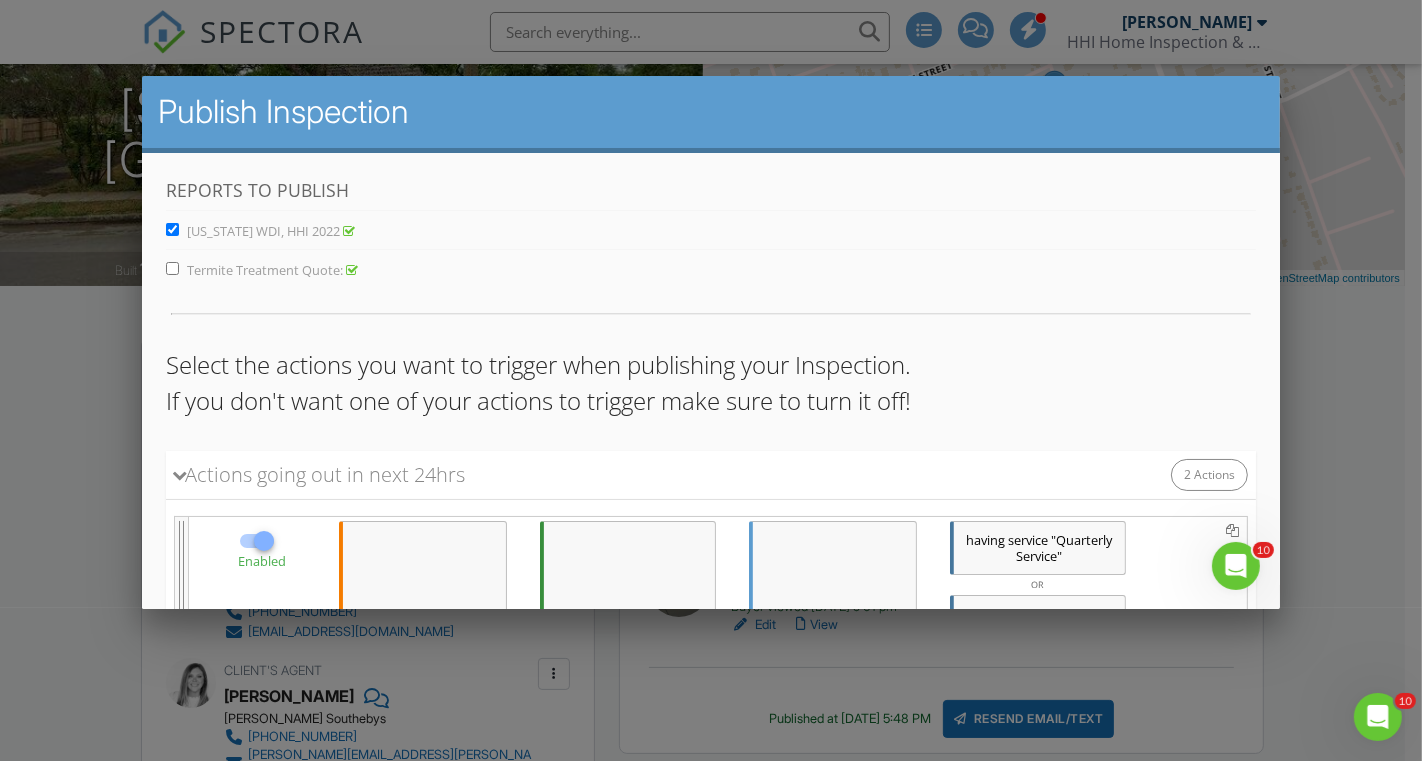 scroll, scrollTop: 0, scrollLeft: 0, axis: both 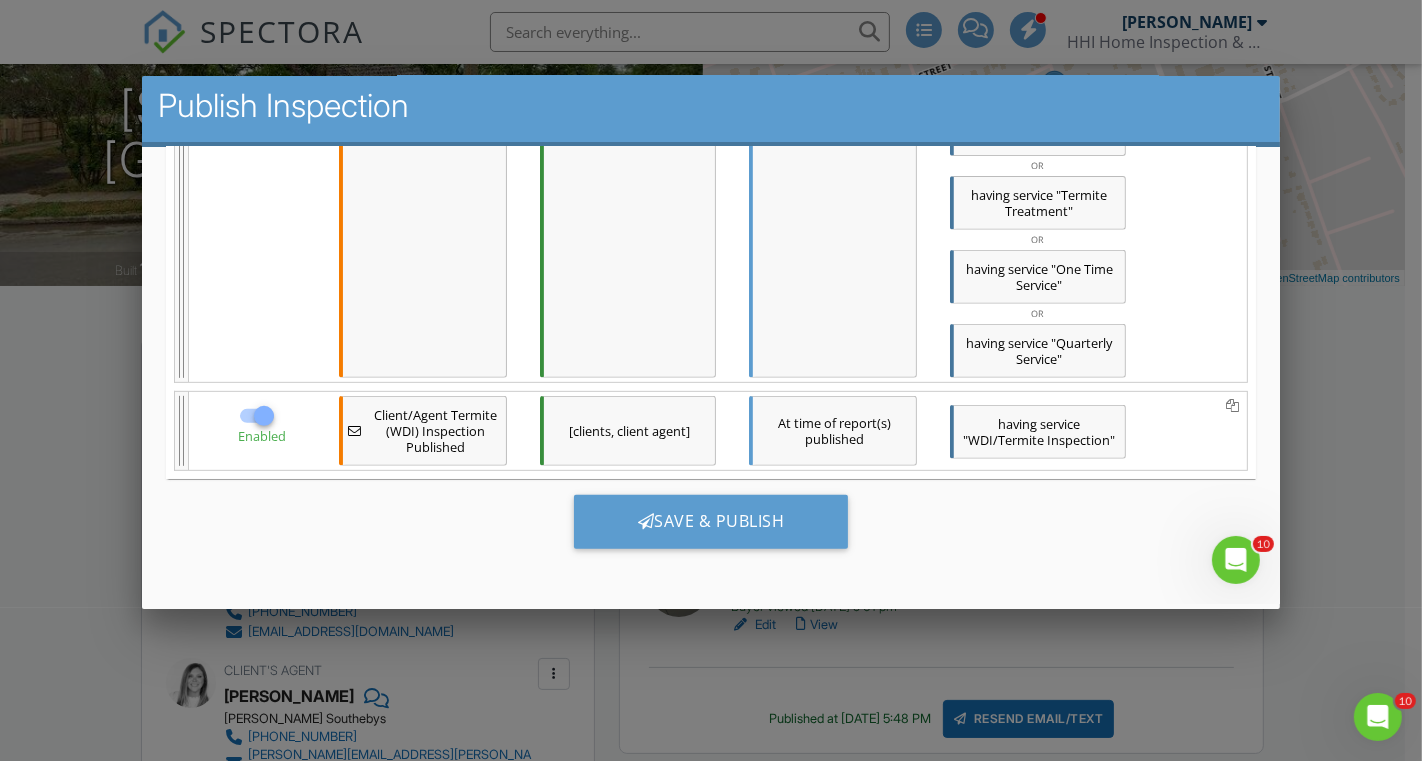 click on "Save & Publish" at bounding box center (711, 522) 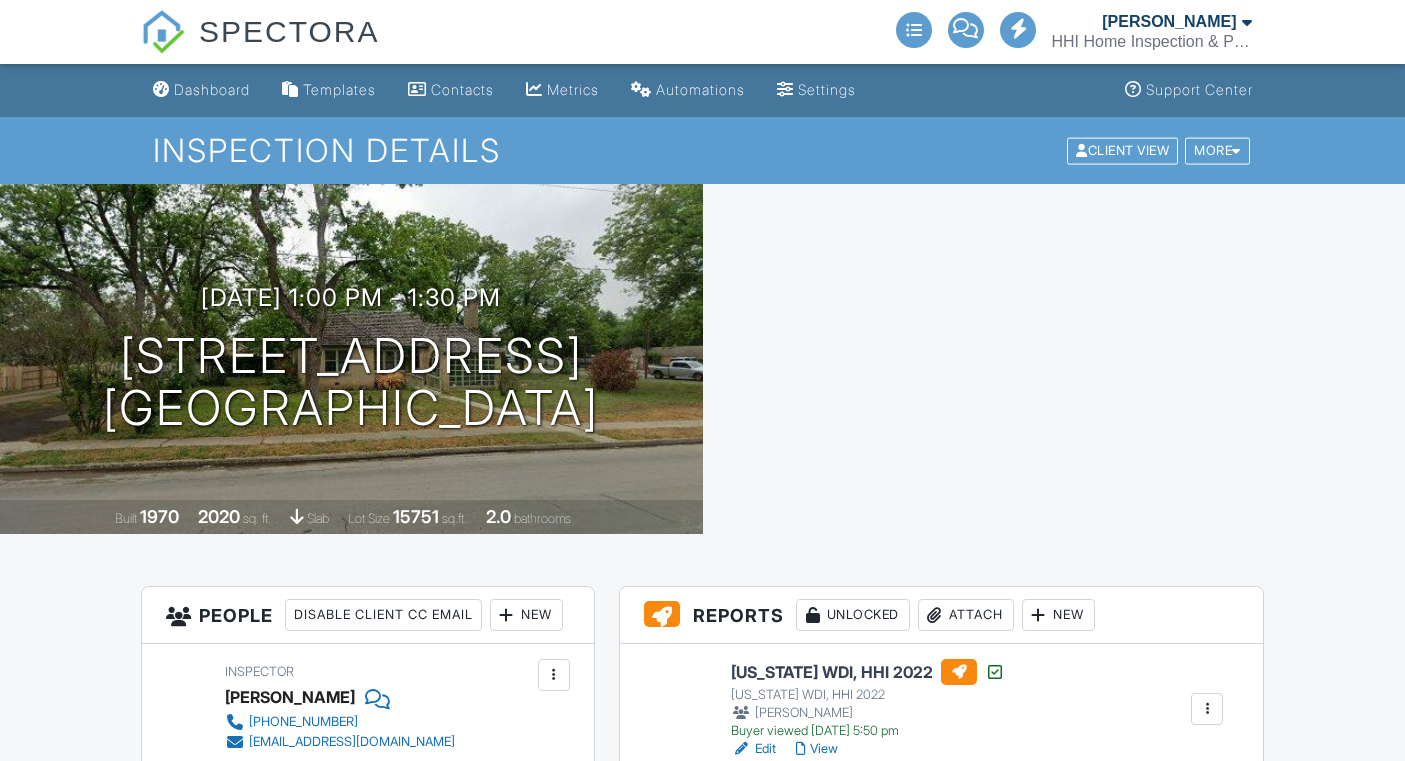 scroll, scrollTop: 0, scrollLeft: 0, axis: both 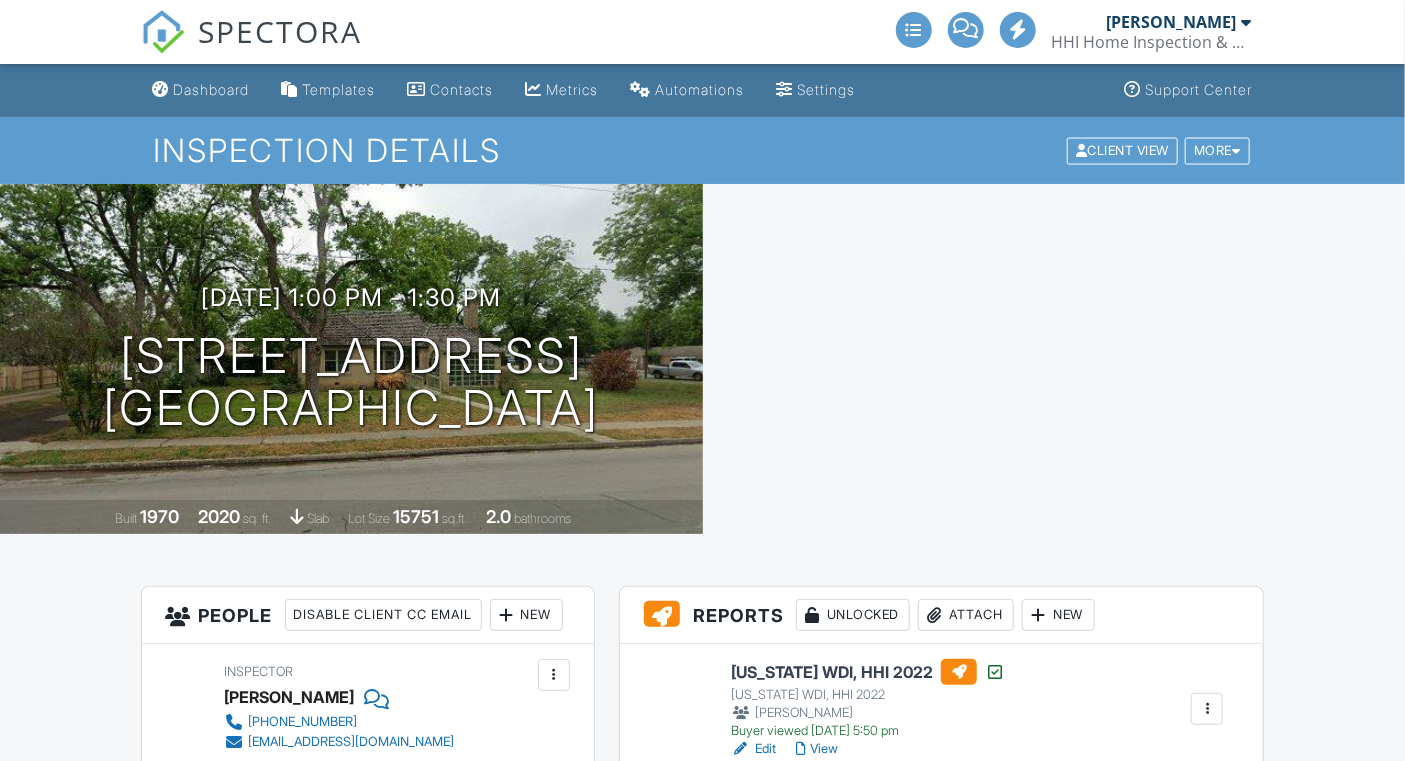 click on "SPECTORA" at bounding box center [281, 31] 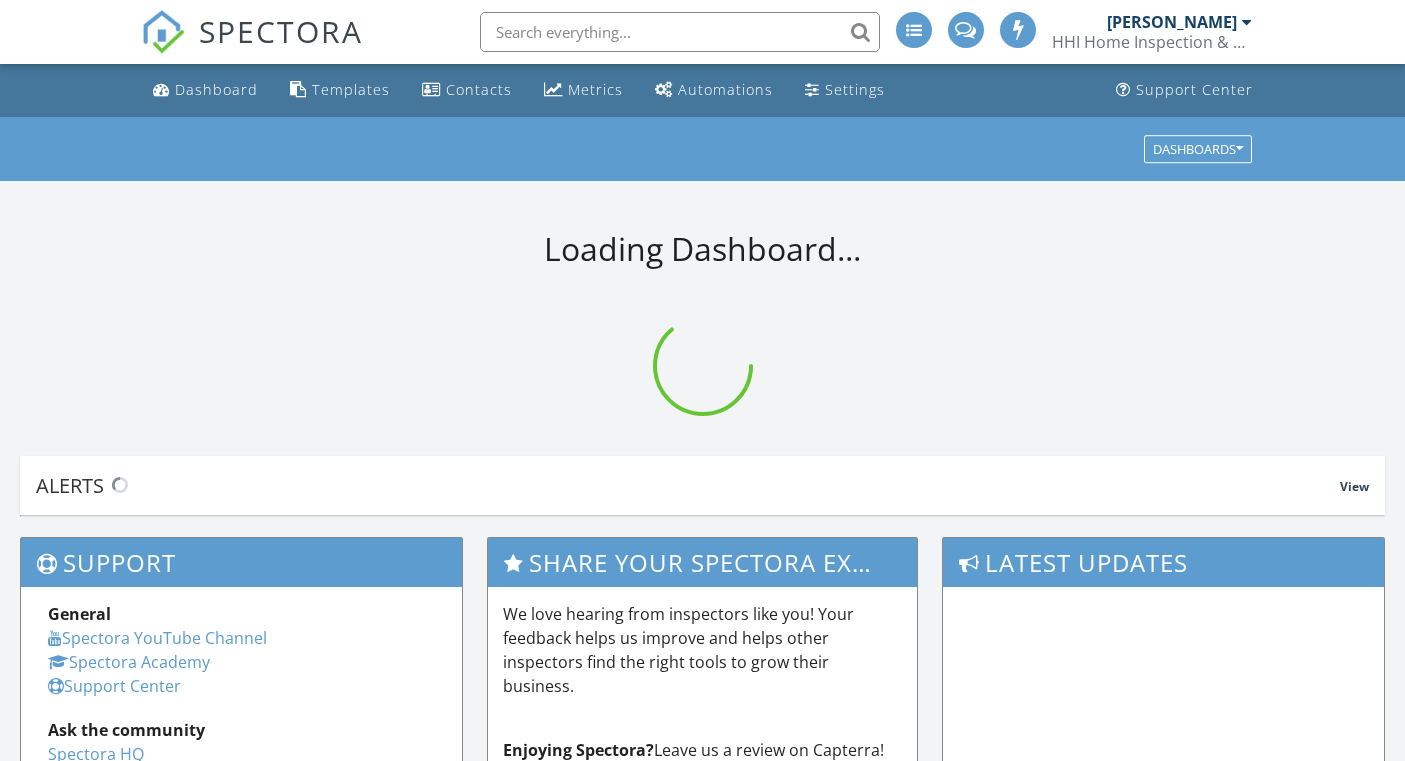 scroll, scrollTop: 0, scrollLeft: 0, axis: both 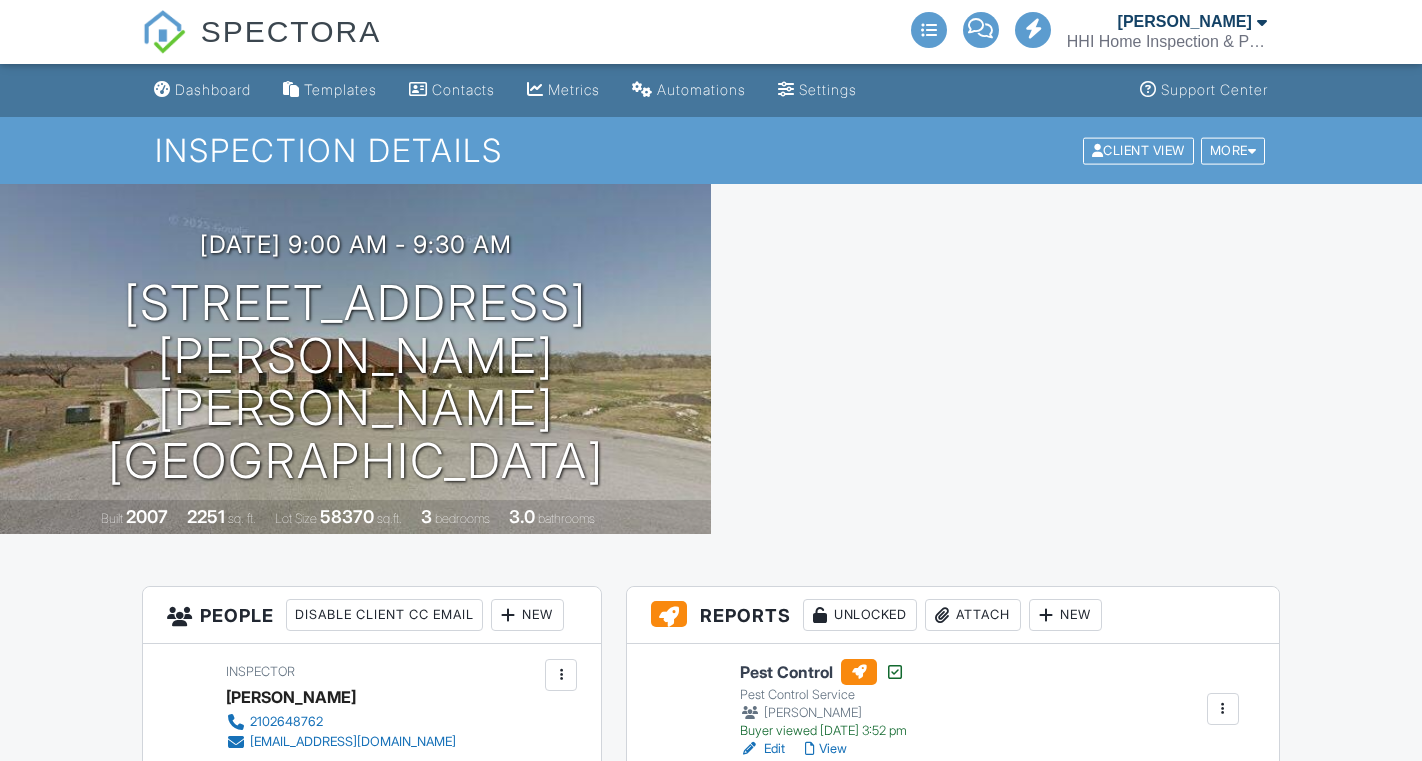click on "Edit" at bounding box center [762, 749] 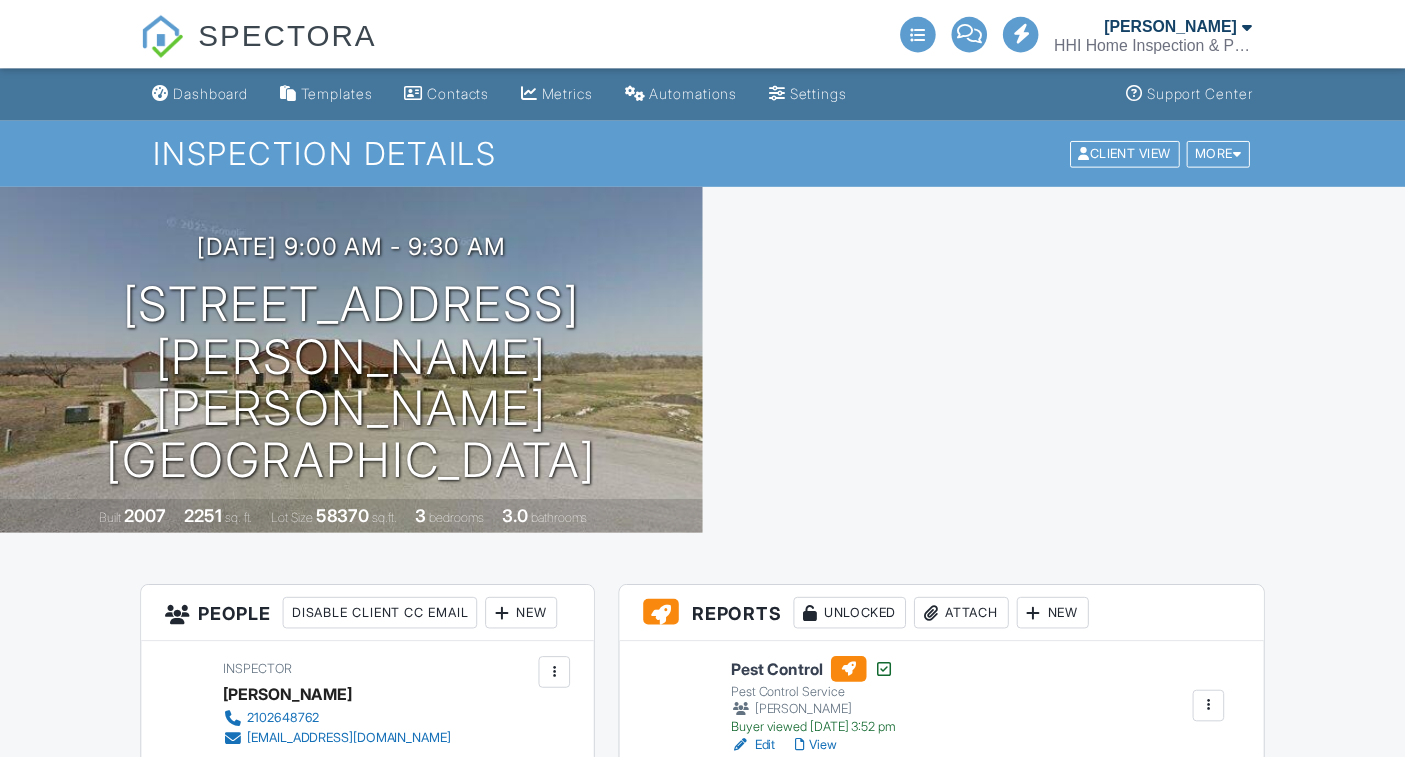 scroll, scrollTop: 215, scrollLeft: 0, axis: vertical 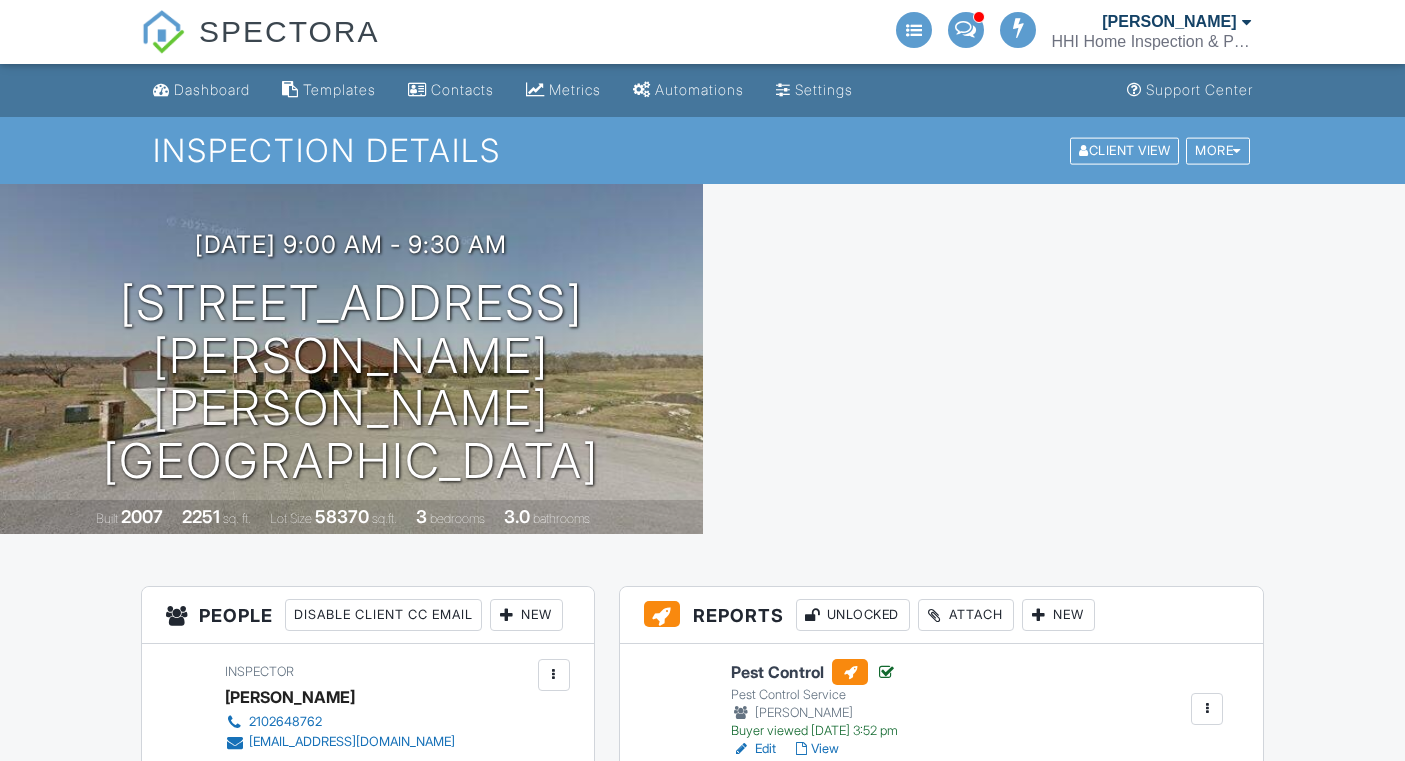 click on "Resend Email/Text" at bounding box center [1027, 843] 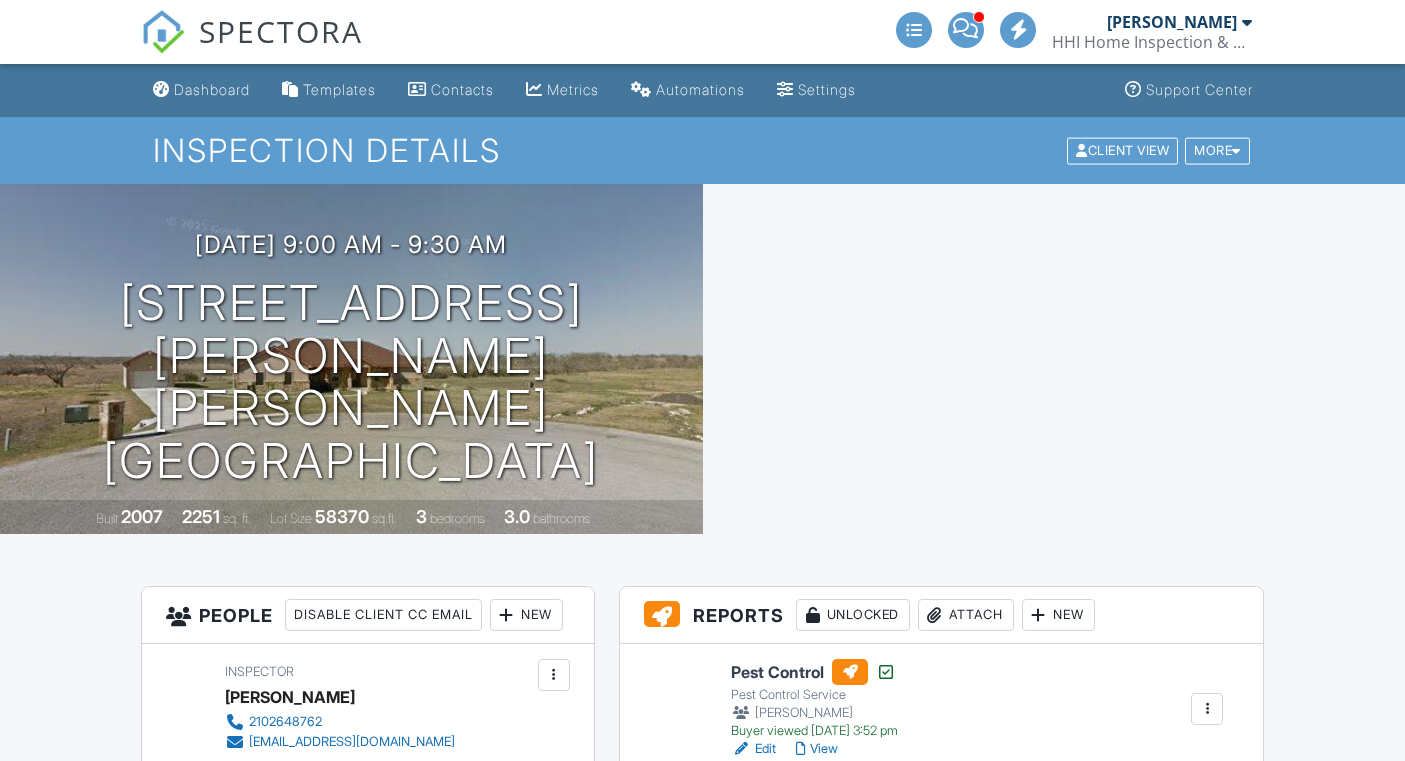 click on "Resend Email/Text" at bounding box center [1027, 843] 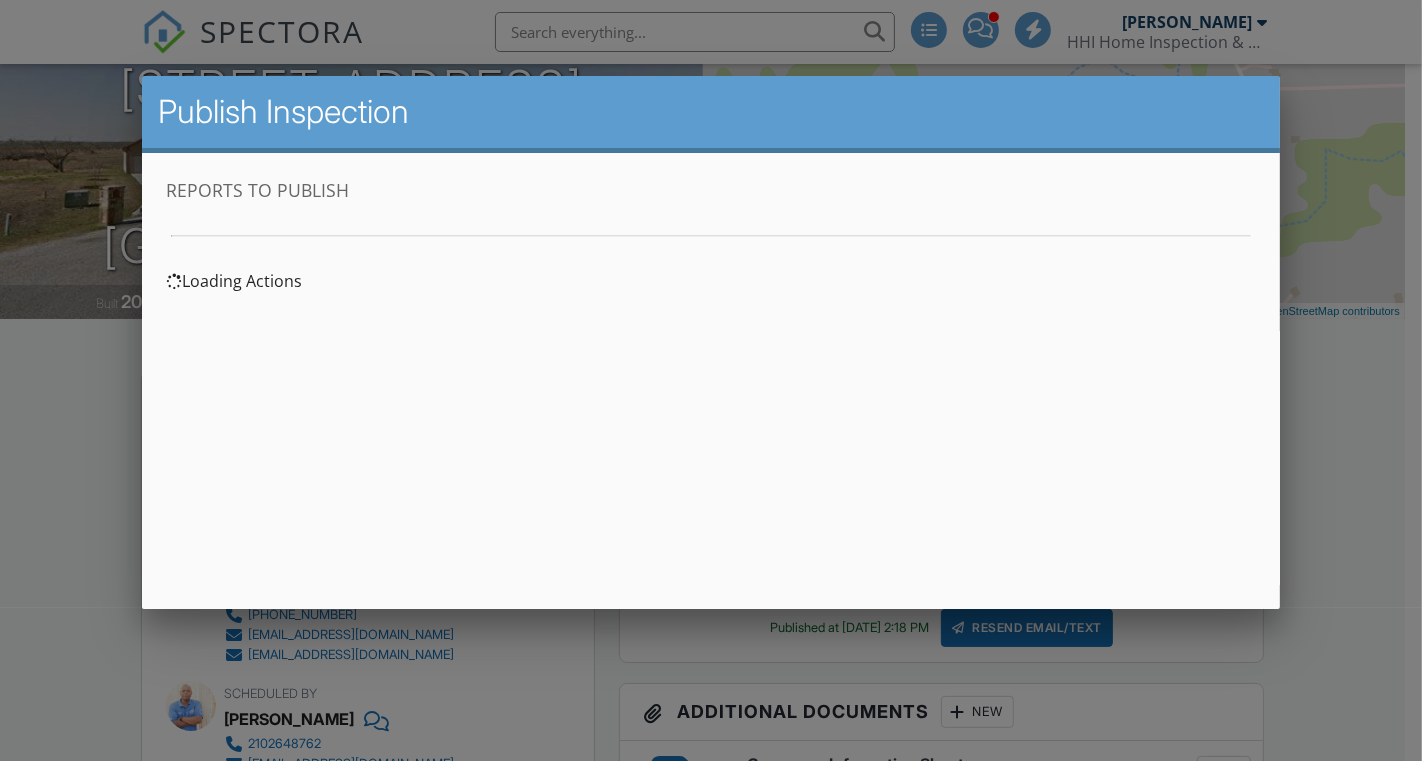 scroll, scrollTop: 0, scrollLeft: 0, axis: both 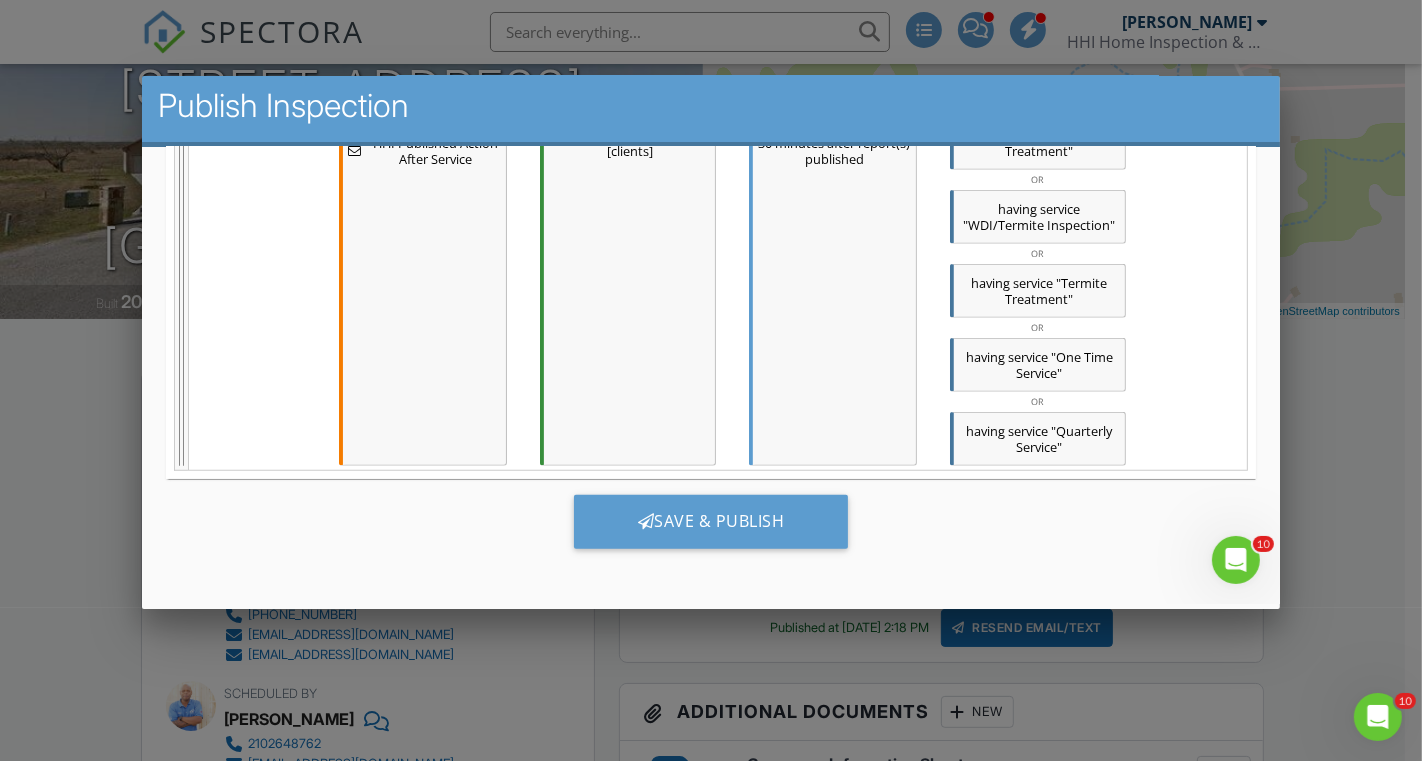 click on "Save & Publish" at bounding box center (711, 522) 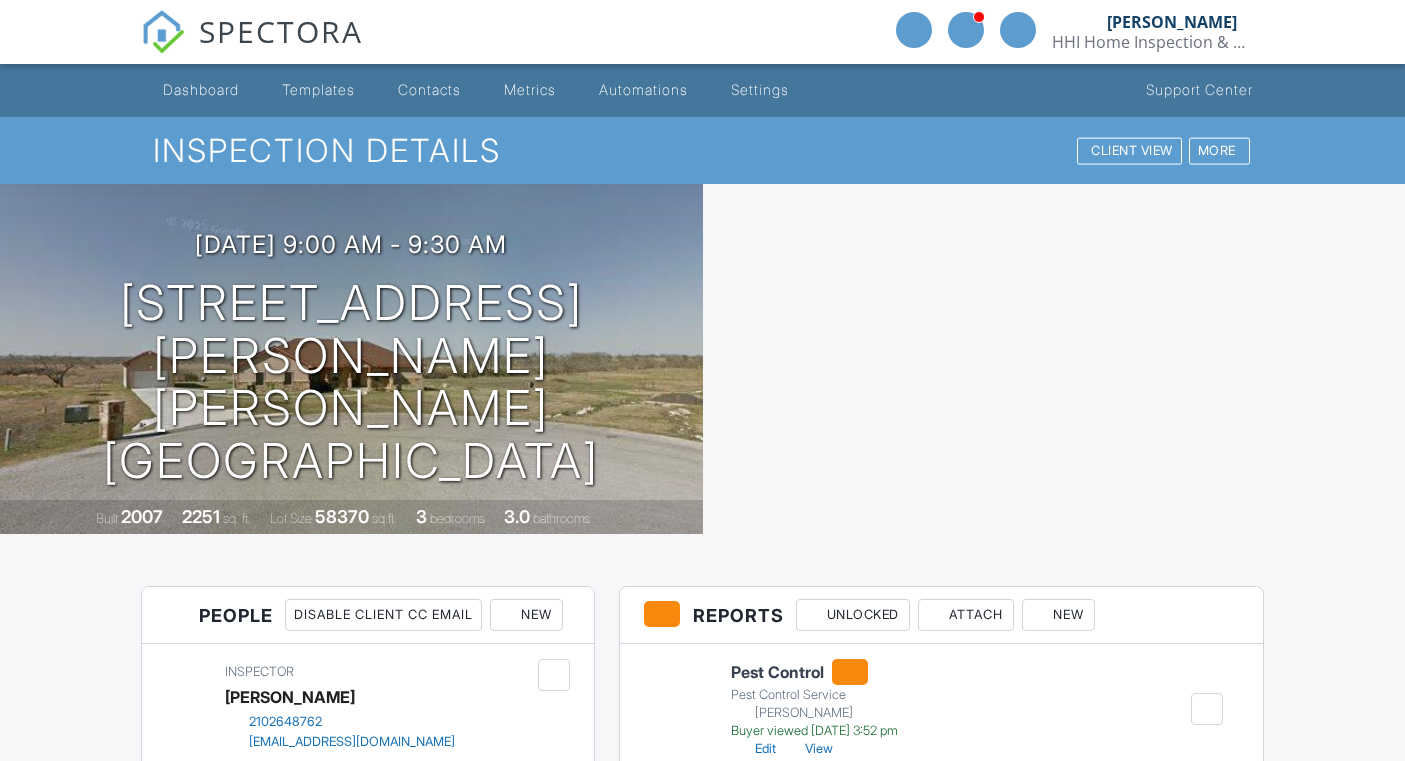scroll, scrollTop: 0, scrollLeft: 0, axis: both 